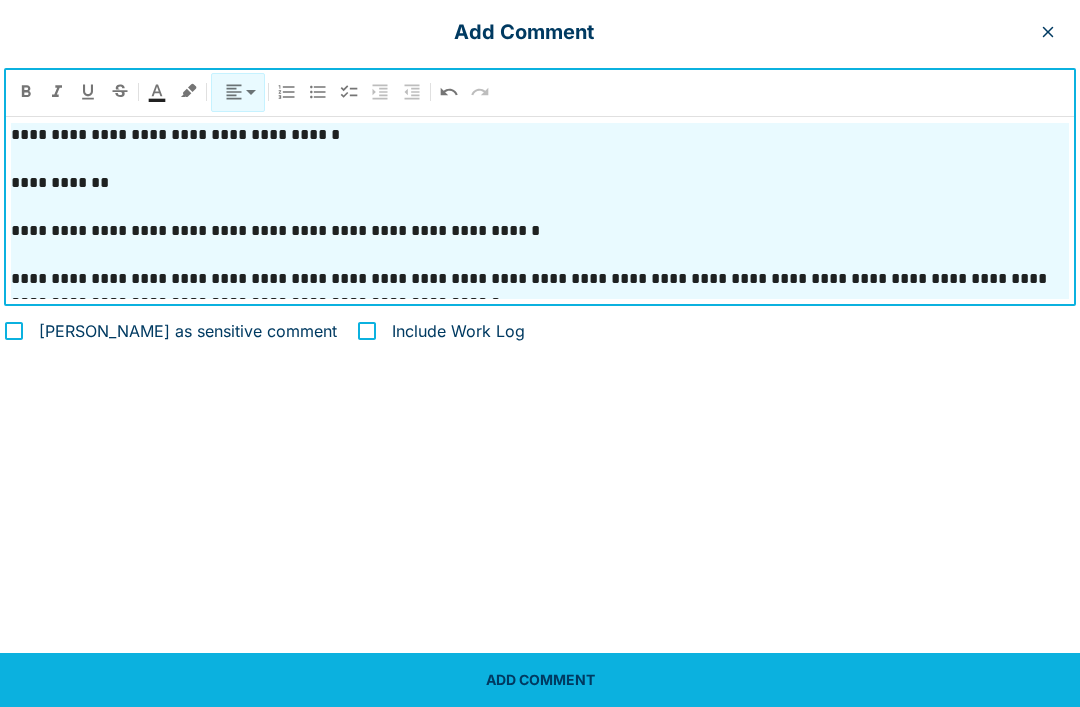 scroll, scrollTop: 116, scrollLeft: 0, axis: vertical 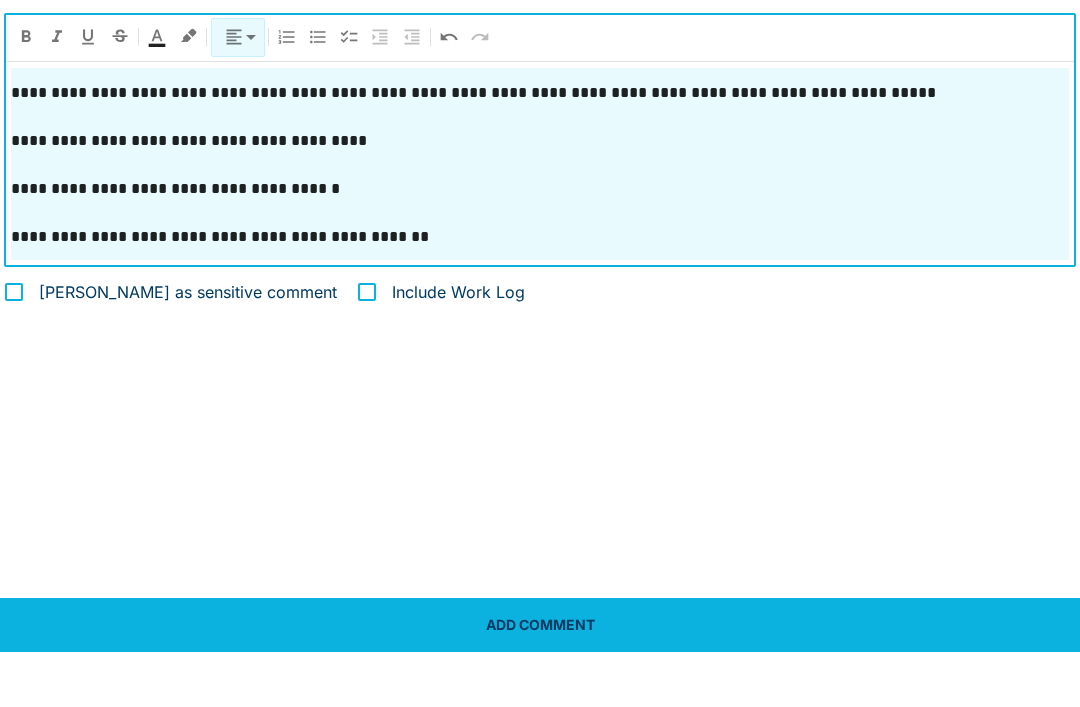 click on "**********" at bounding box center (540, 244) 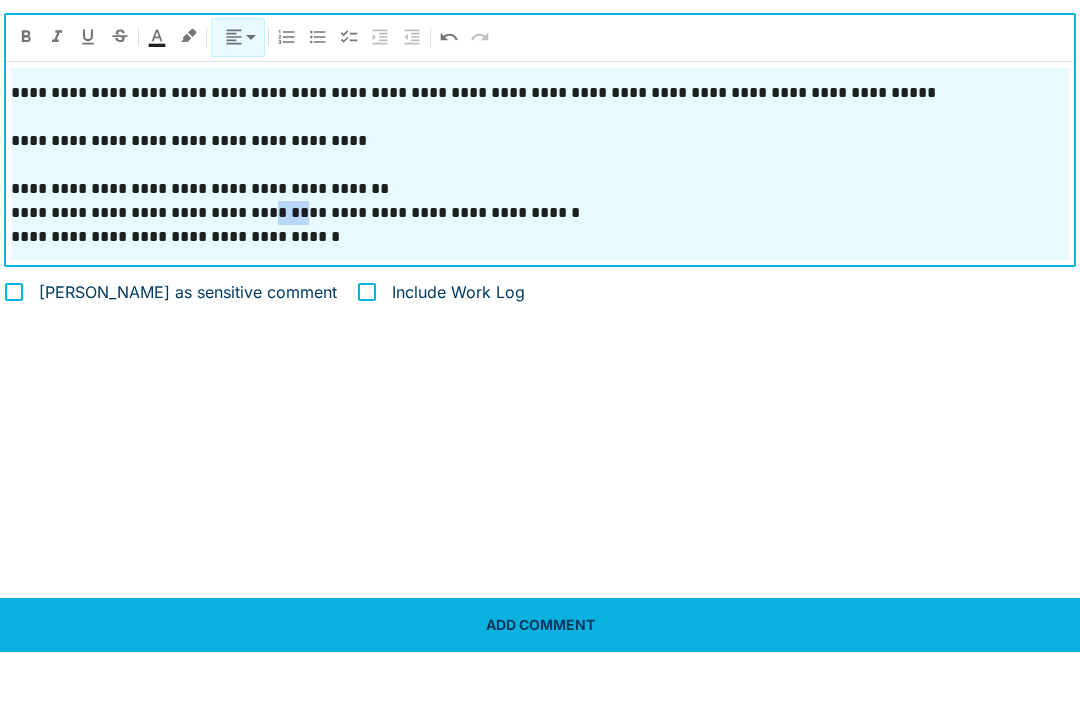 click on "**********" at bounding box center (540, 268) 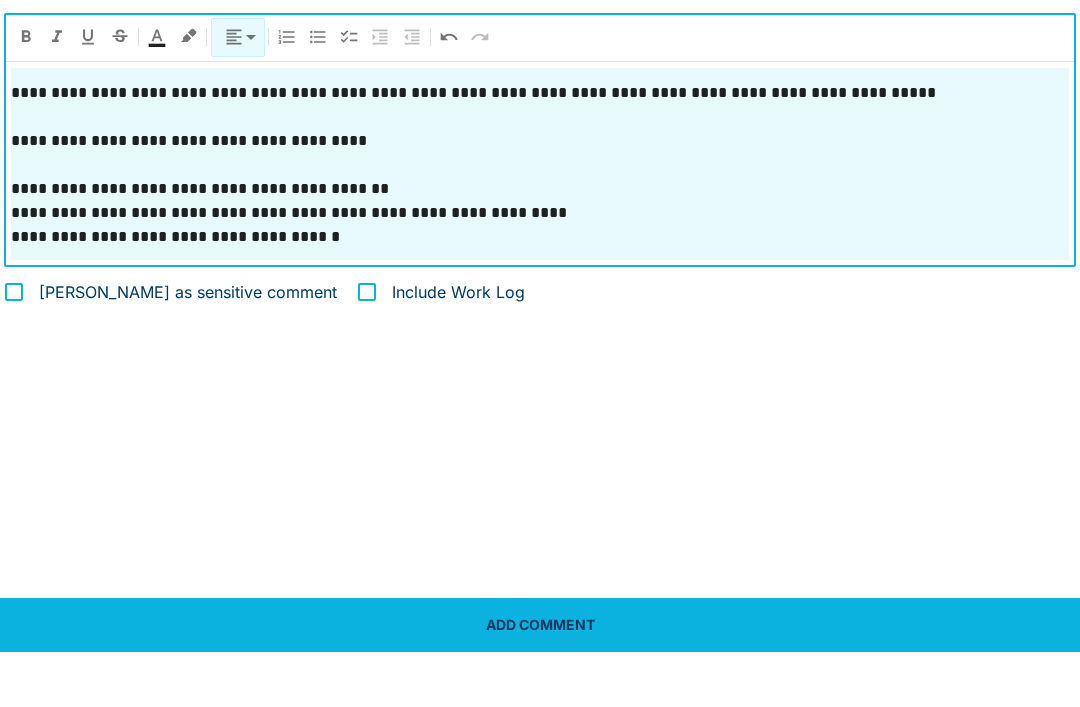 click on "**********" at bounding box center [540, 268] 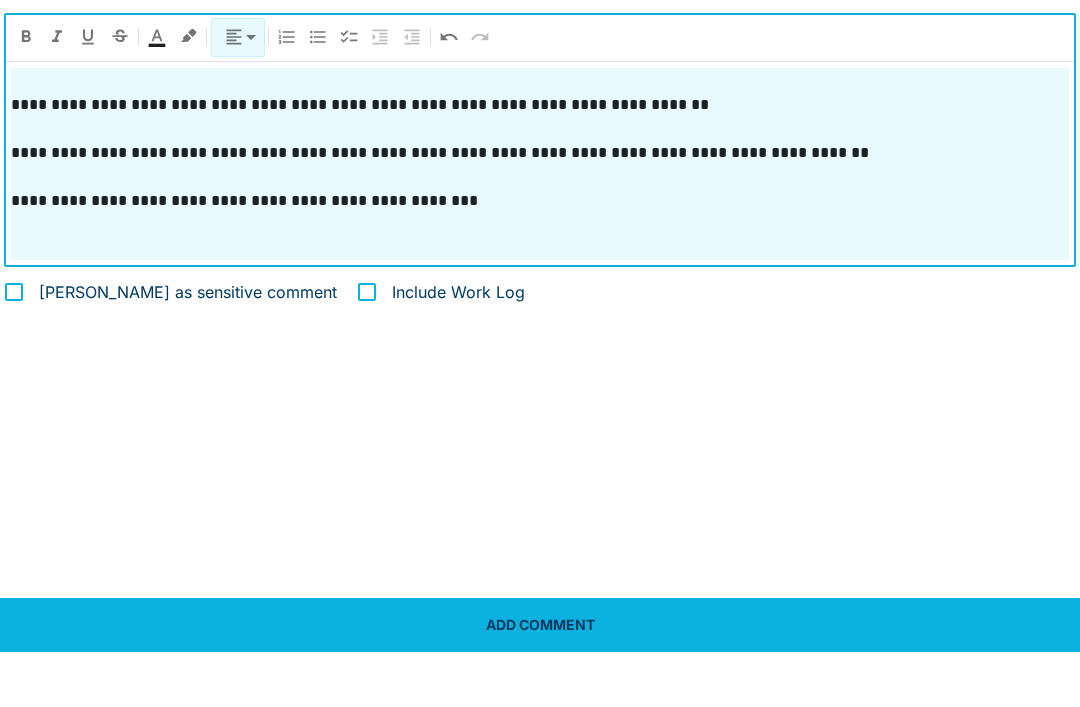 scroll, scrollTop: 1175, scrollLeft: 0, axis: vertical 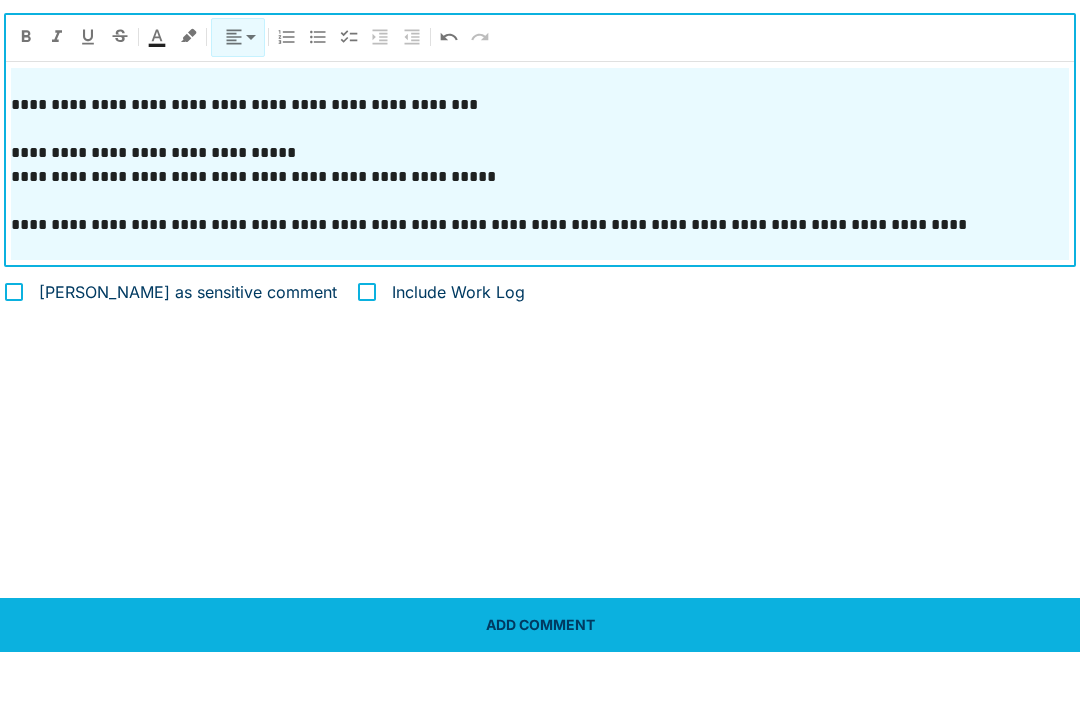 click at bounding box center (540, 304) 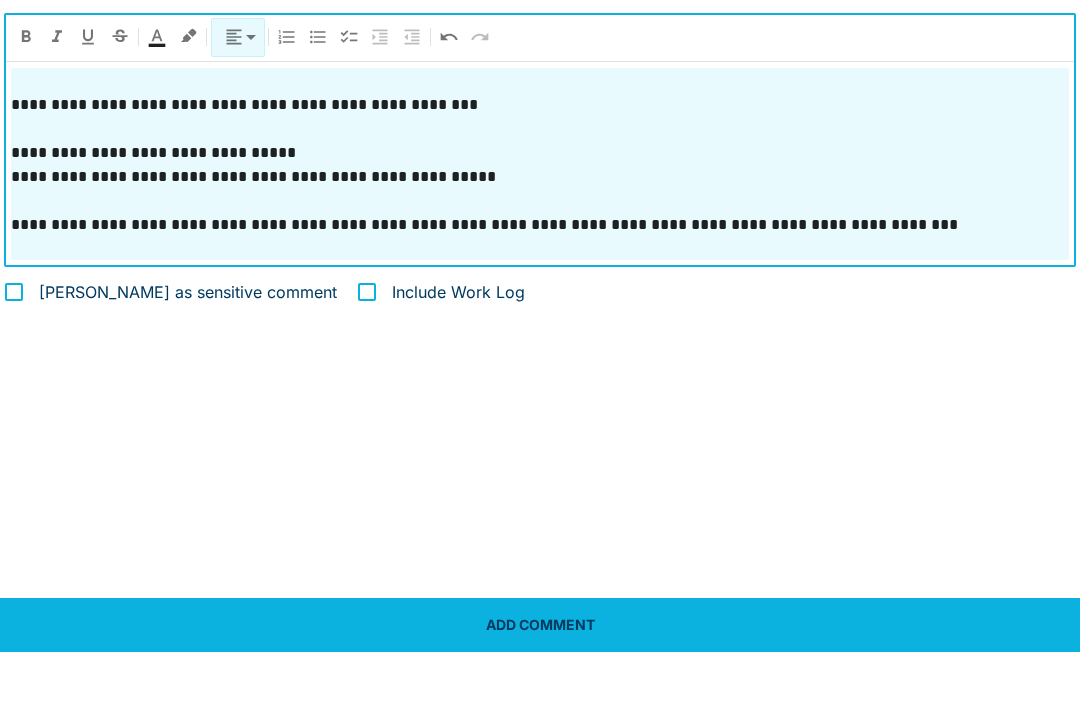 scroll, scrollTop: 1271, scrollLeft: 0, axis: vertical 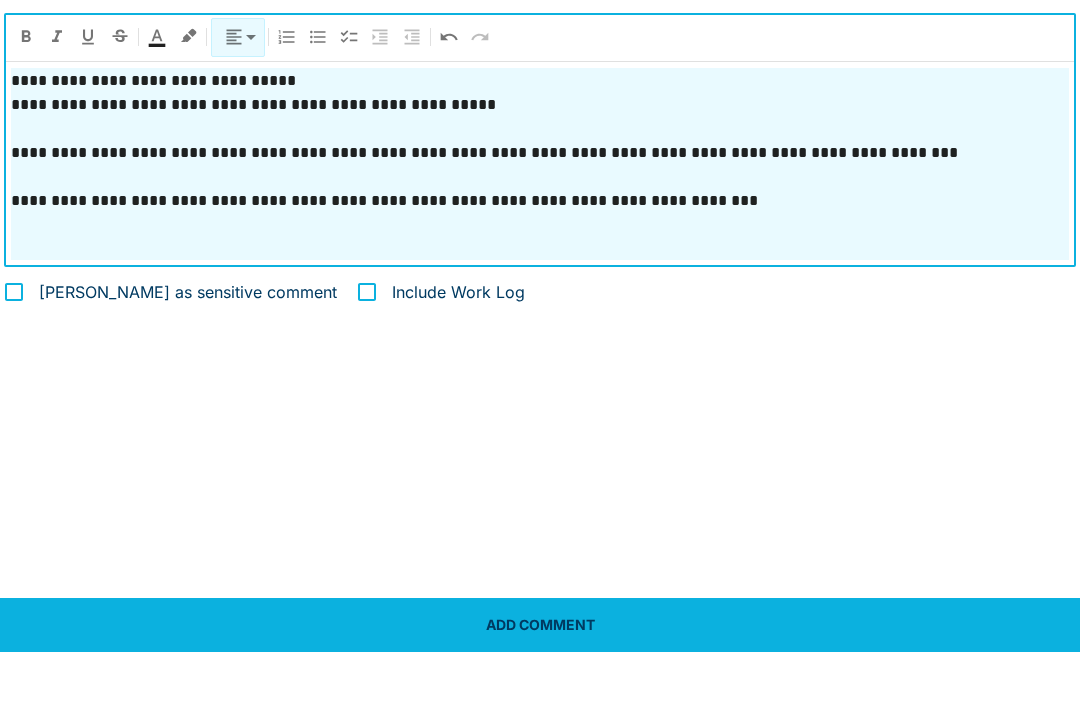 click at bounding box center (540, 232) 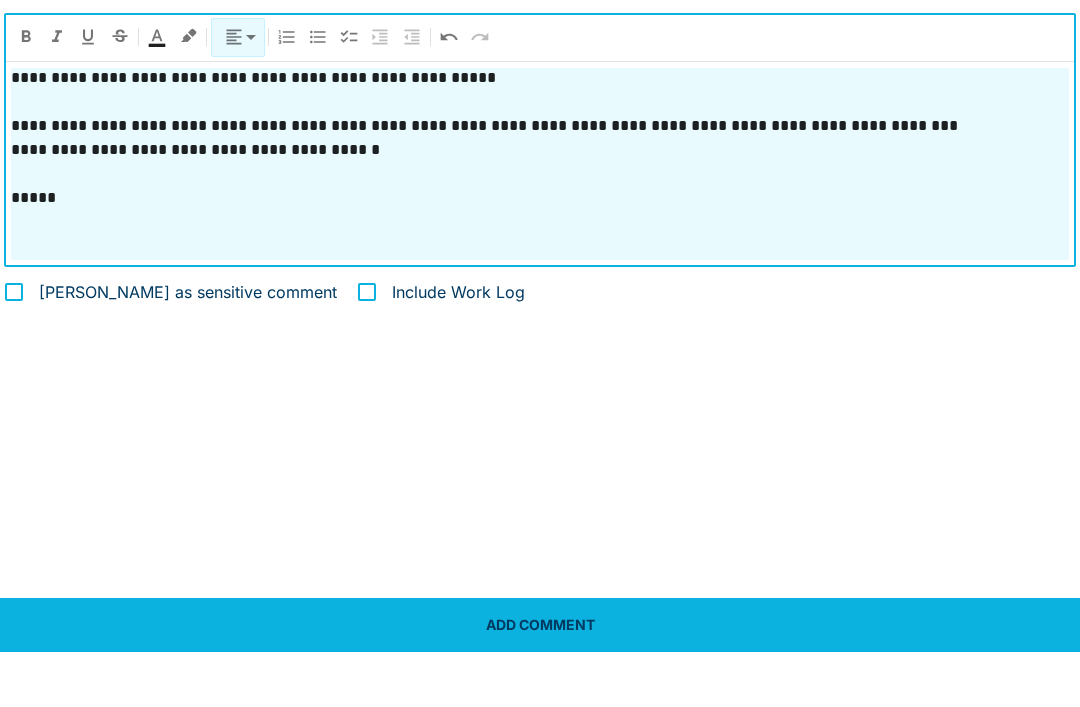 scroll, scrollTop: 1394, scrollLeft: 0, axis: vertical 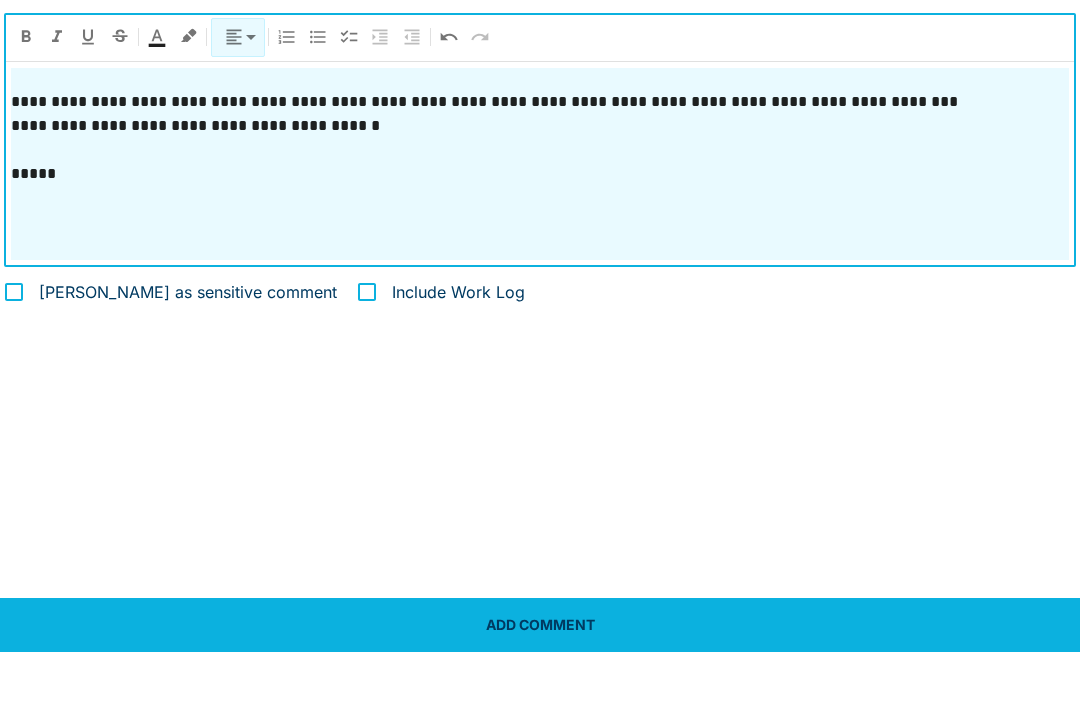 click on "*****" at bounding box center [540, 229] 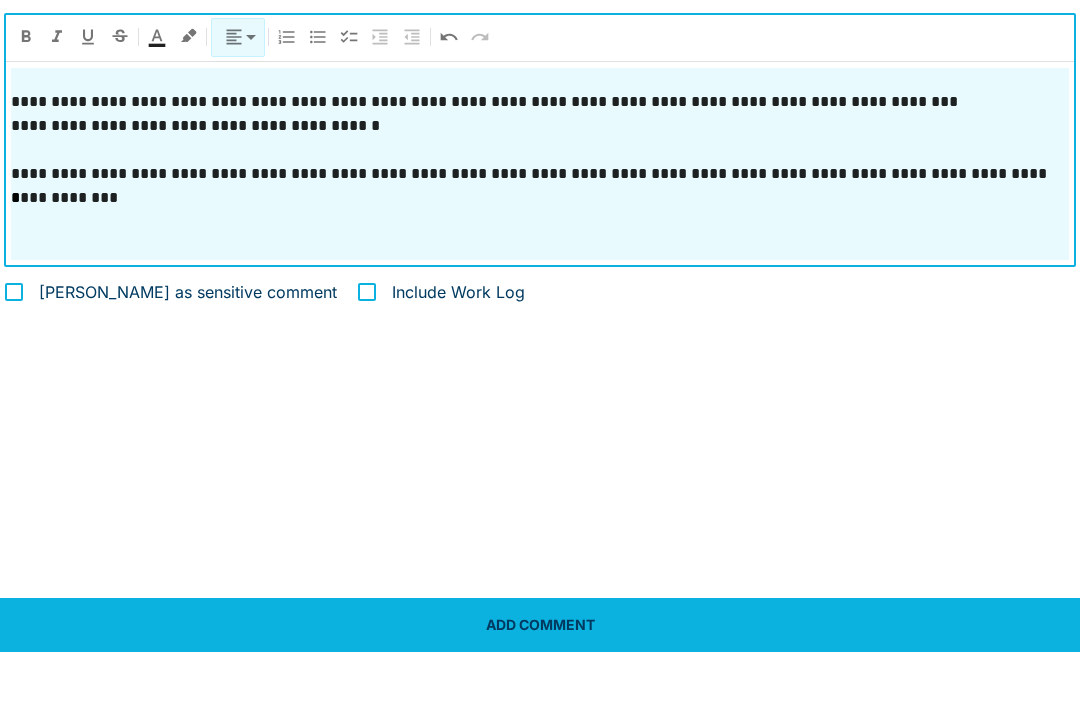 click on "**********" at bounding box center (540, 353) 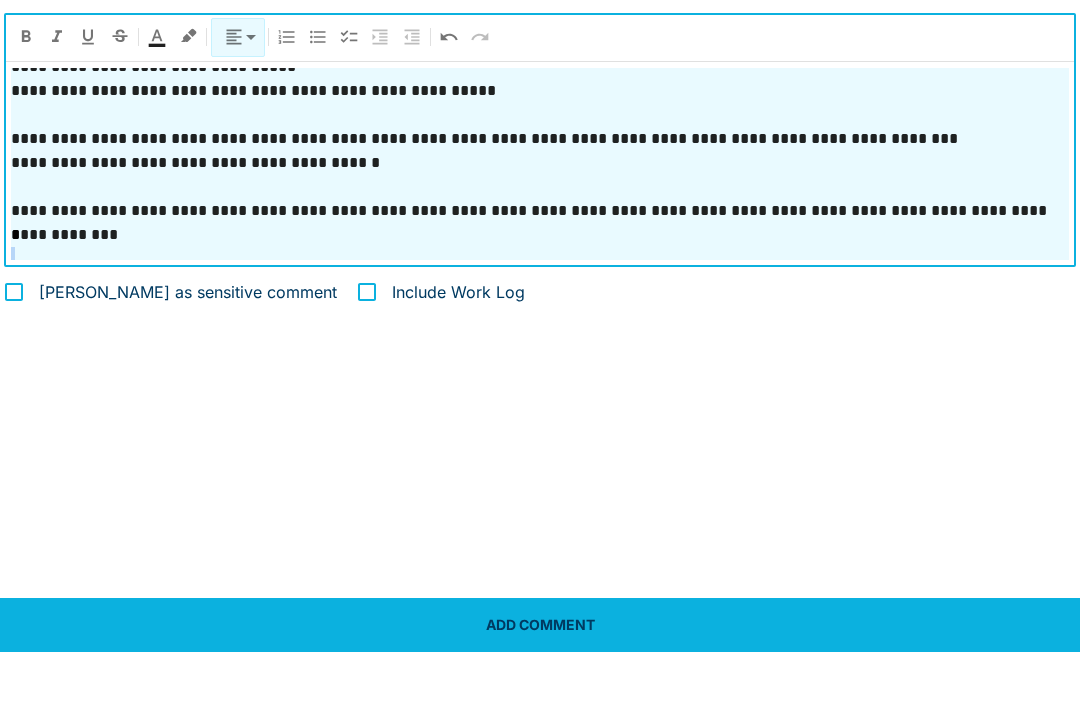 scroll, scrollTop: 1356, scrollLeft: 0, axis: vertical 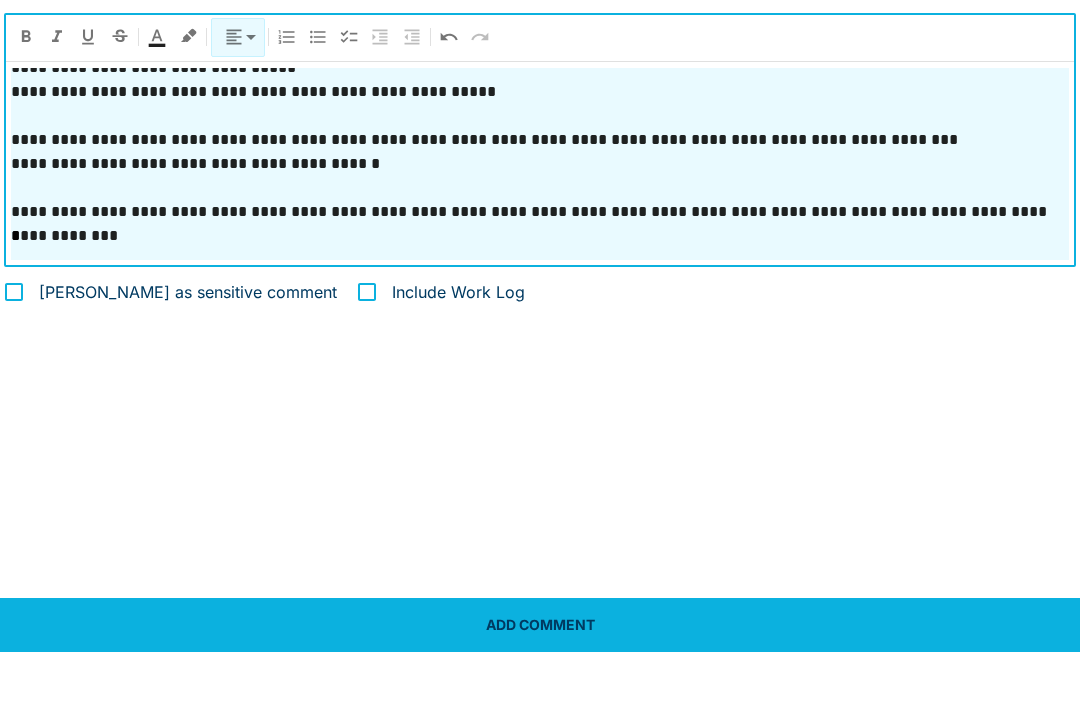 click on "**********" at bounding box center (540, 195) 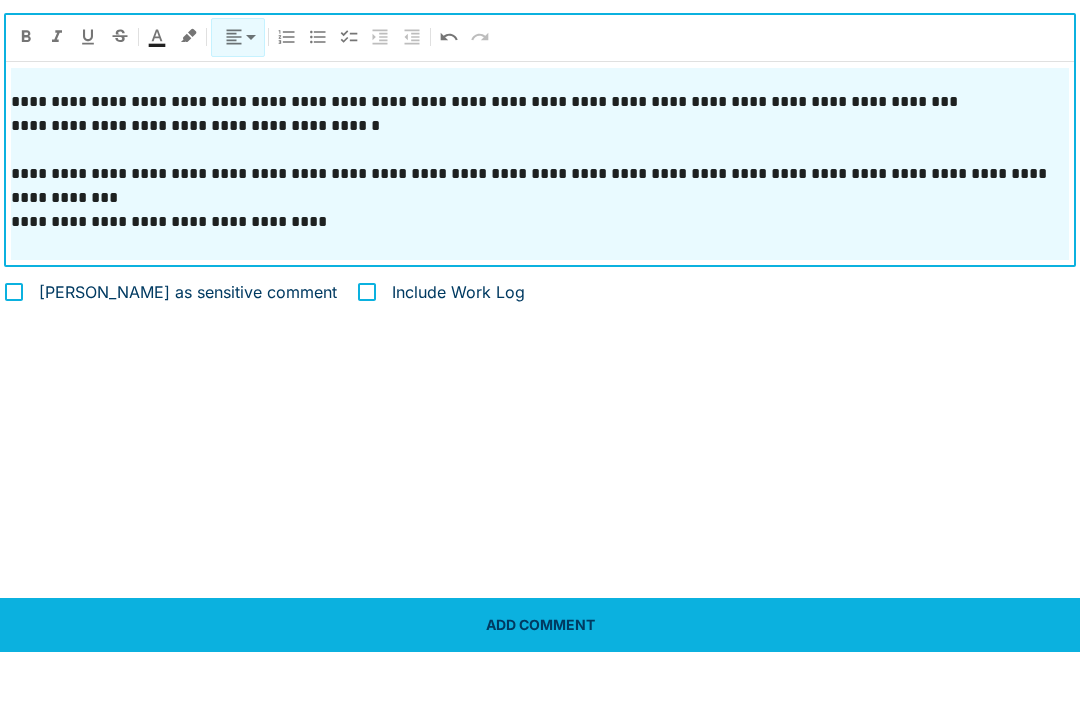 scroll, scrollTop: 1418, scrollLeft: 0, axis: vertical 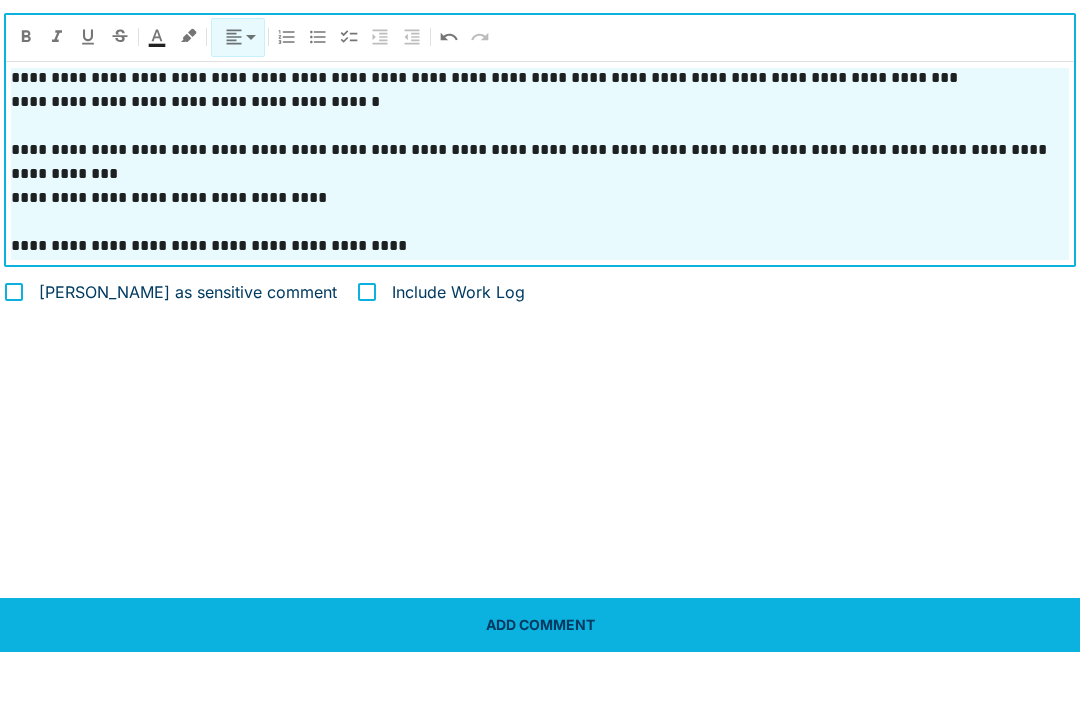 click on "**********" at bounding box center (540, 301) 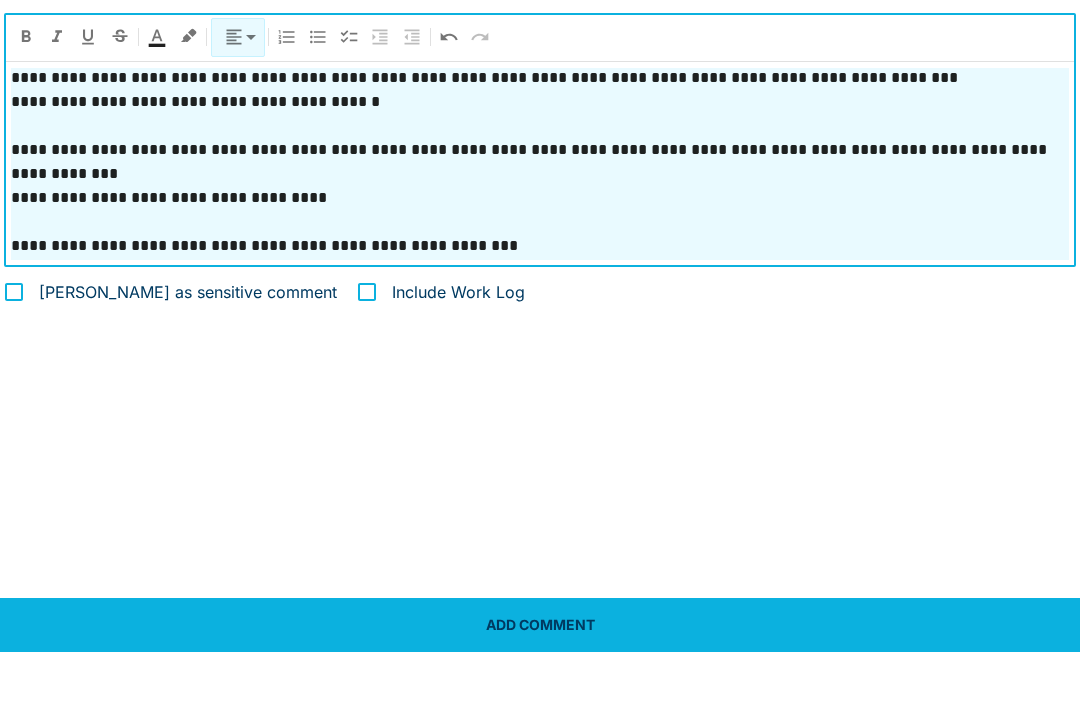 click at bounding box center (540, 325) 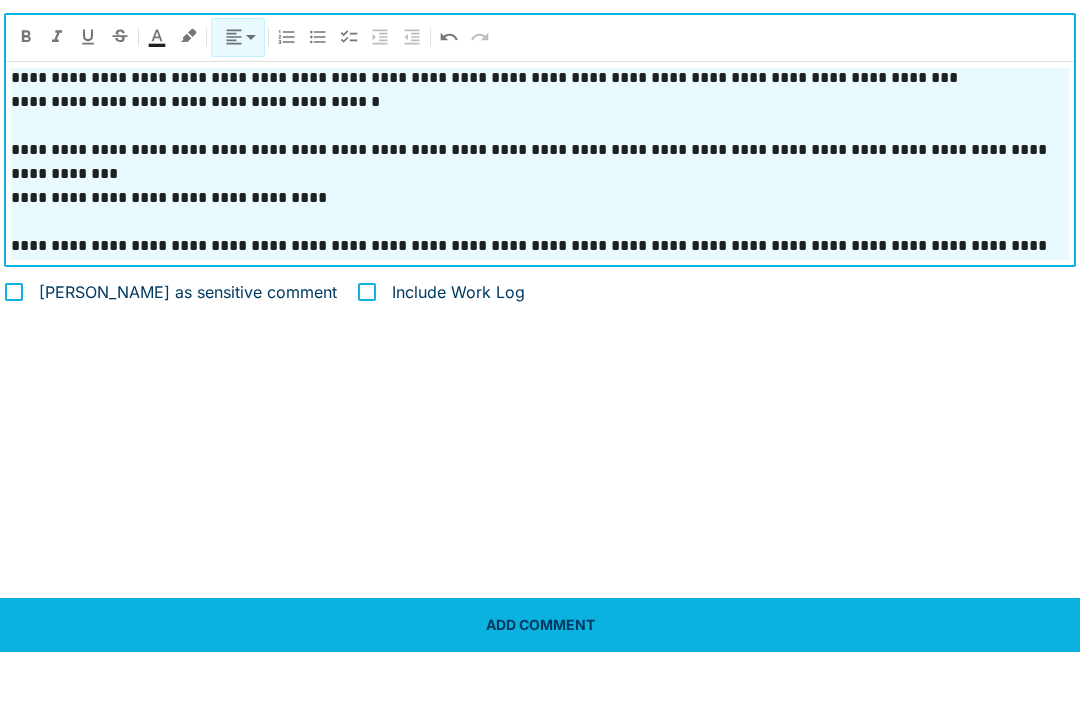 scroll, scrollTop: 1442, scrollLeft: 0, axis: vertical 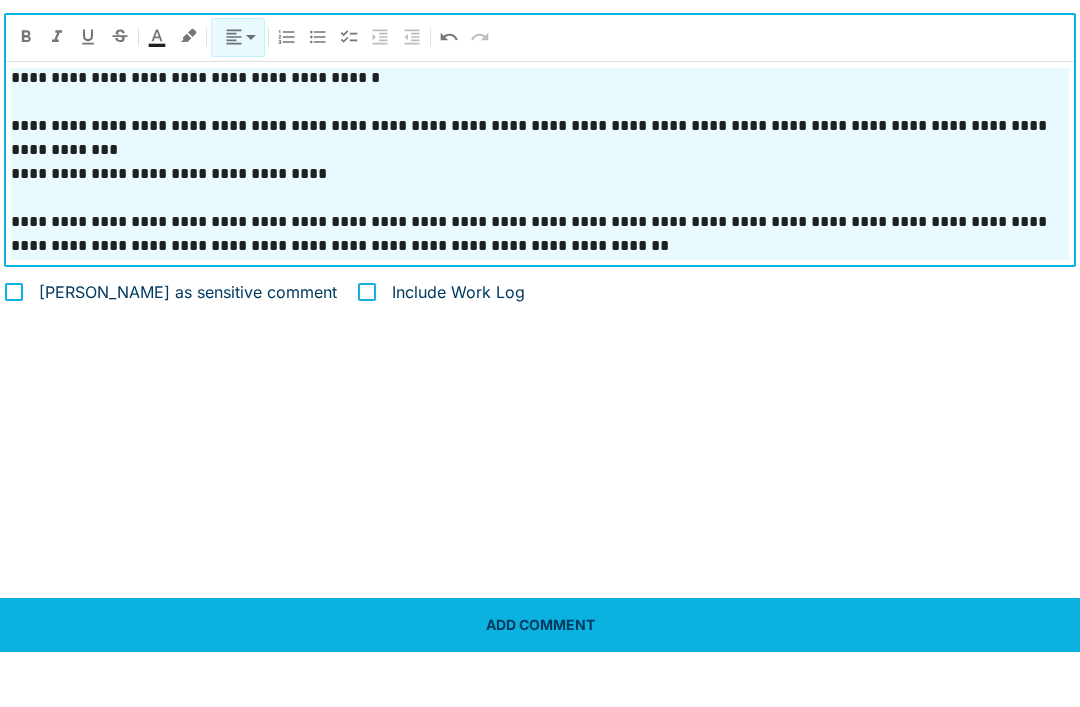 click on "**********" at bounding box center (540, 289) 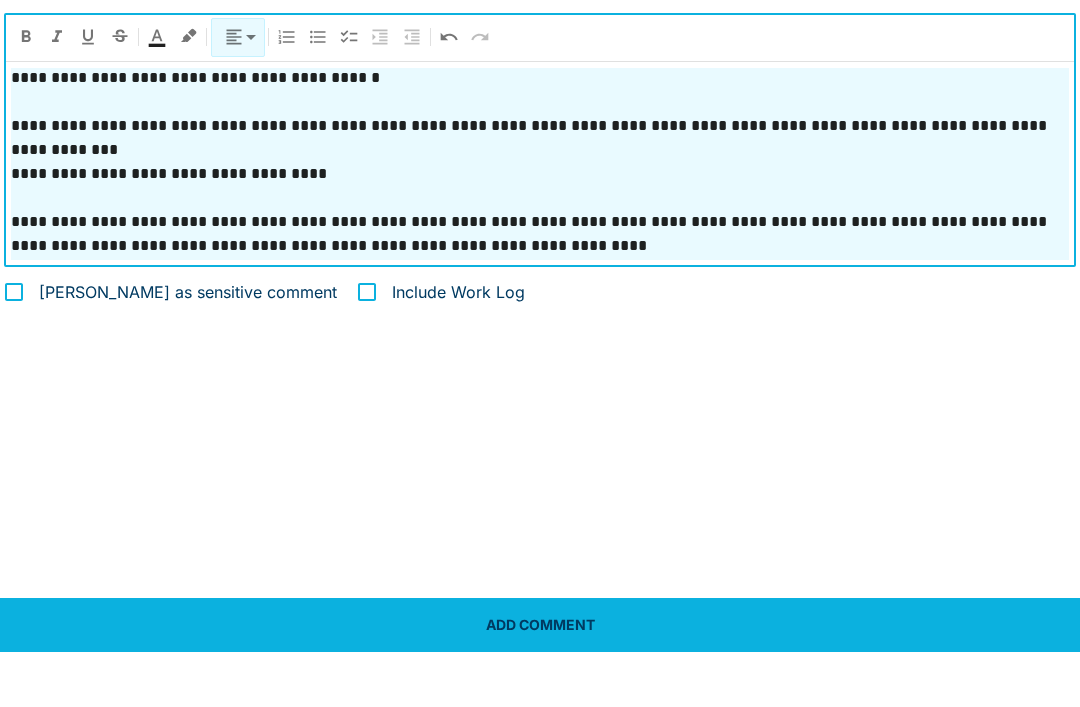click on "**********" at bounding box center [540, 289] 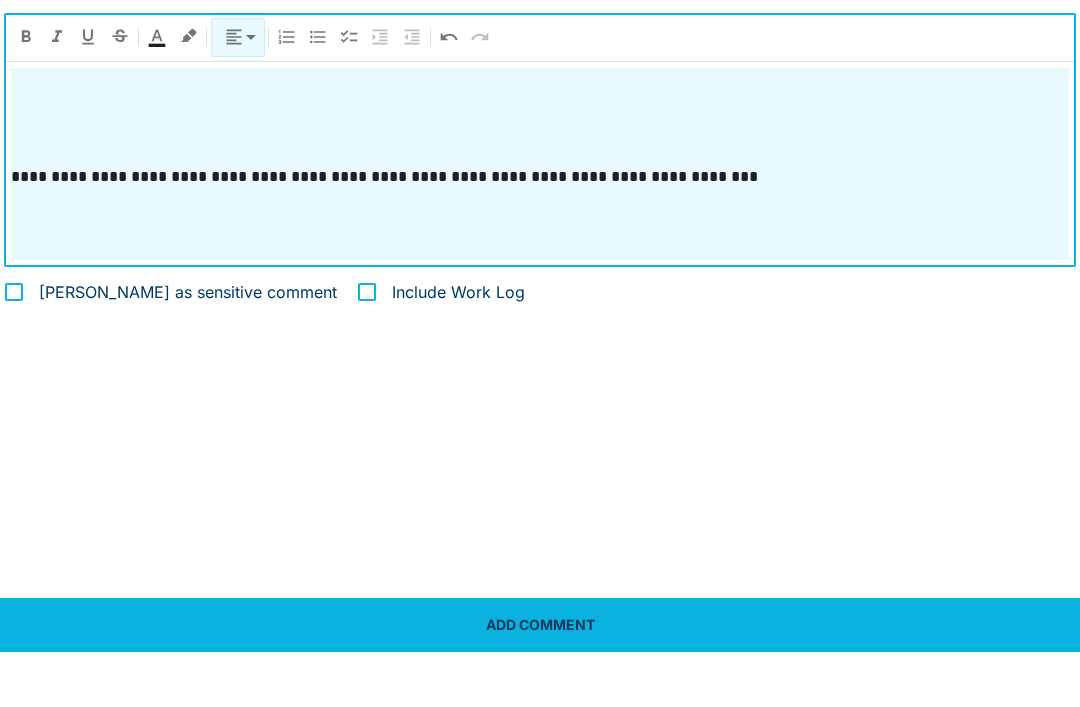 scroll, scrollTop: 1655, scrollLeft: 0, axis: vertical 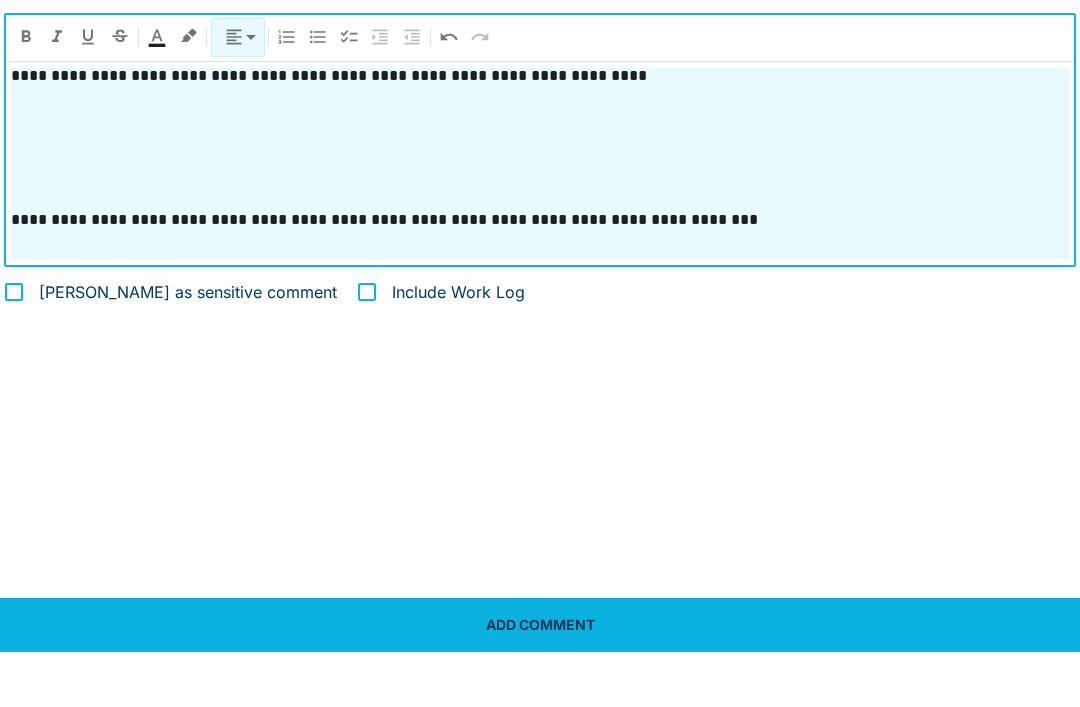click at bounding box center [540, 227] 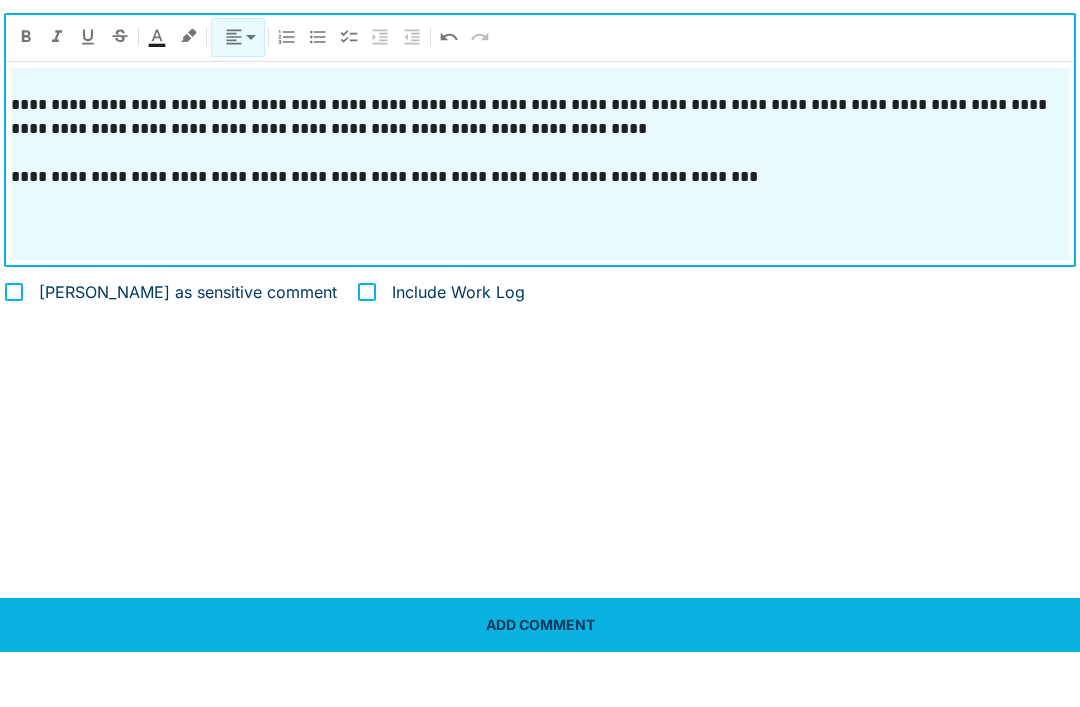 scroll, scrollTop: 1559, scrollLeft: 0, axis: vertical 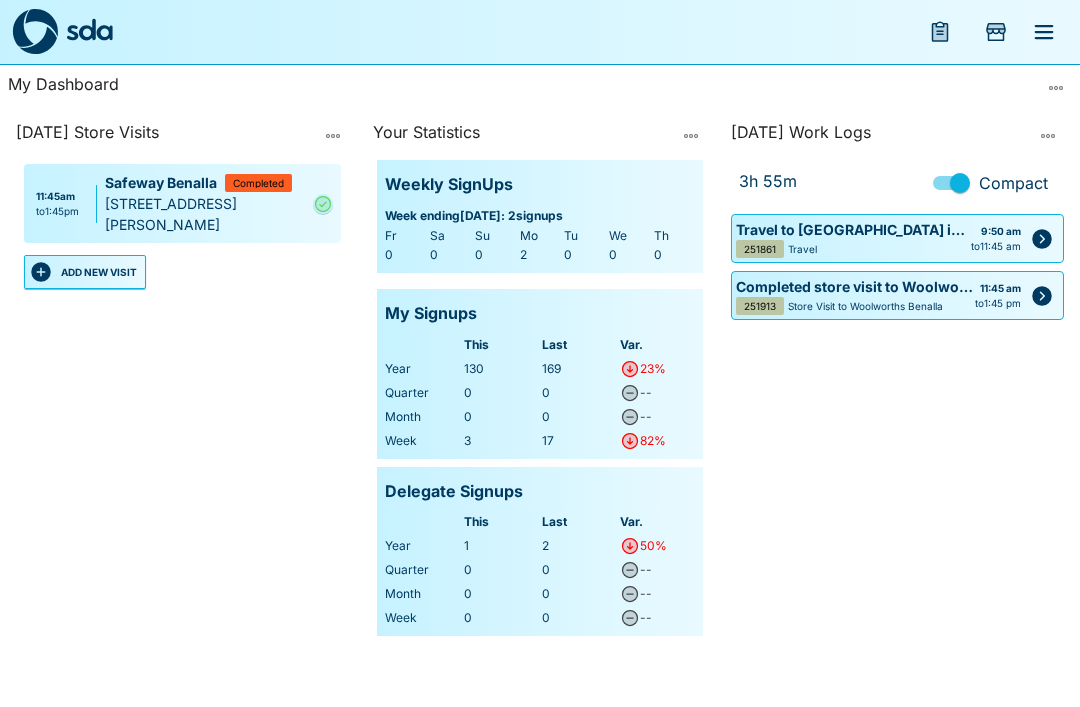 click 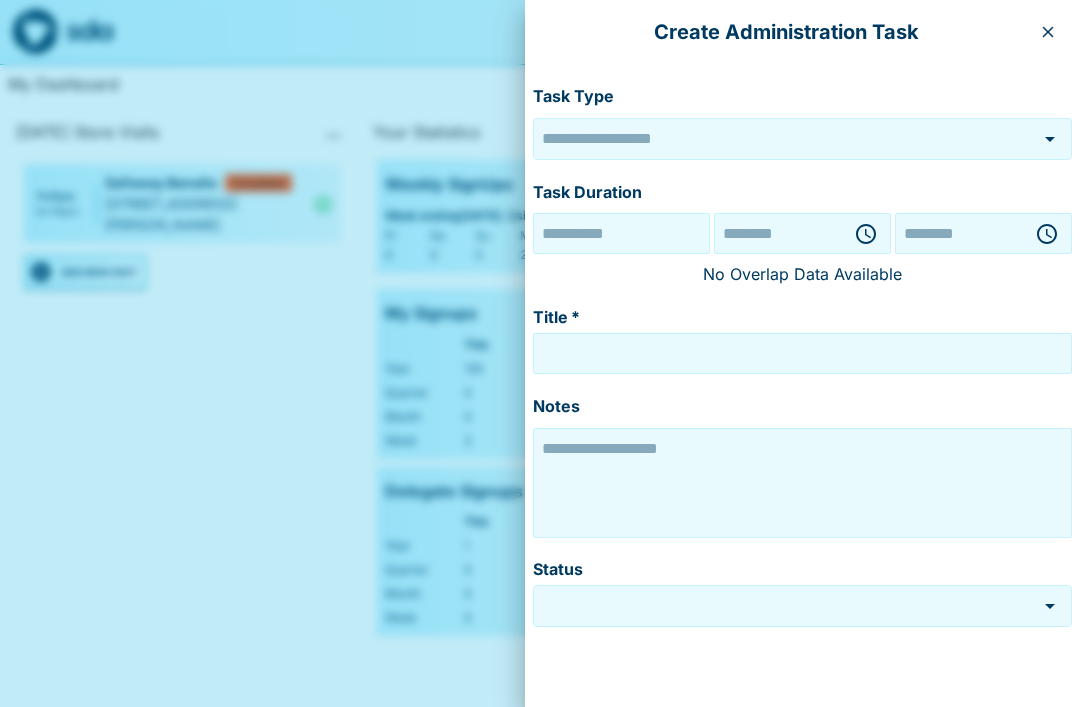 type on "******" 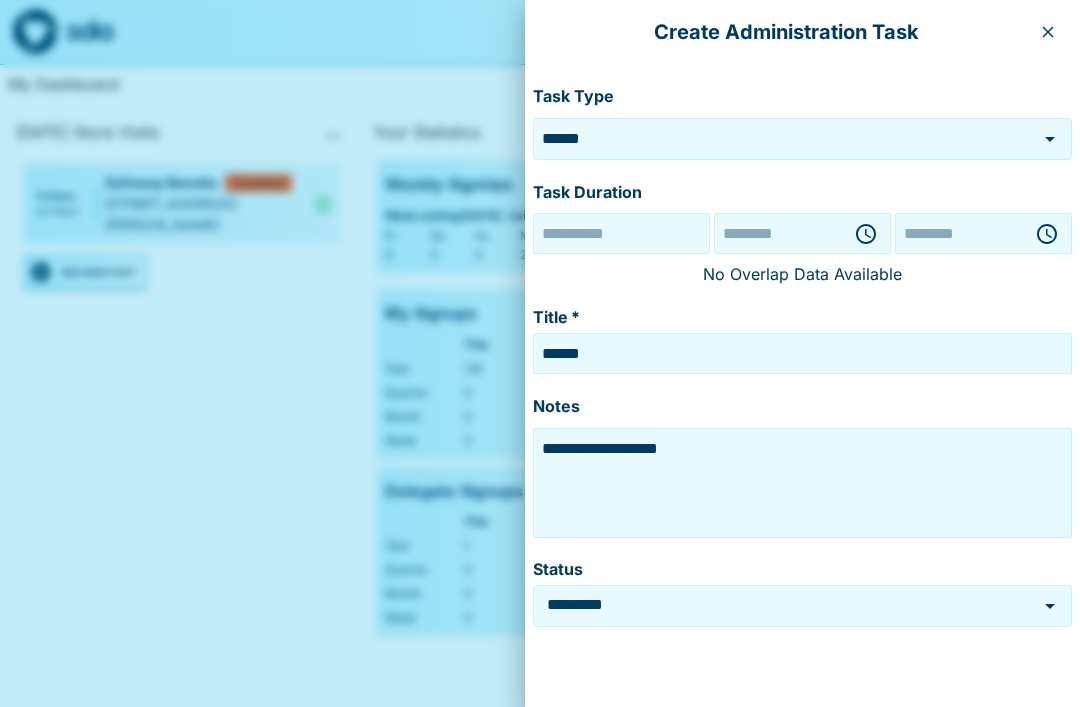 type on "**********" 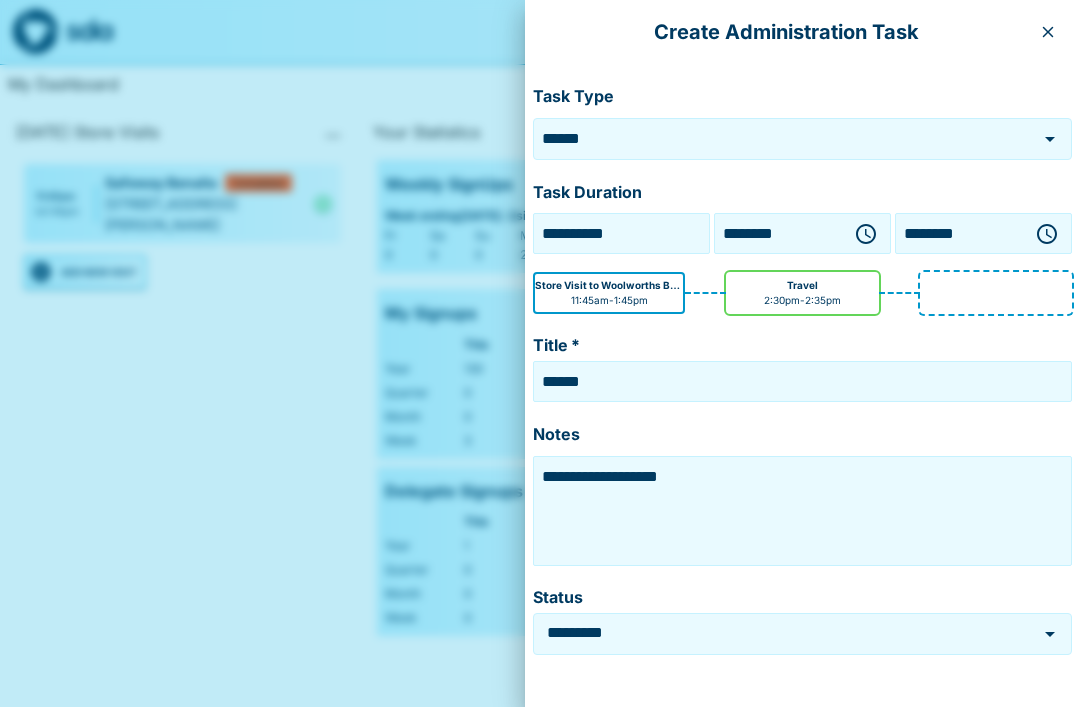 click 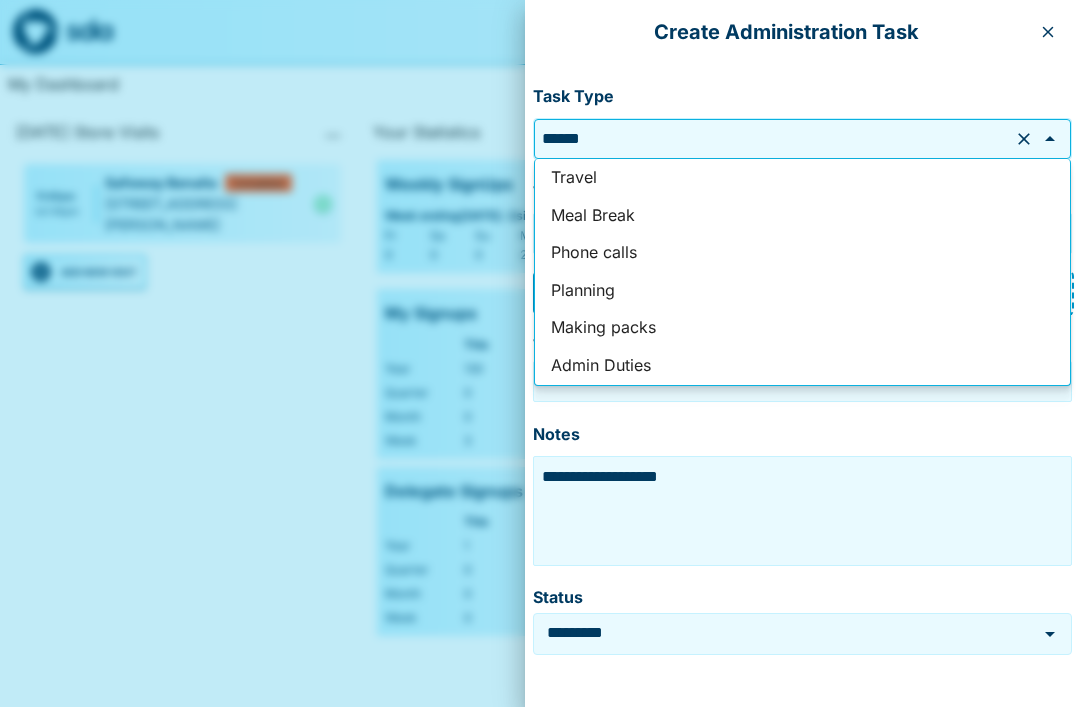 click on "Admin Duties" at bounding box center [802, 366] 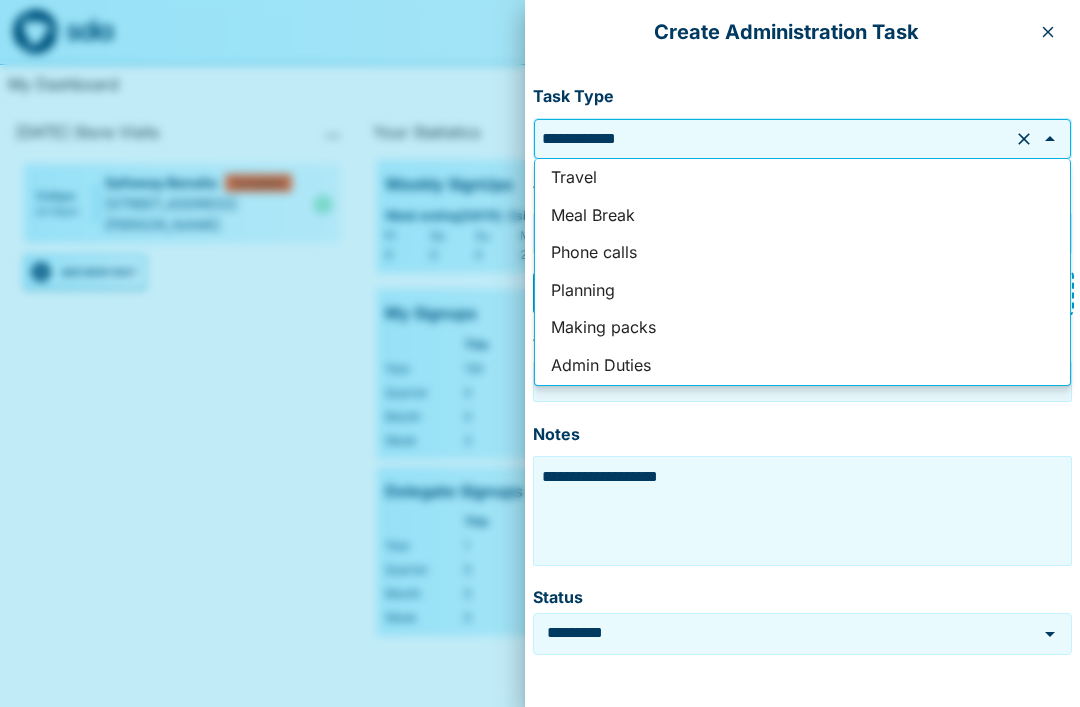 type on "**********" 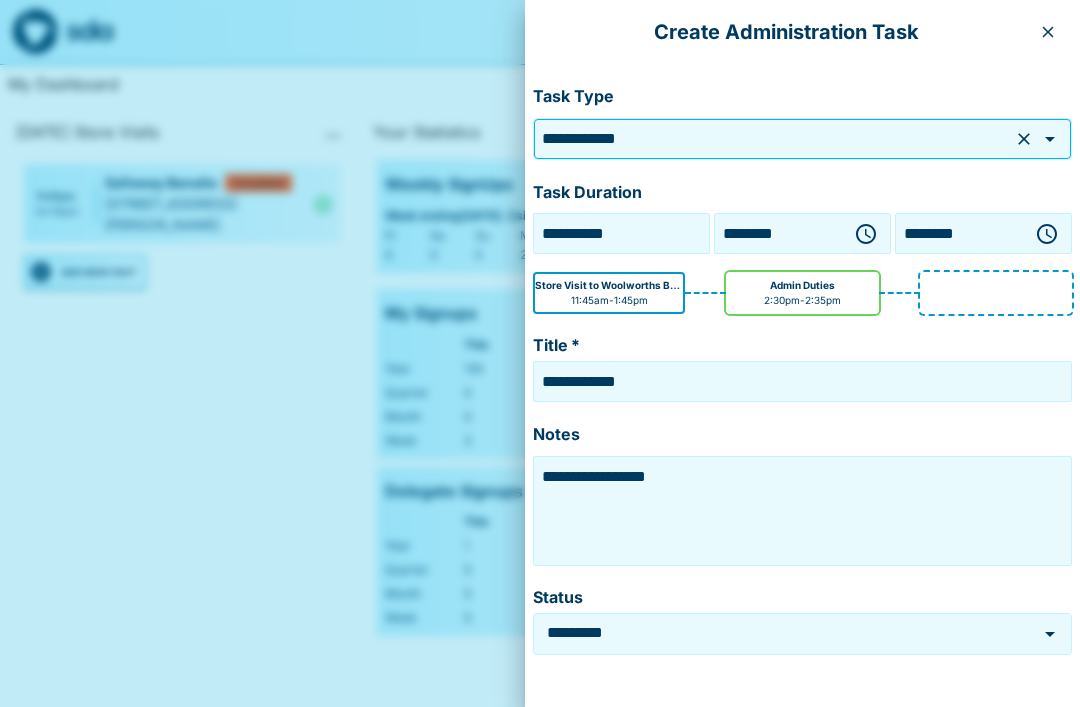 click on "**********" at bounding box center [802, 381] 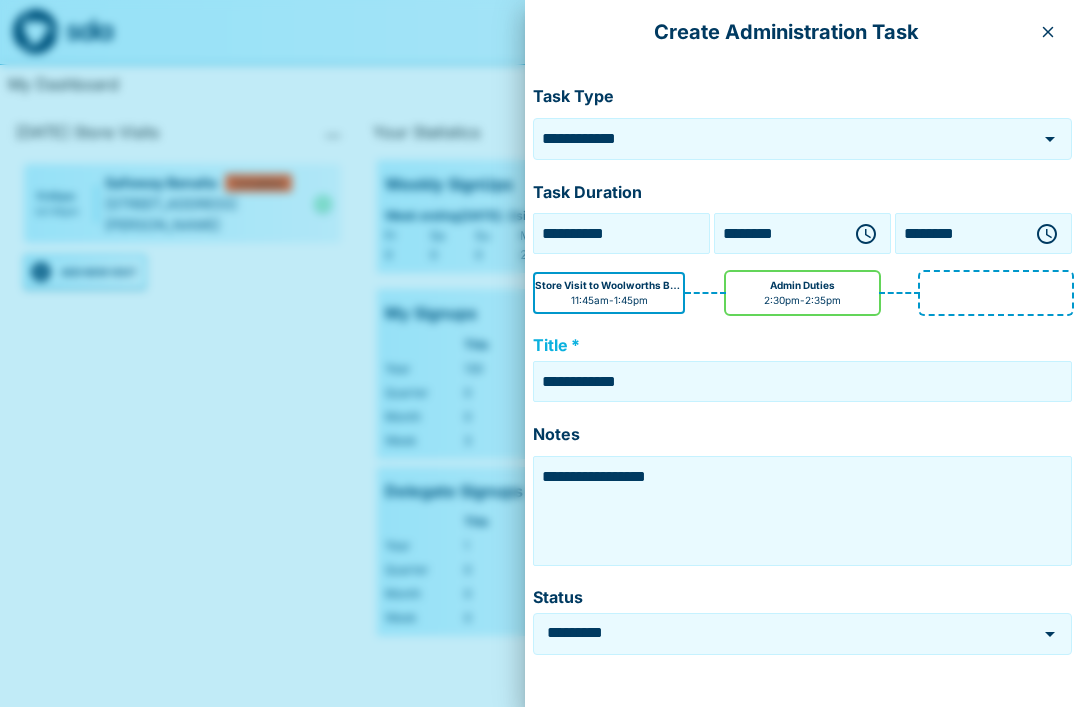 click on "**********" at bounding box center [802, 381] 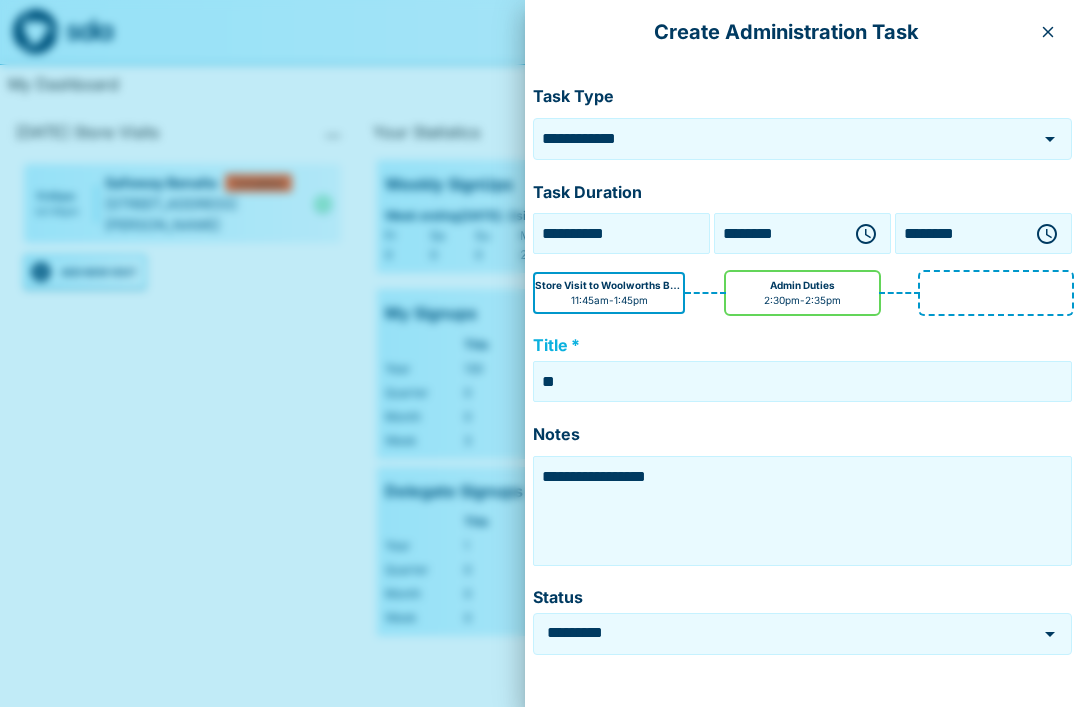 type on "*" 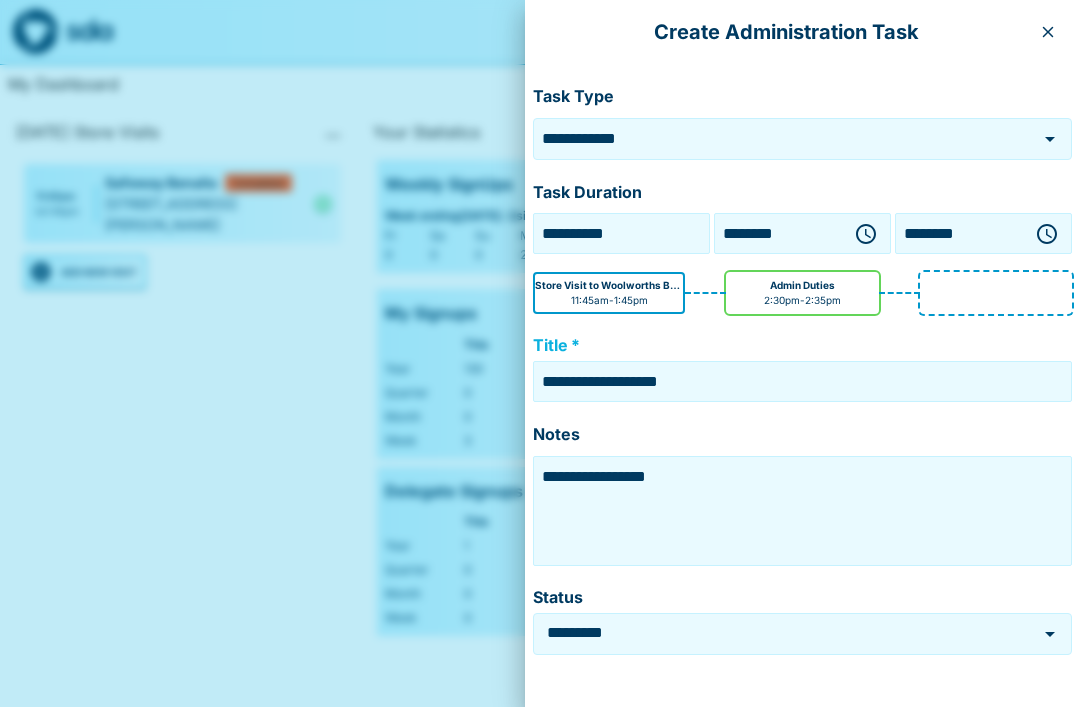 type on "**********" 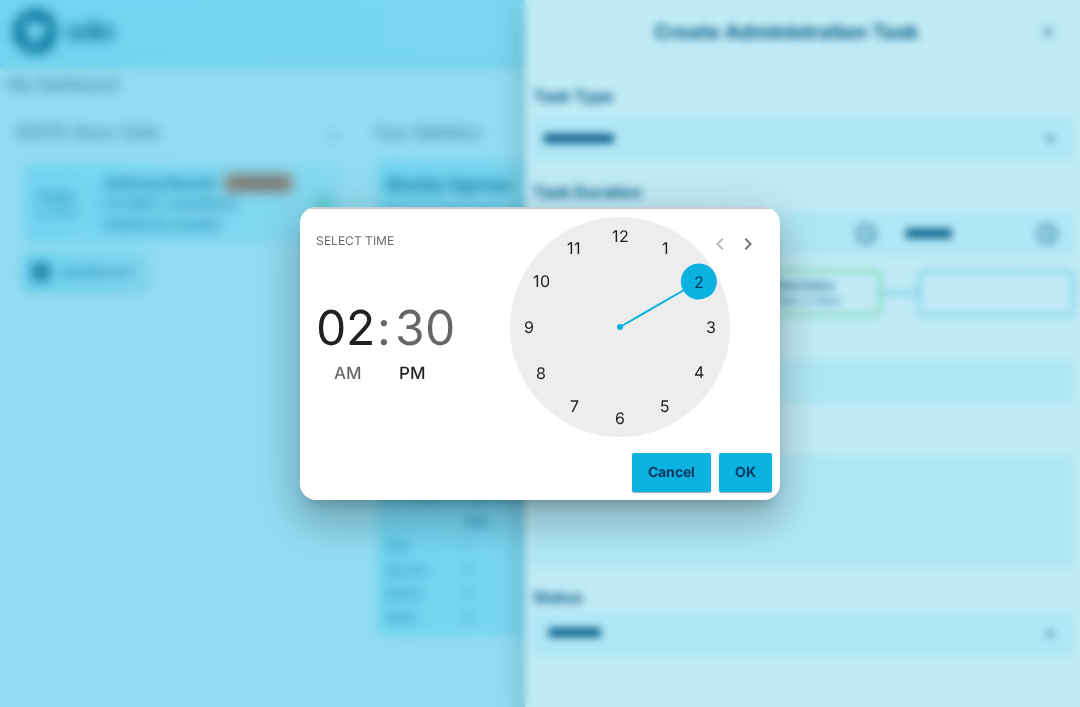 click at bounding box center [620, 327] 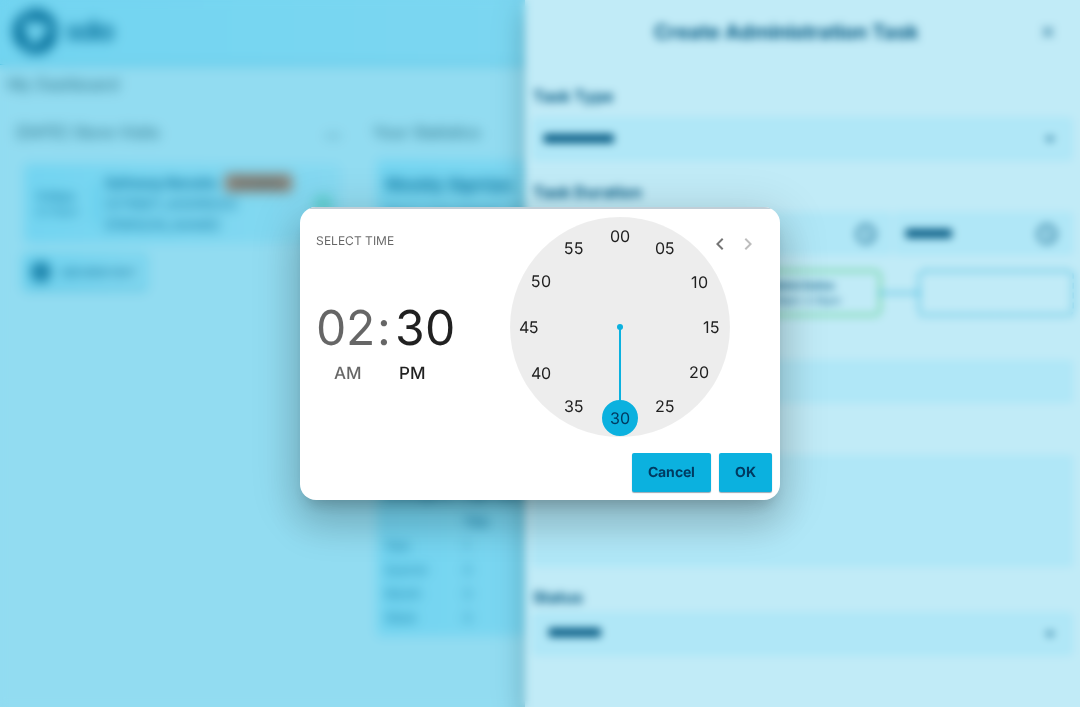 click at bounding box center (620, 327) 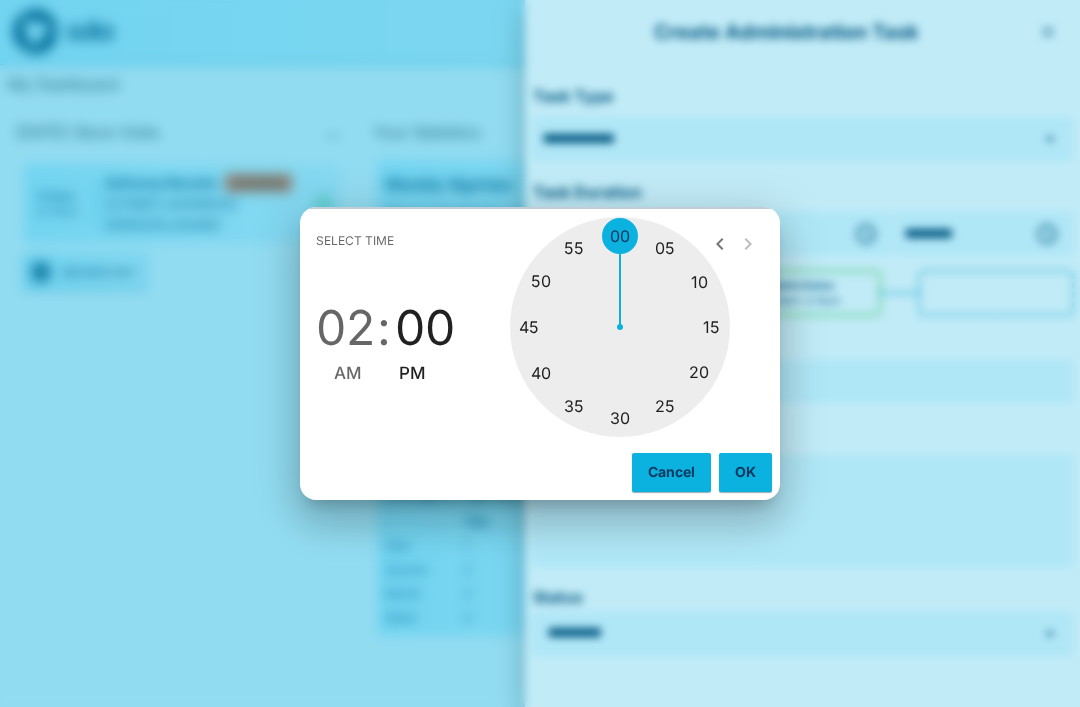 type on "********" 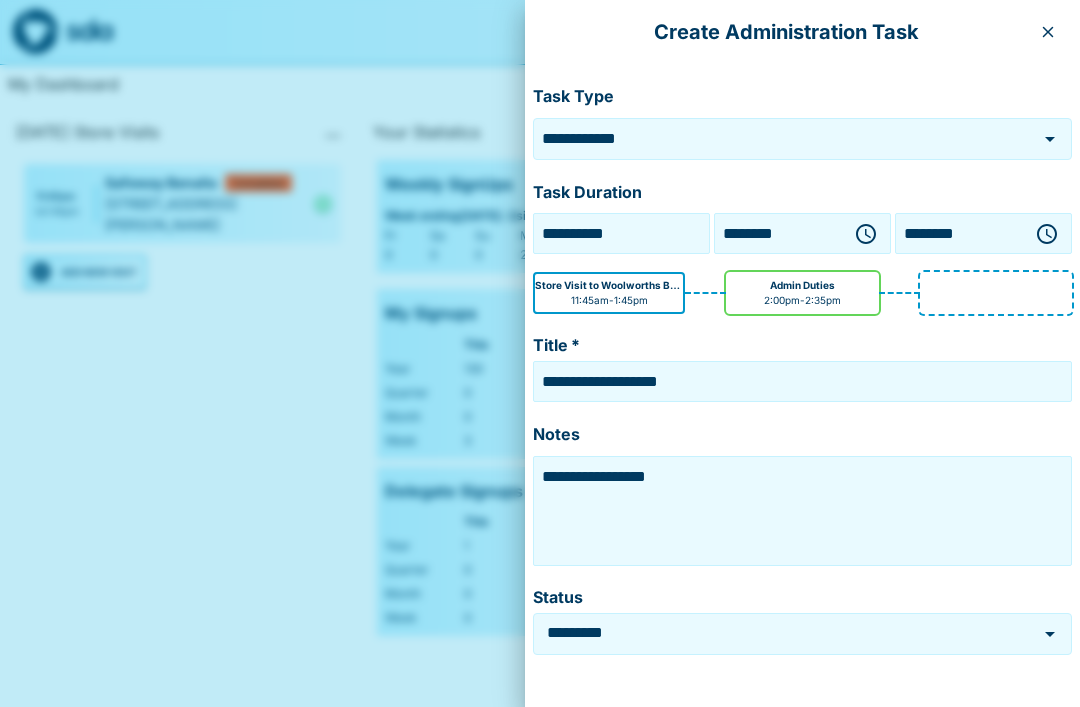 click on "********" at bounding box center [959, 233] 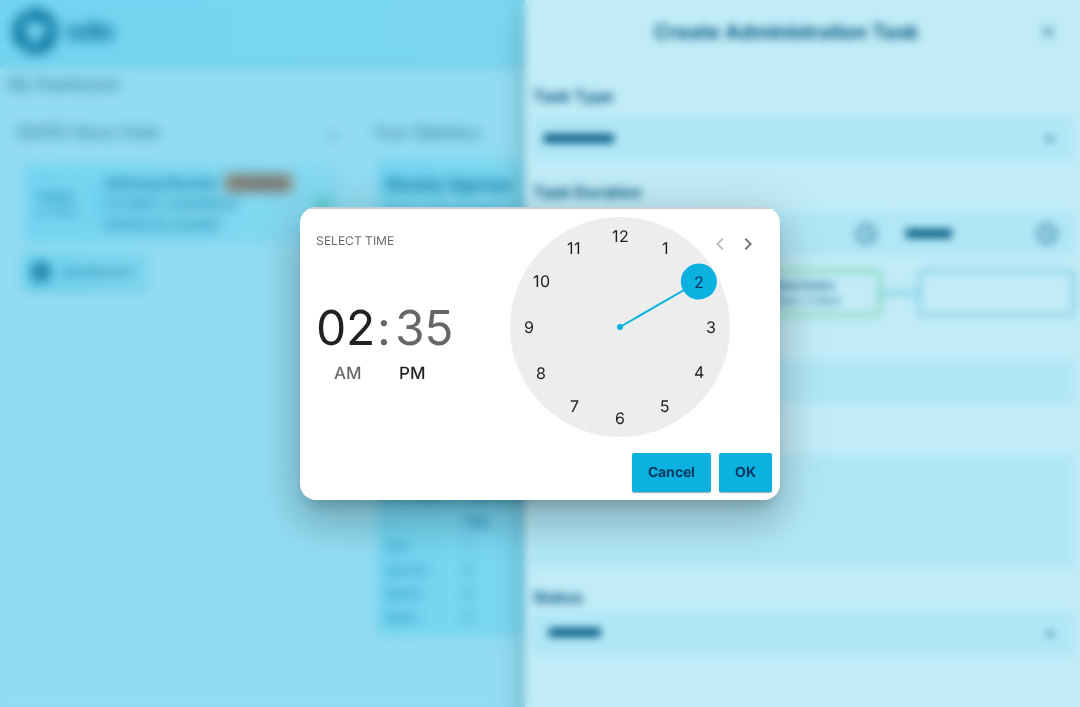 click at bounding box center [620, 327] 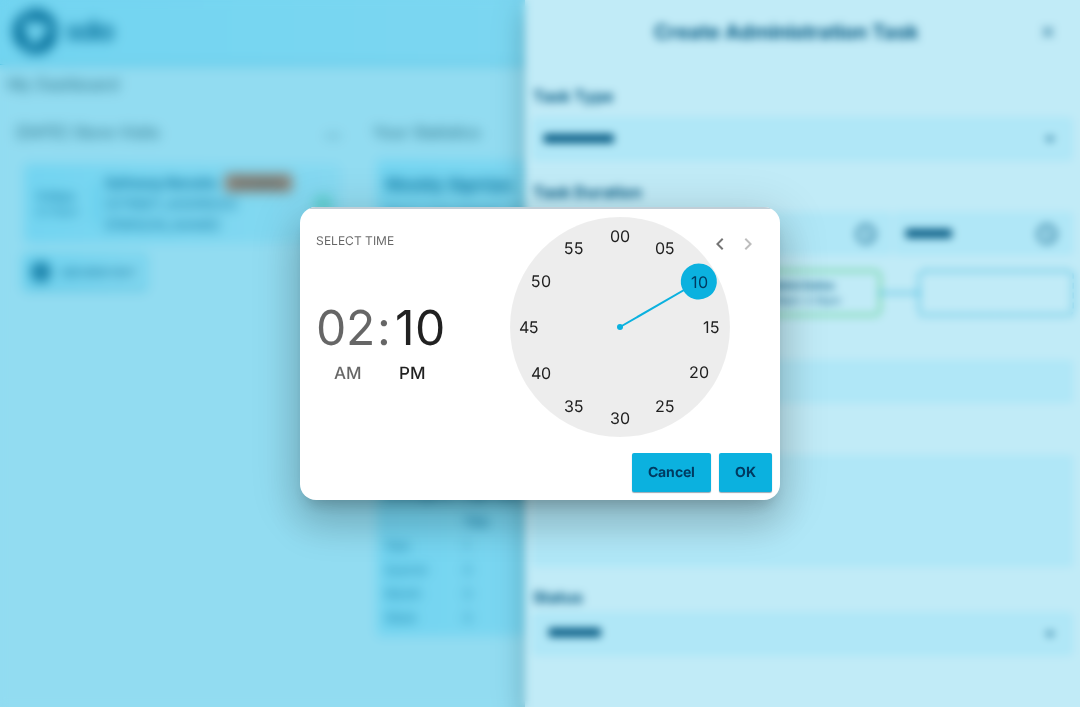 click at bounding box center (620, 327) 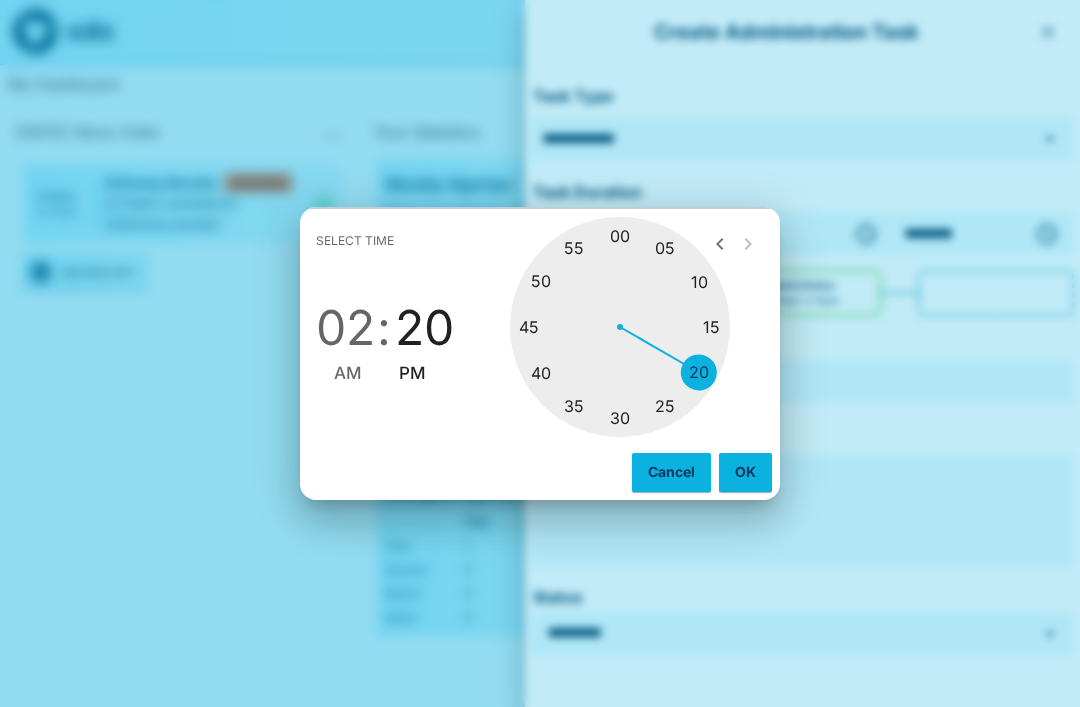 click on "OK" at bounding box center [745, 472] 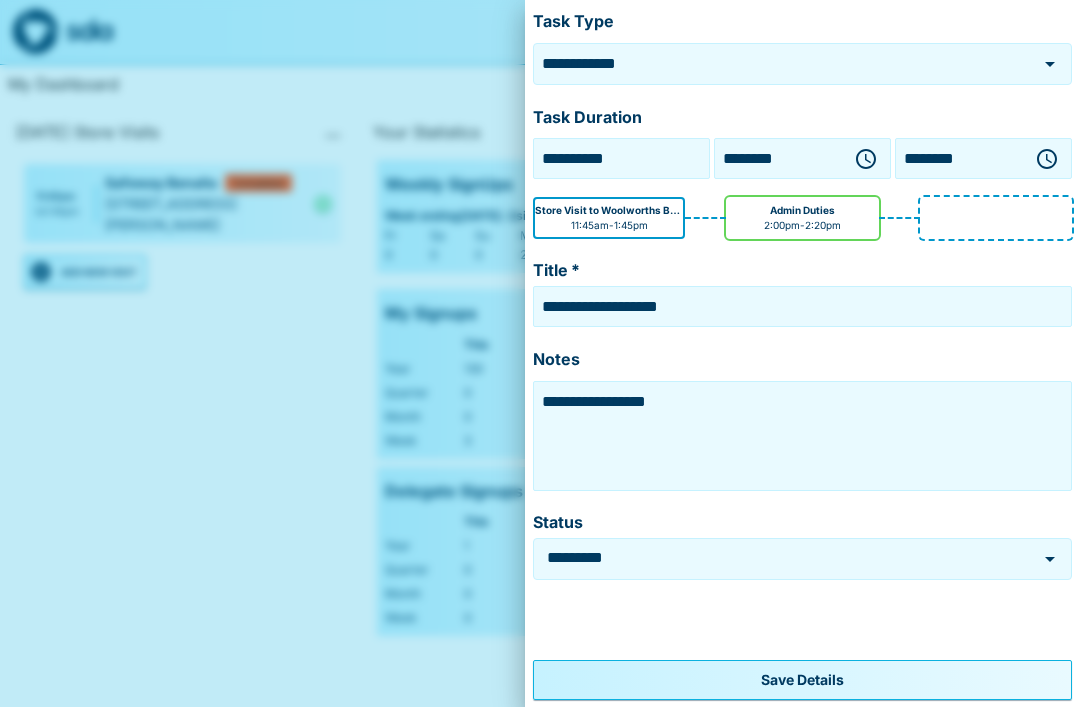 scroll, scrollTop: 74, scrollLeft: 0, axis: vertical 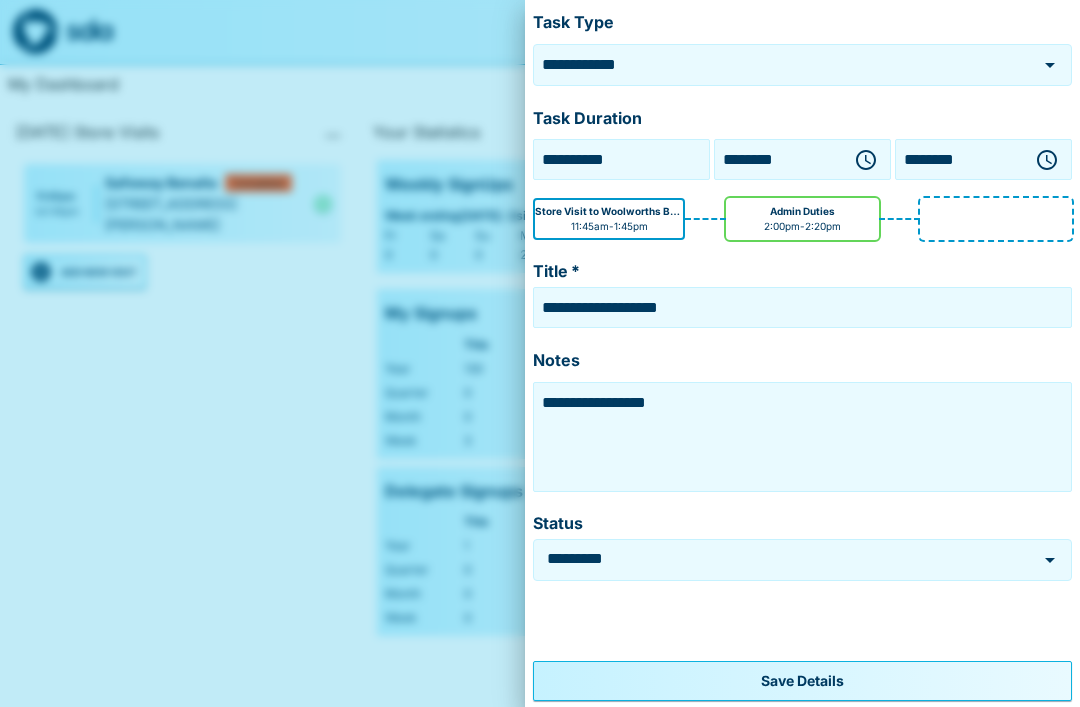 click on "Save Details" at bounding box center (802, 681) 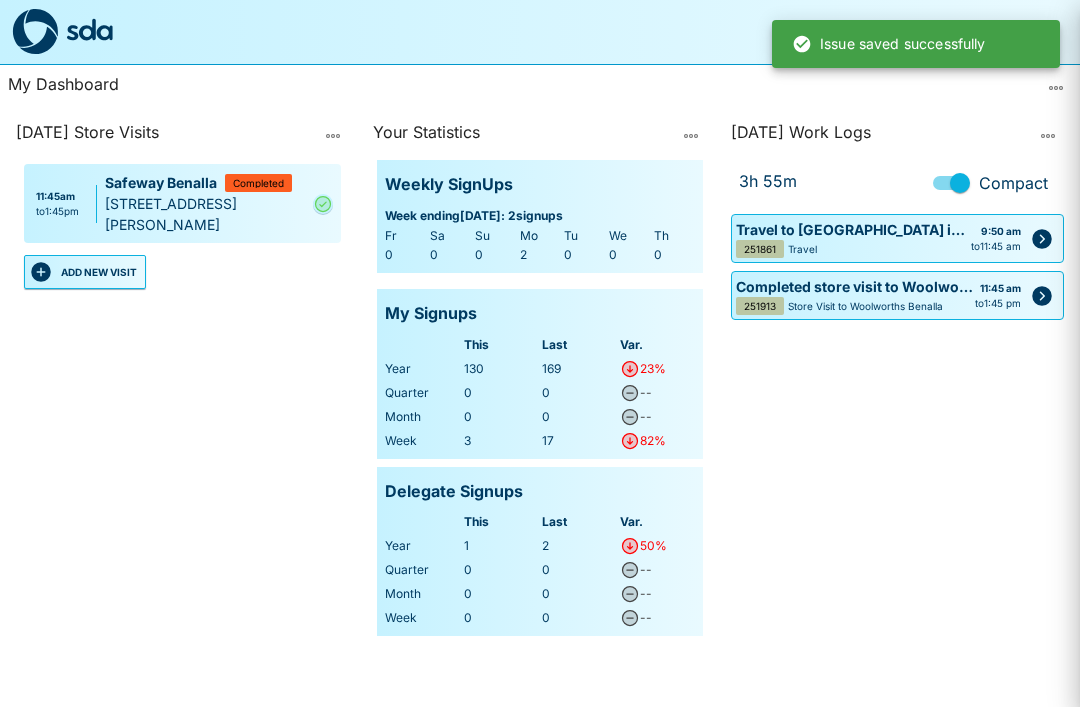 type on "**********" 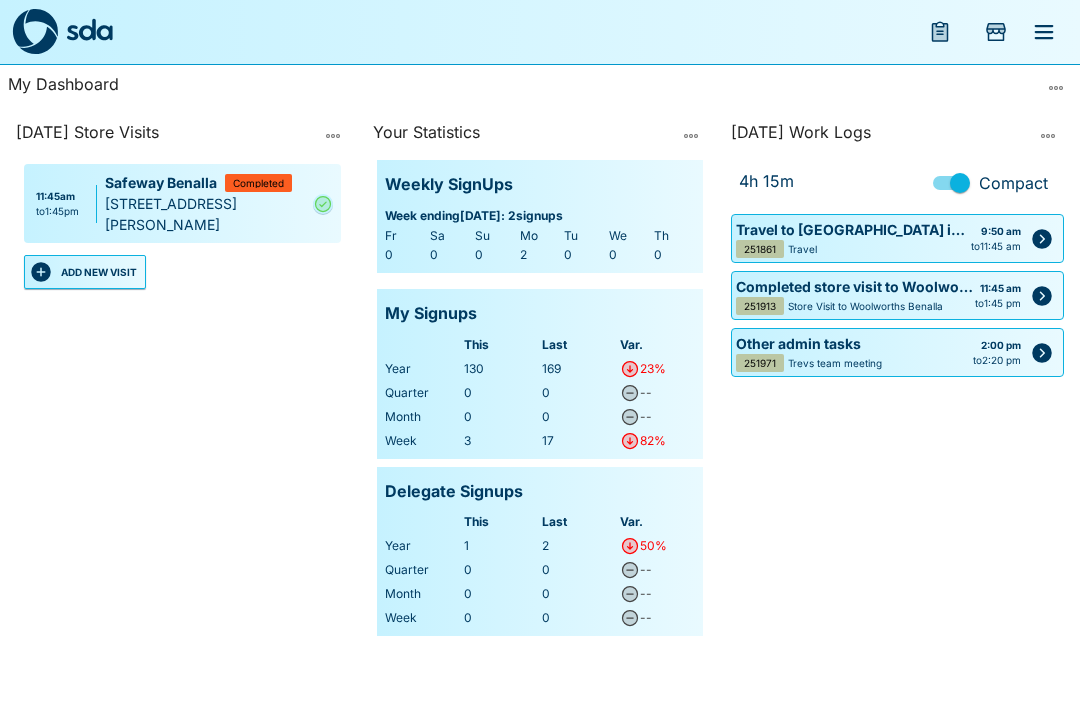 click 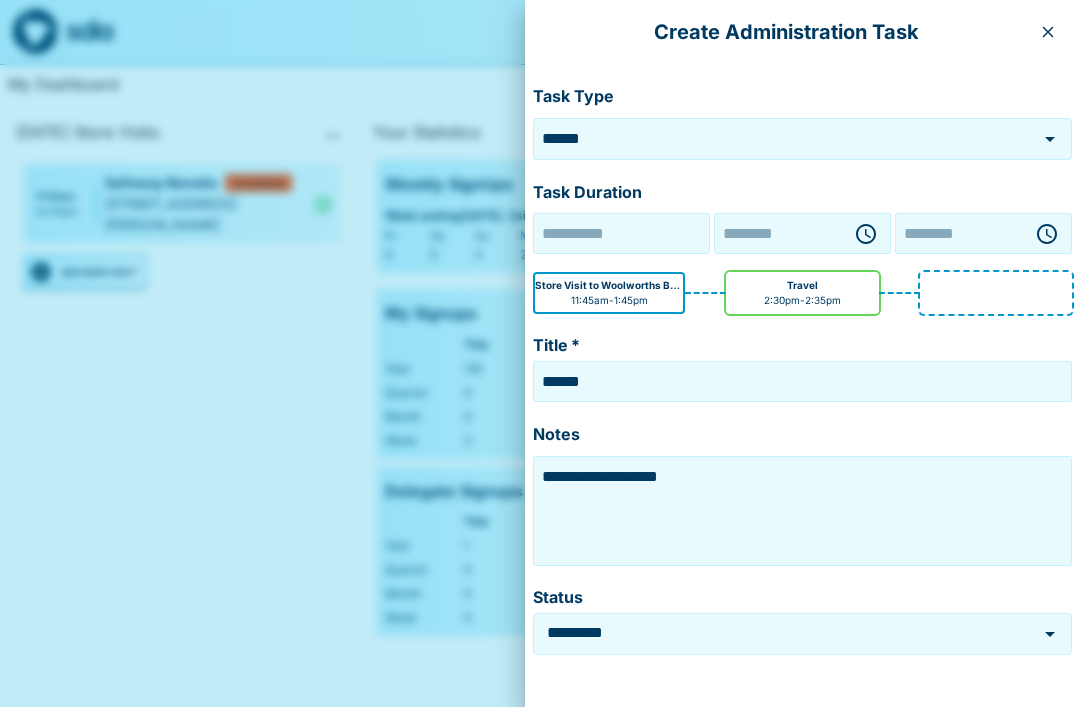 type on "**********" 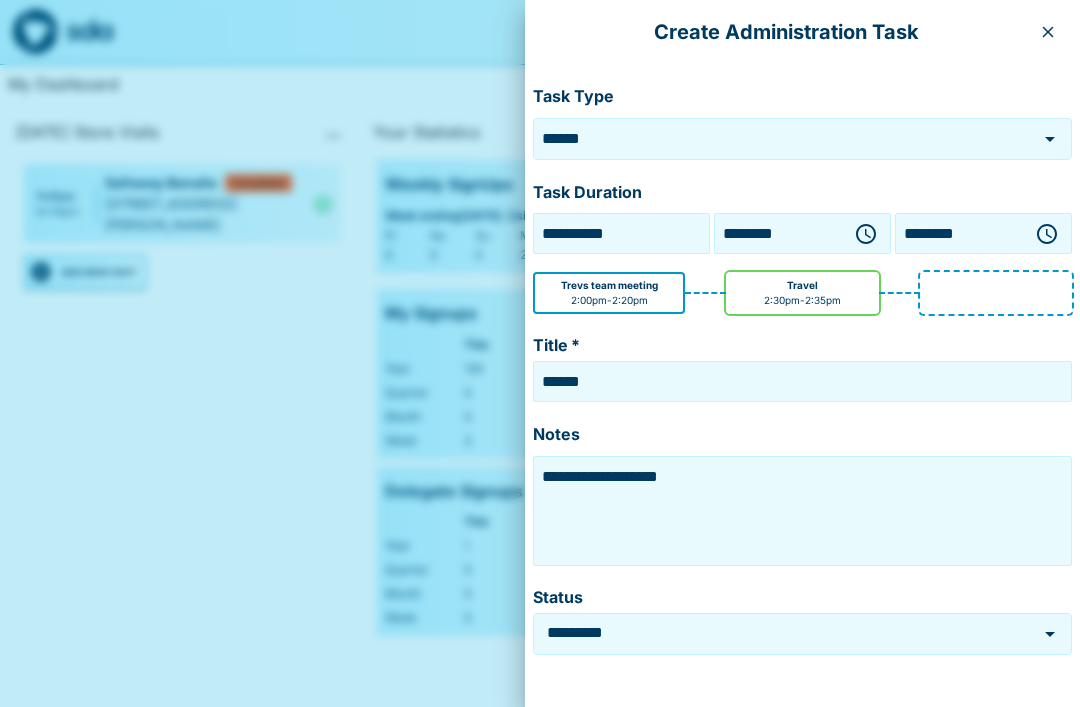 scroll, scrollTop: 6, scrollLeft: 0, axis: vertical 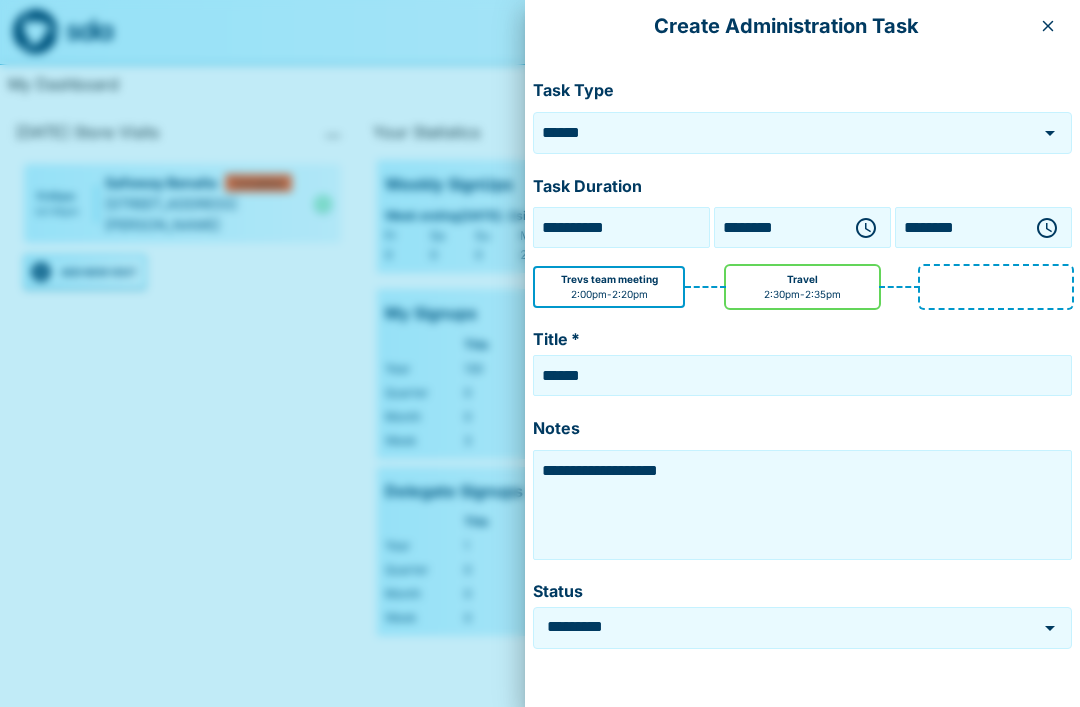 click 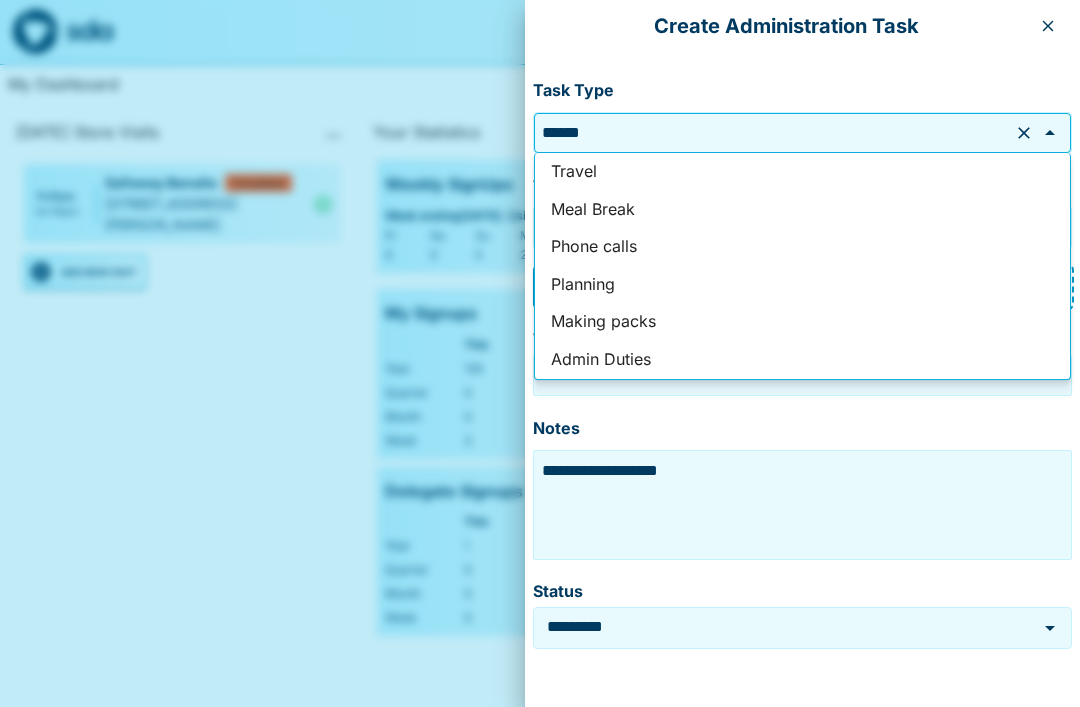 click at bounding box center [540, 353] 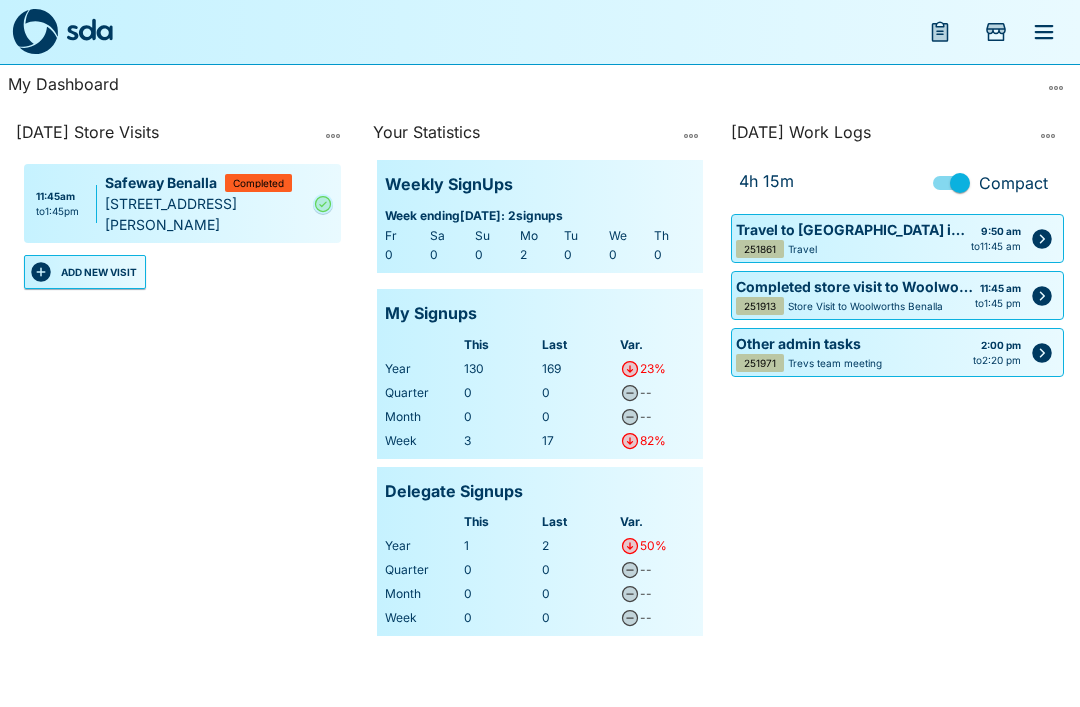 scroll, scrollTop: 64, scrollLeft: 0, axis: vertical 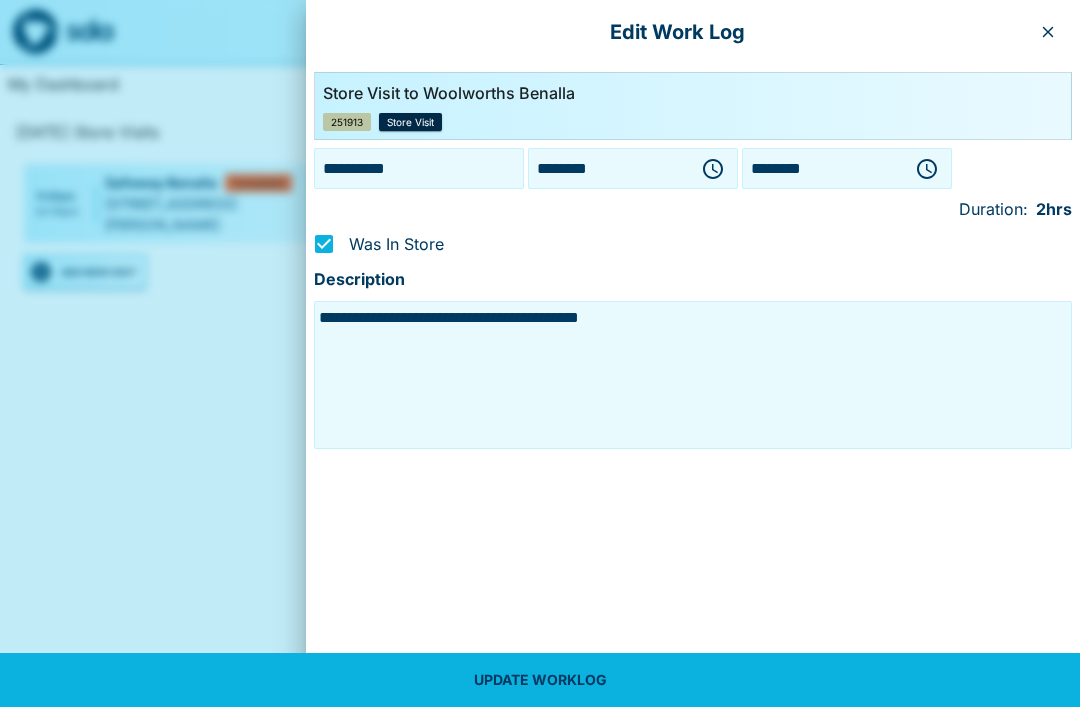 click at bounding box center (540, 353) 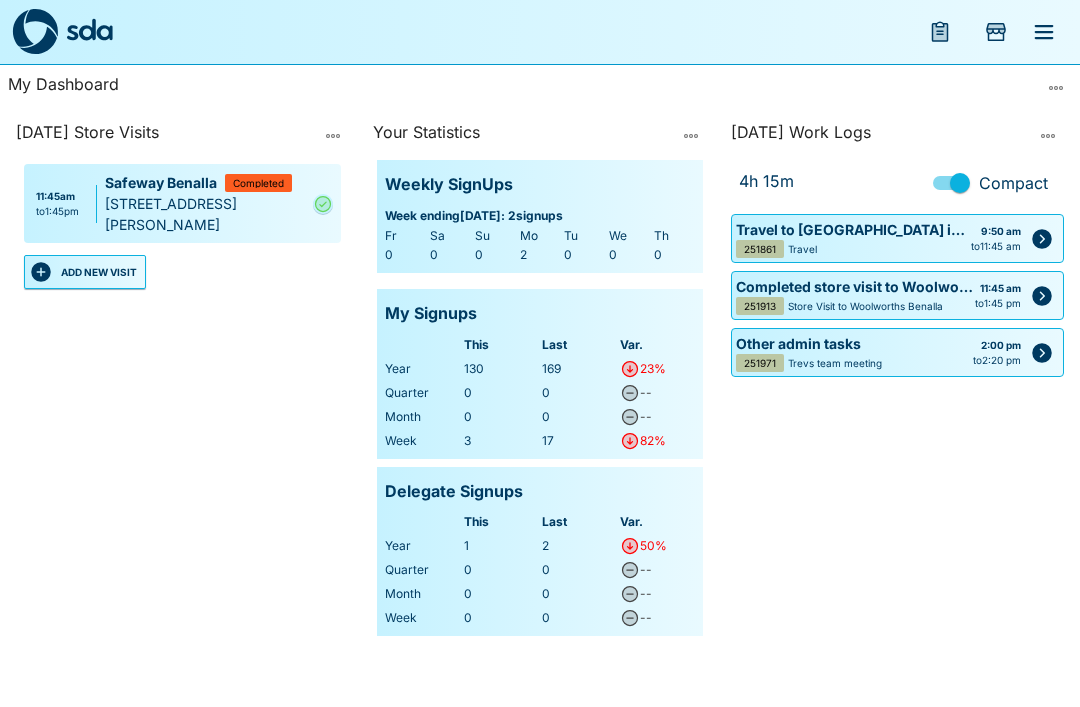 click 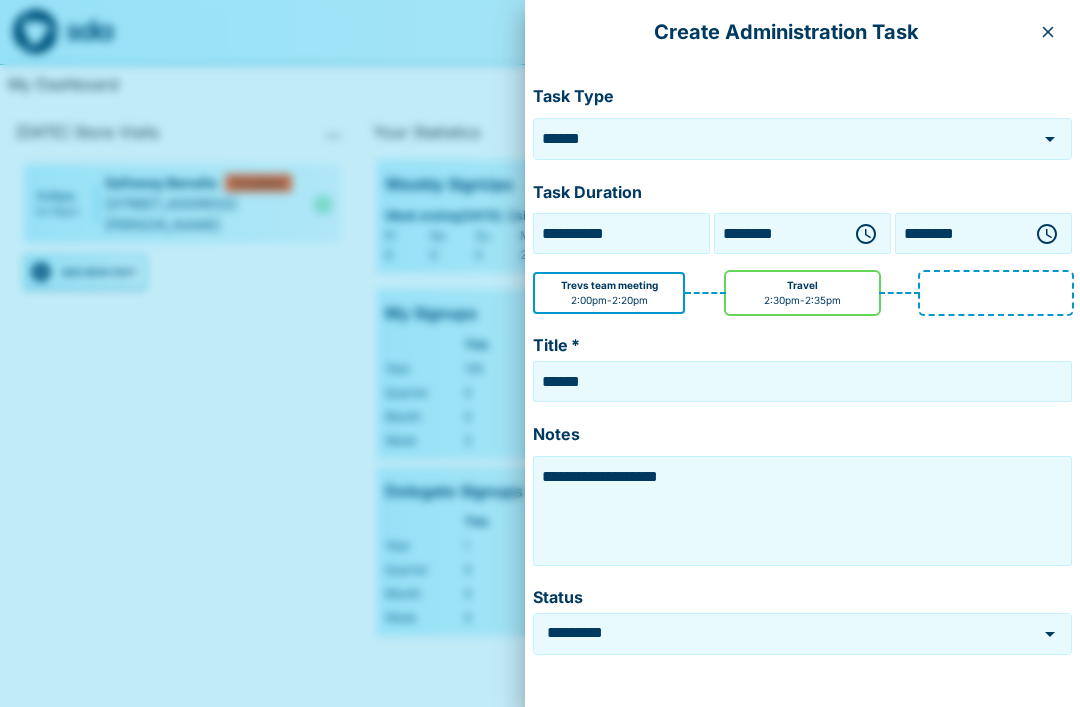 click at bounding box center [540, 353] 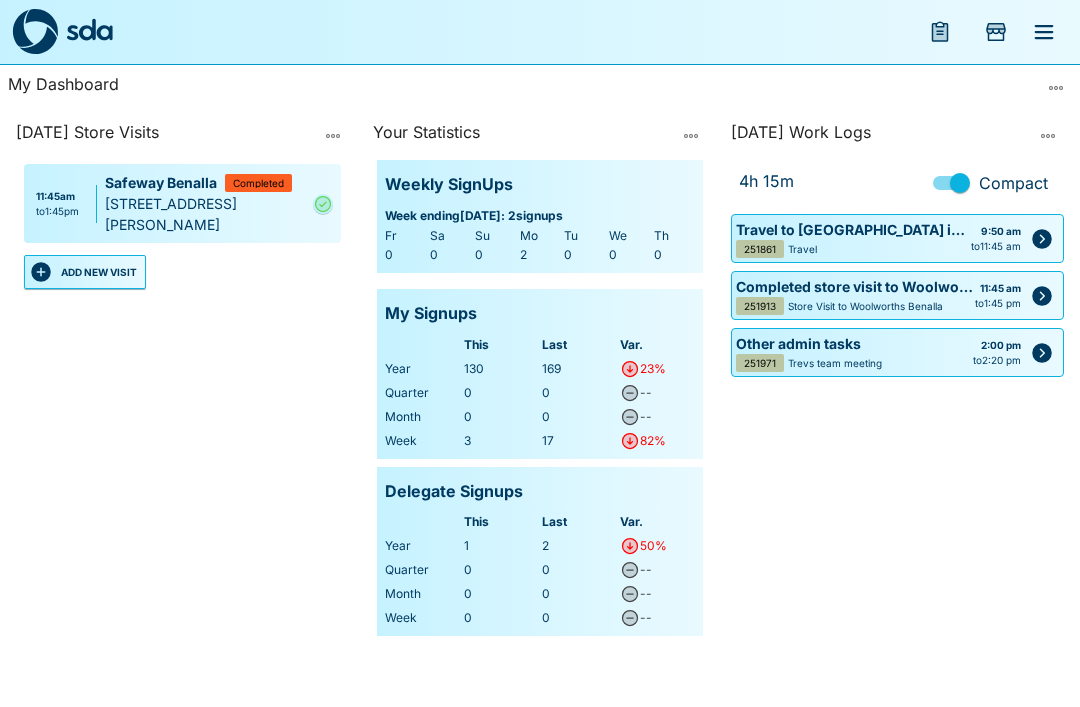 click 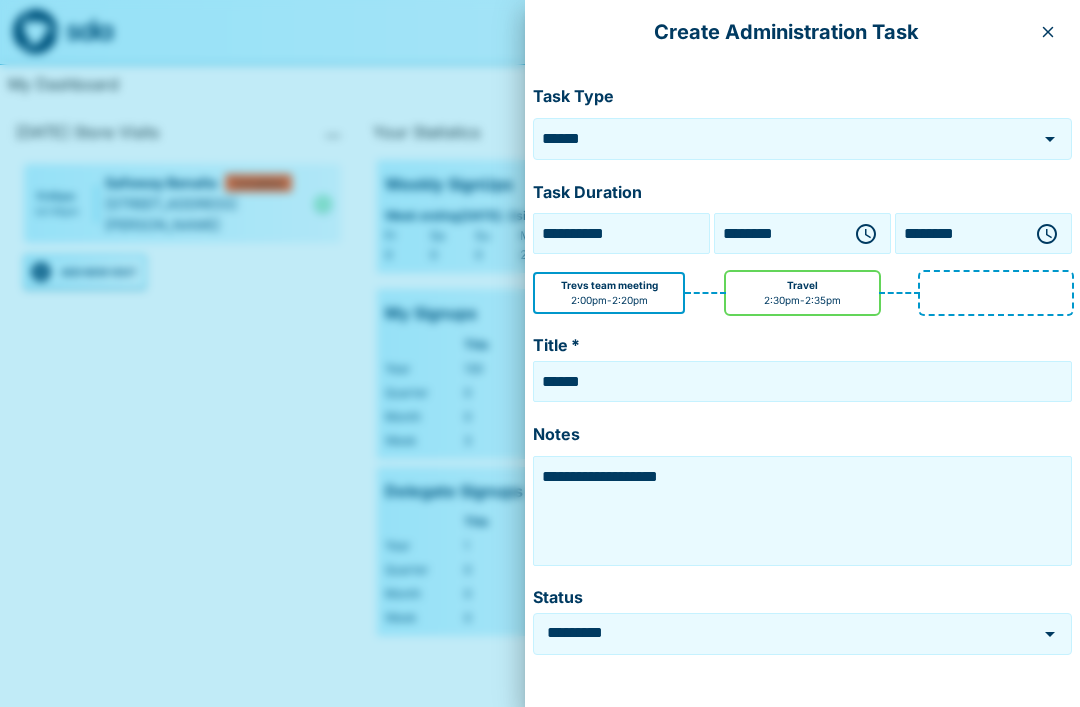 click on "******" at bounding box center (772, 138) 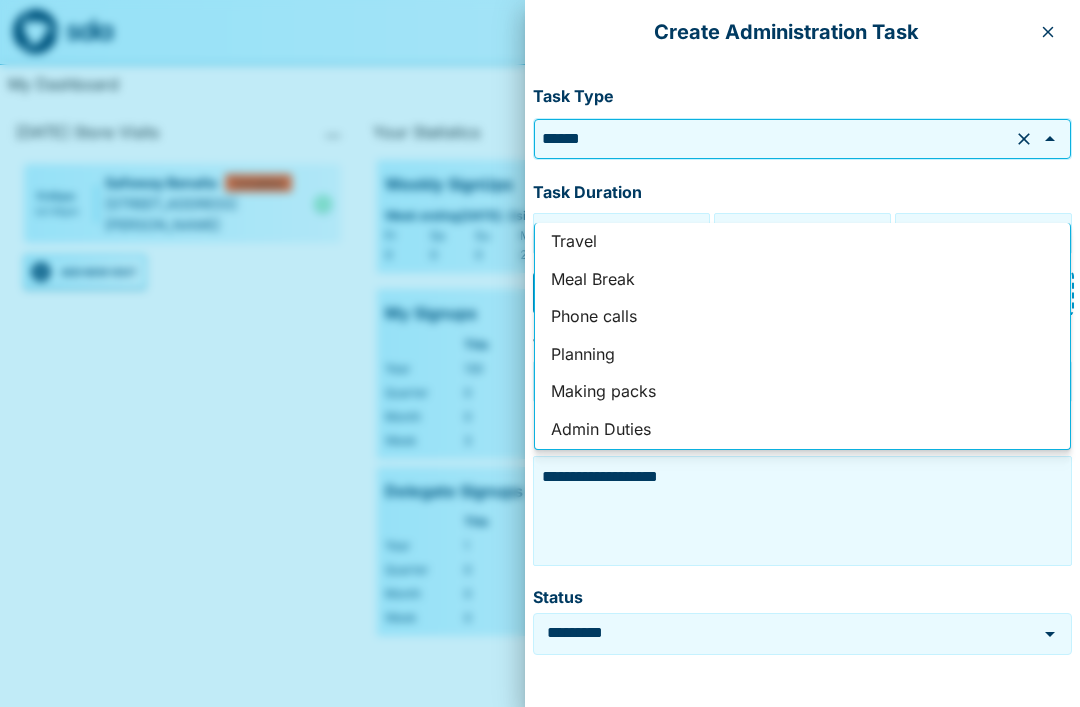 click on "Admin Duties" at bounding box center [802, 430] 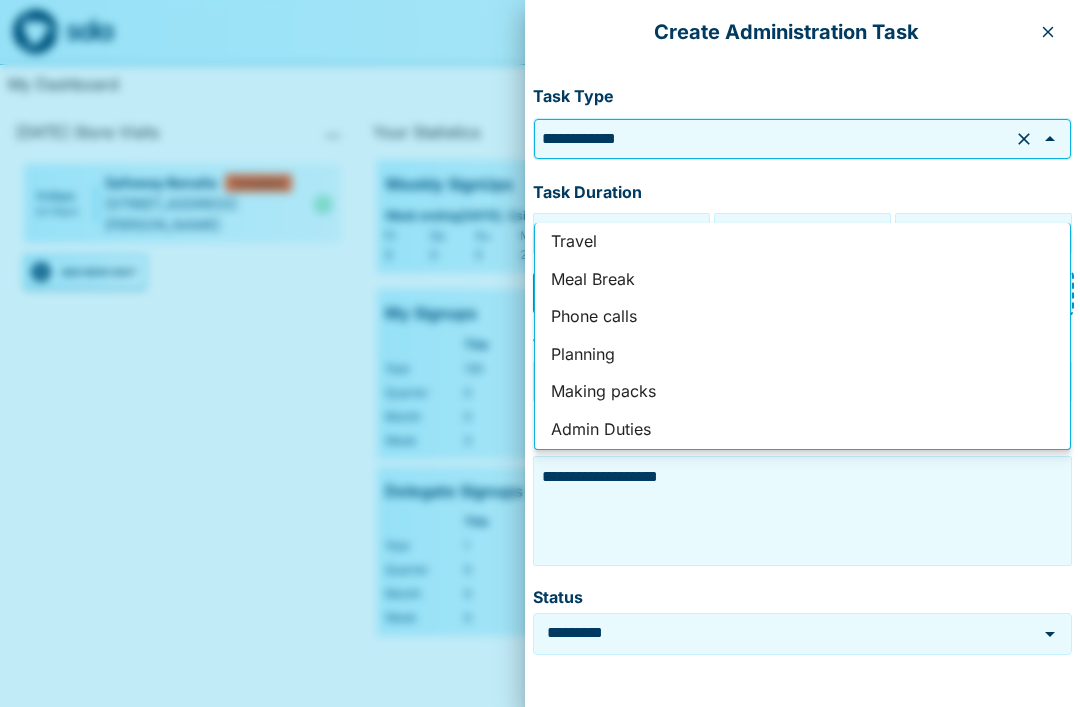 type on "**********" 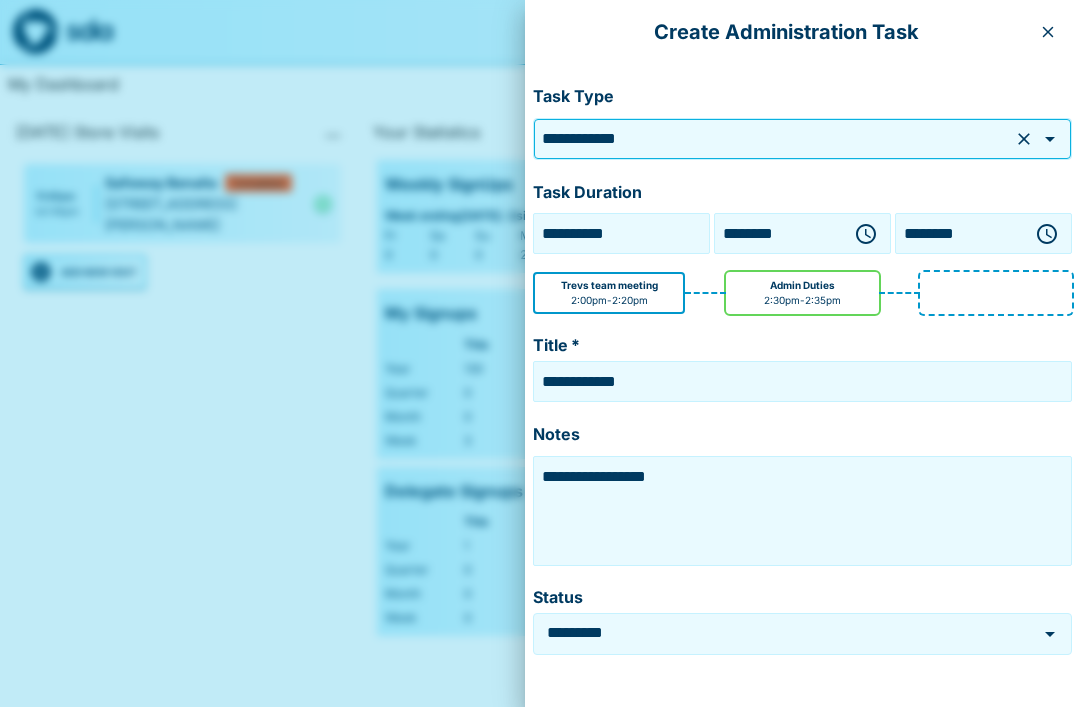 click on "**********" at bounding box center (802, 381) 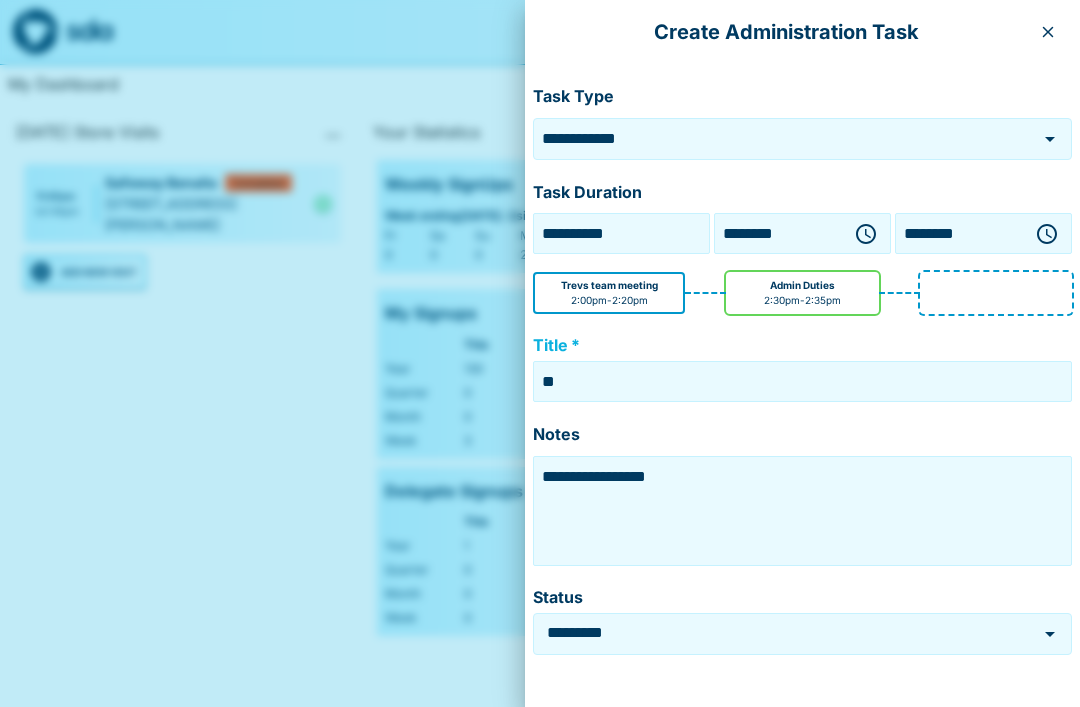 type on "*" 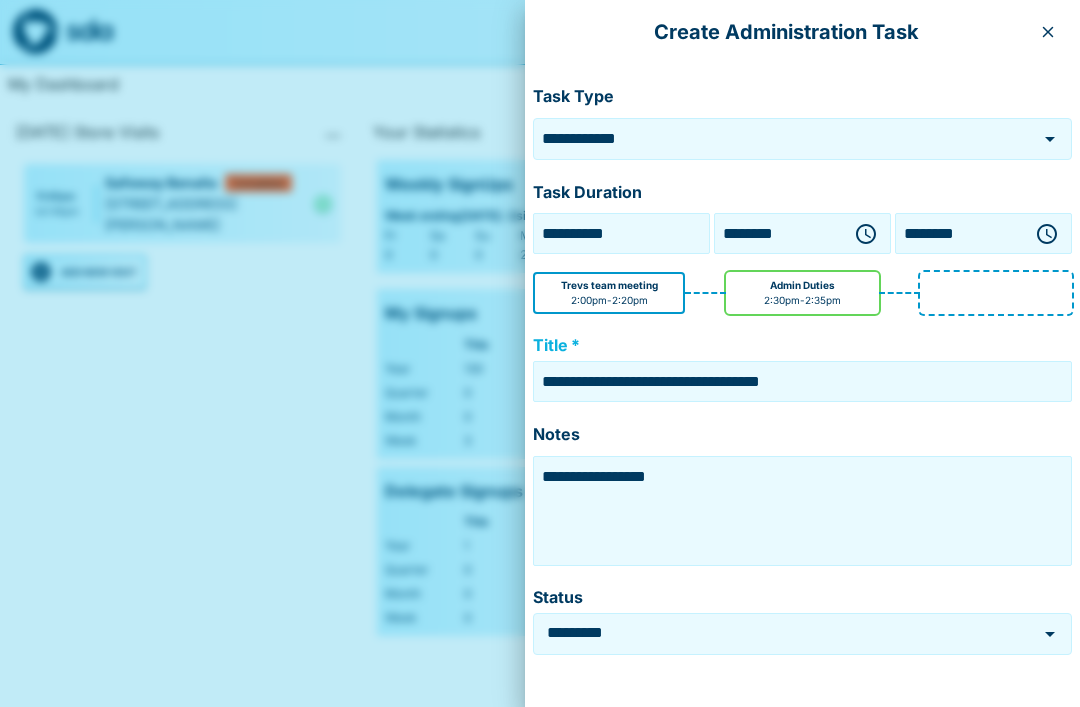 type on "**********" 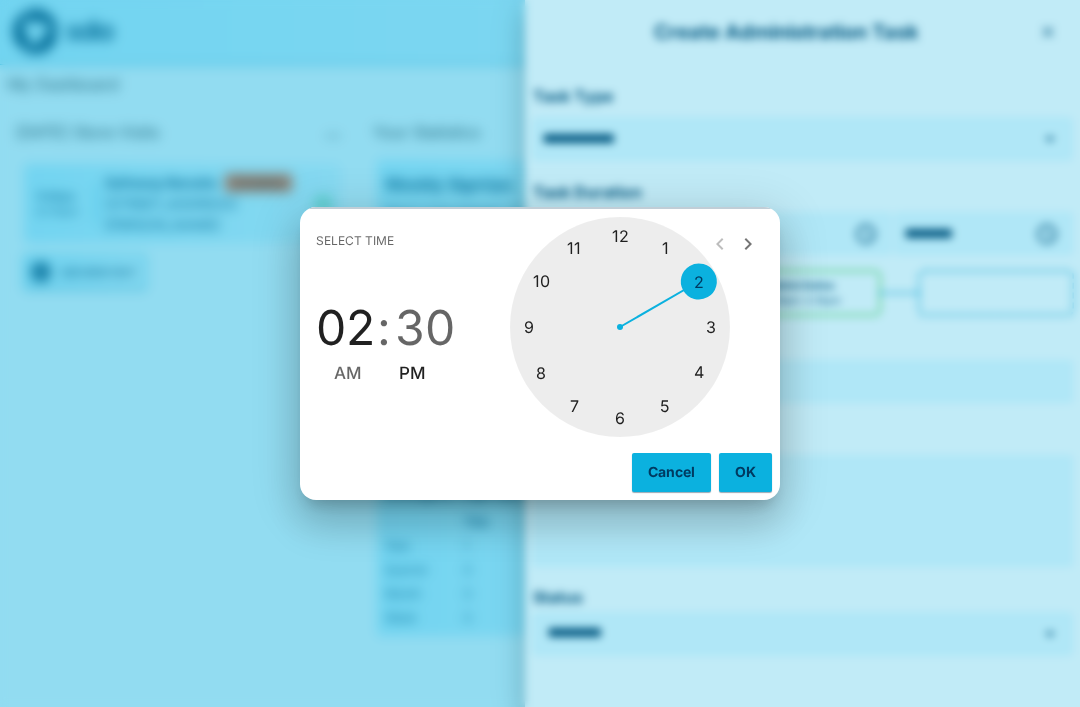click at bounding box center [620, 327] 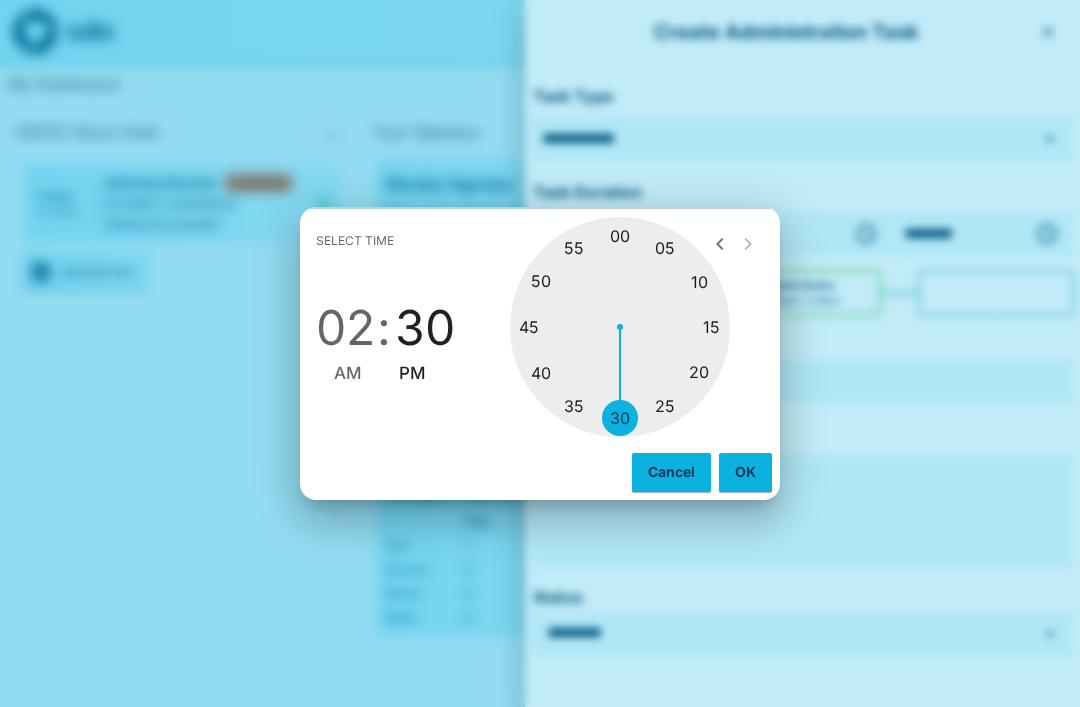 click at bounding box center (620, 327) 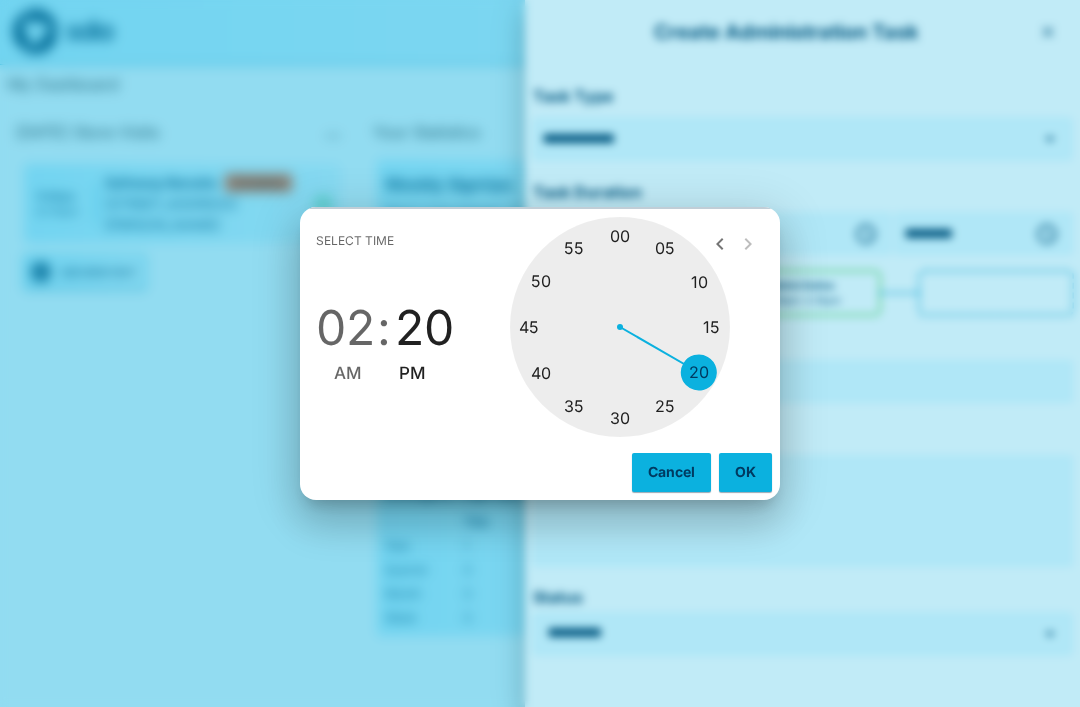click on "OK" at bounding box center [745, 472] 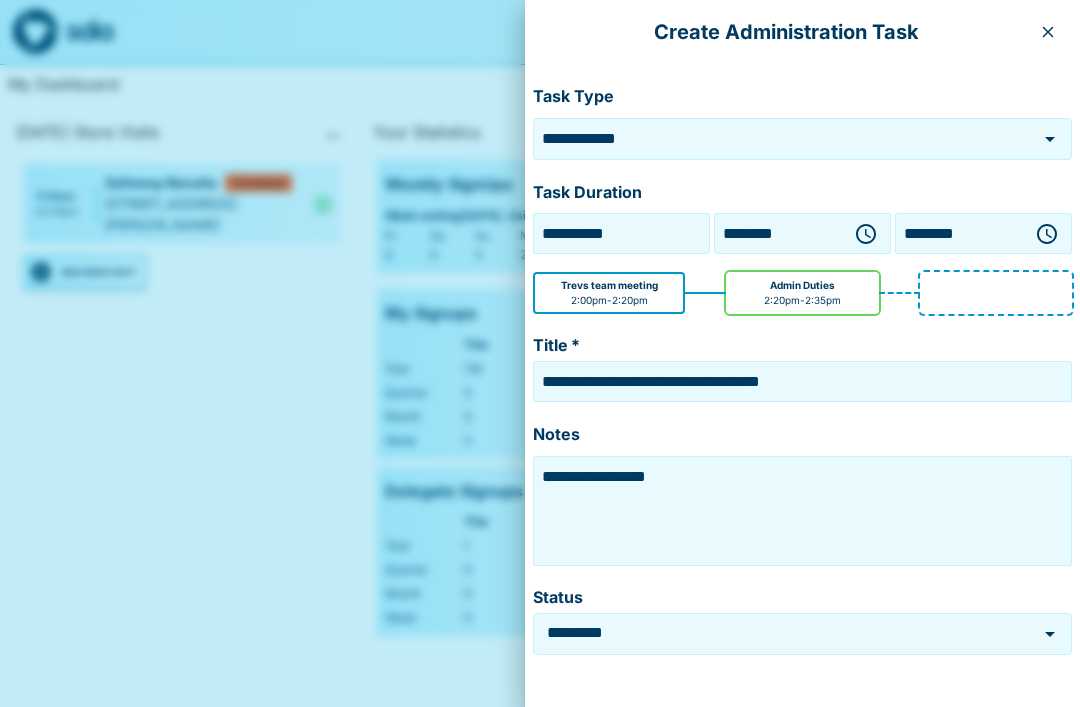 click at bounding box center [1047, 234] 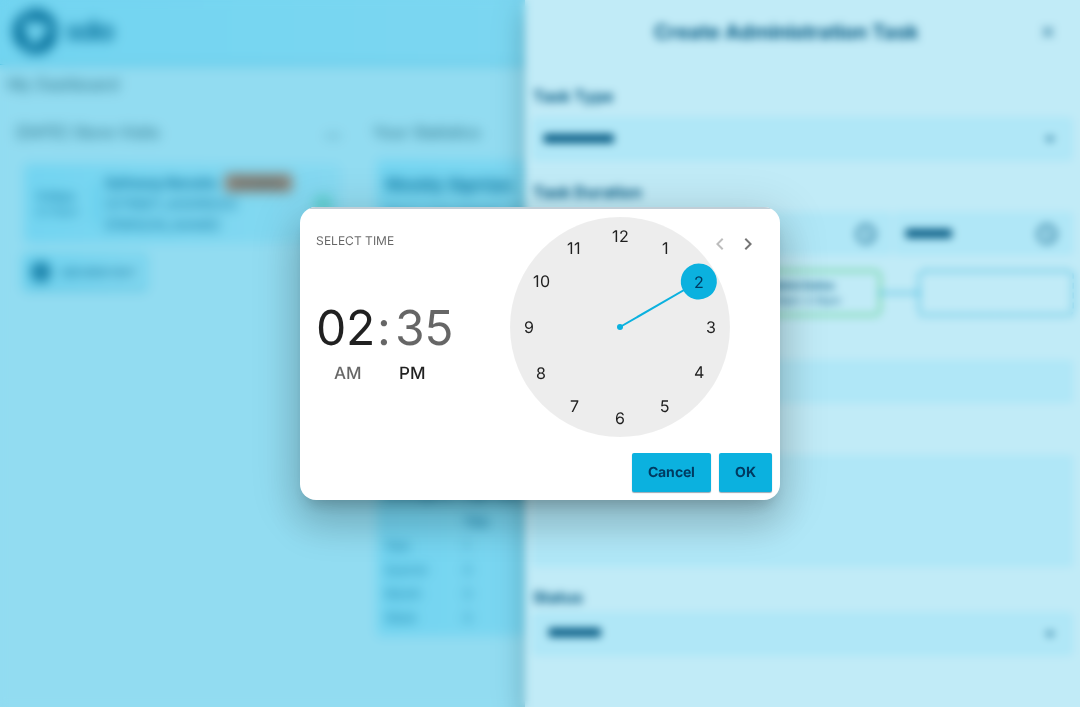 click at bounding box center [620, 327] 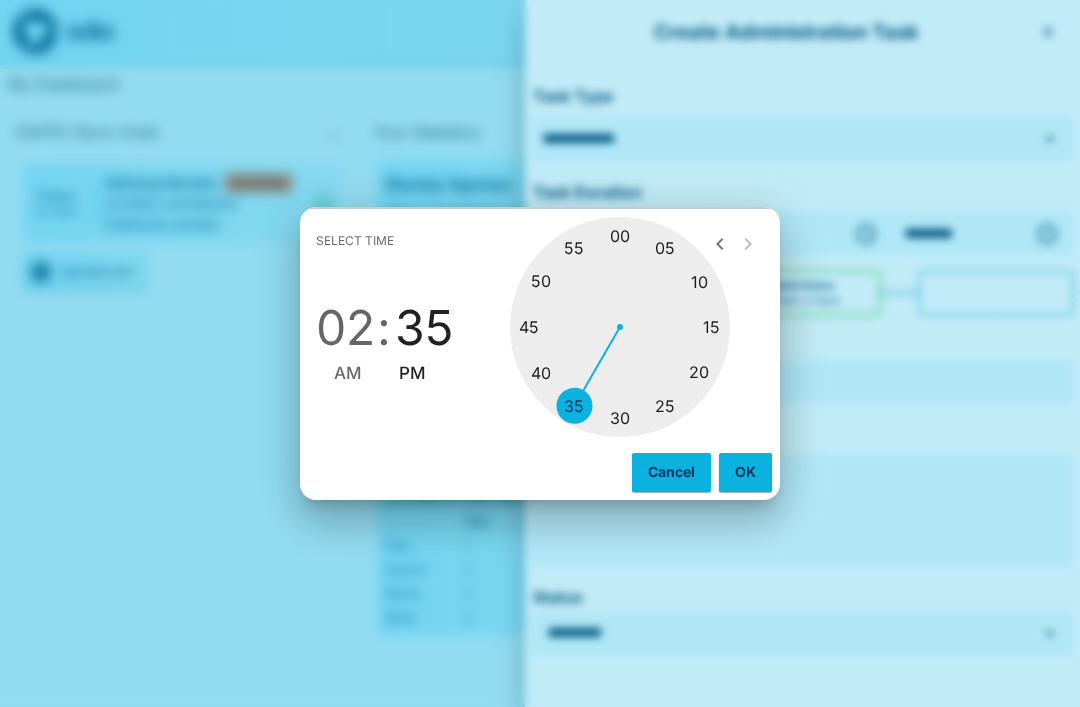 click at bounding box center (620, 327) 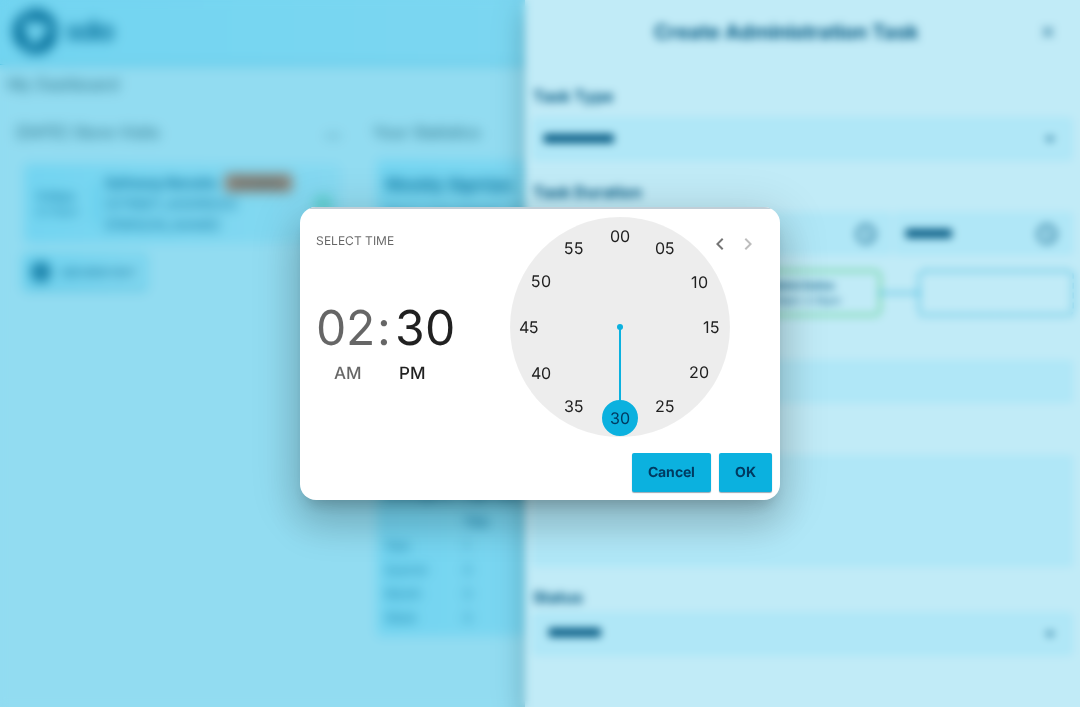 type on "********" 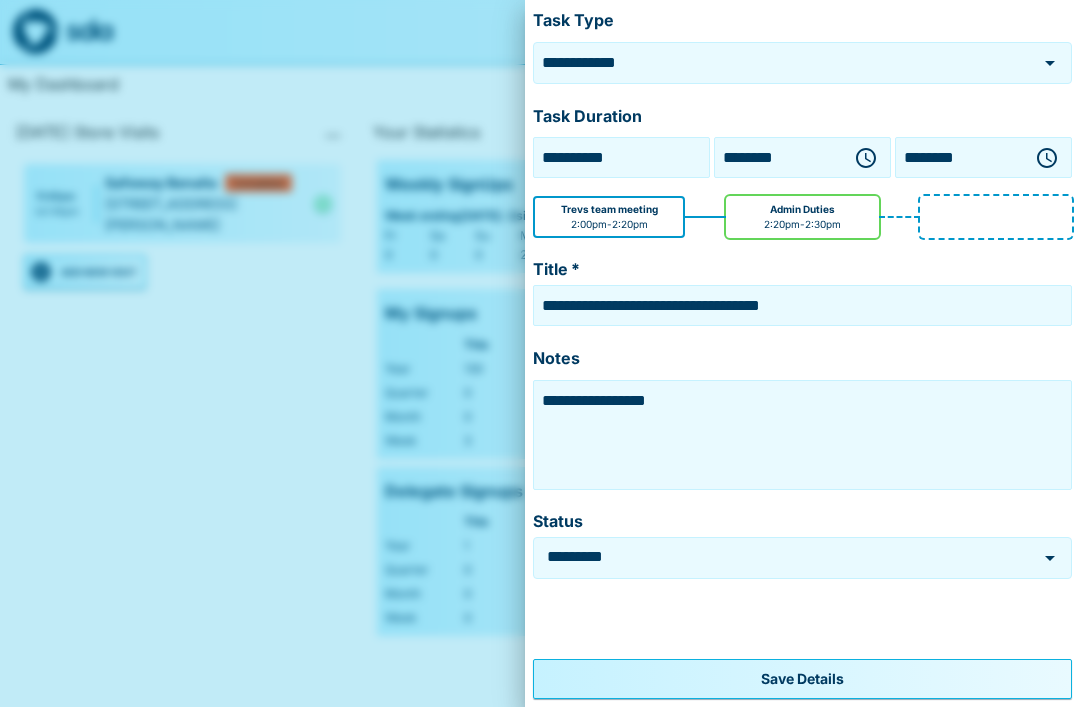 scroll, scrollTop: 74, scrollLeft: 0, axis: vertical 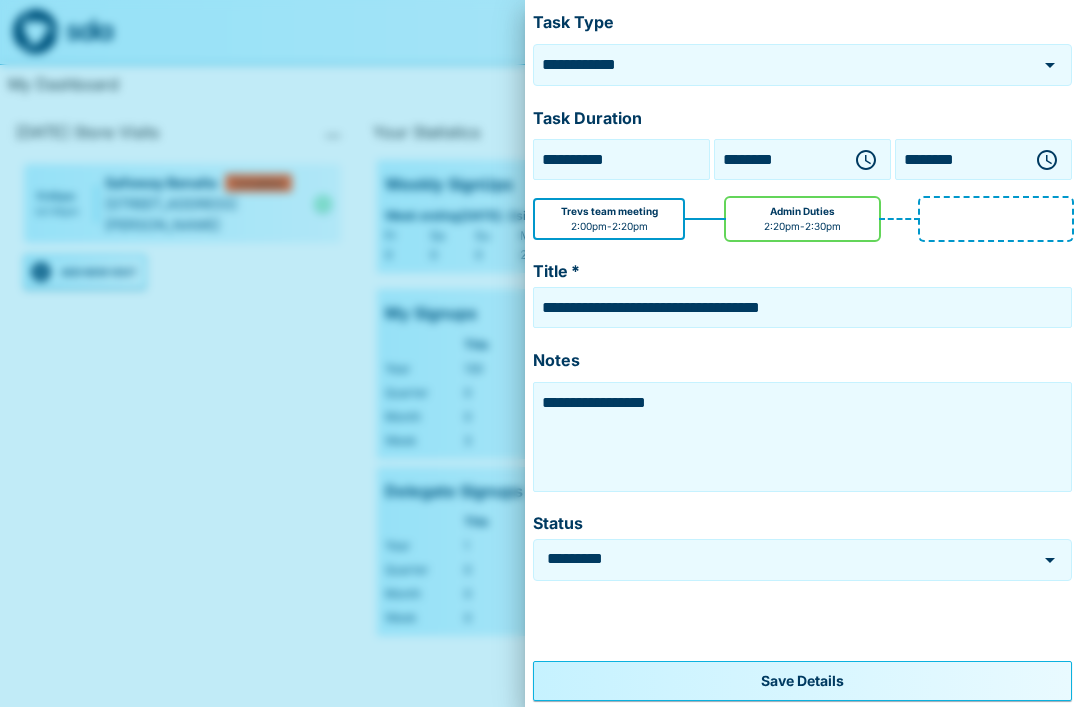 type 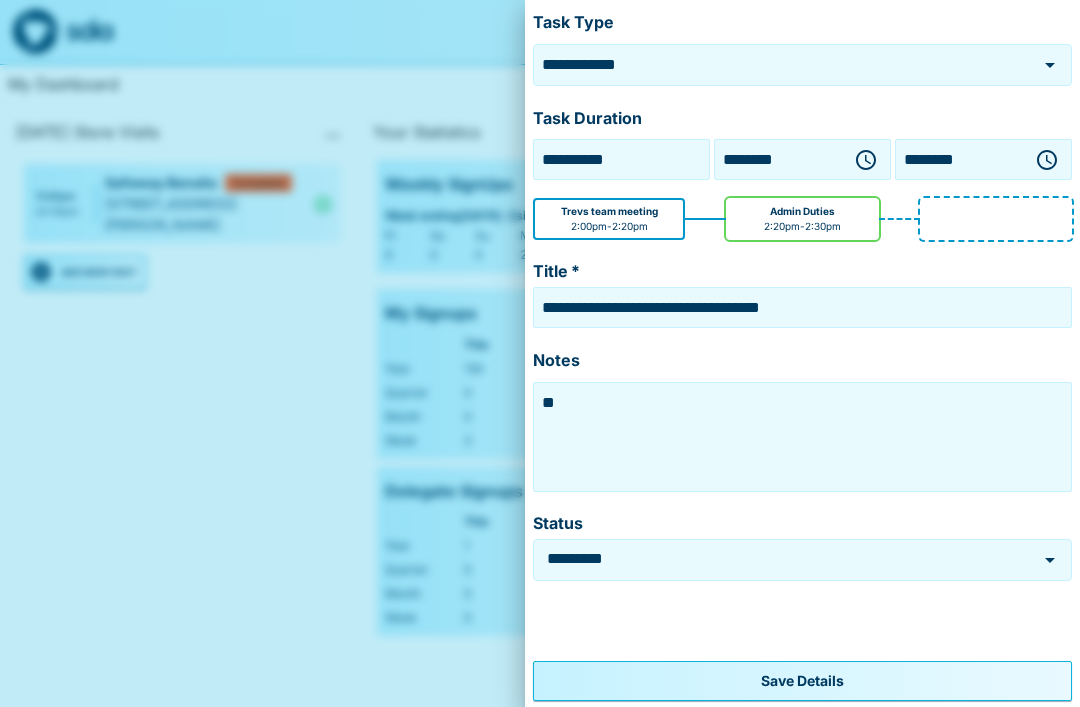type on "*" 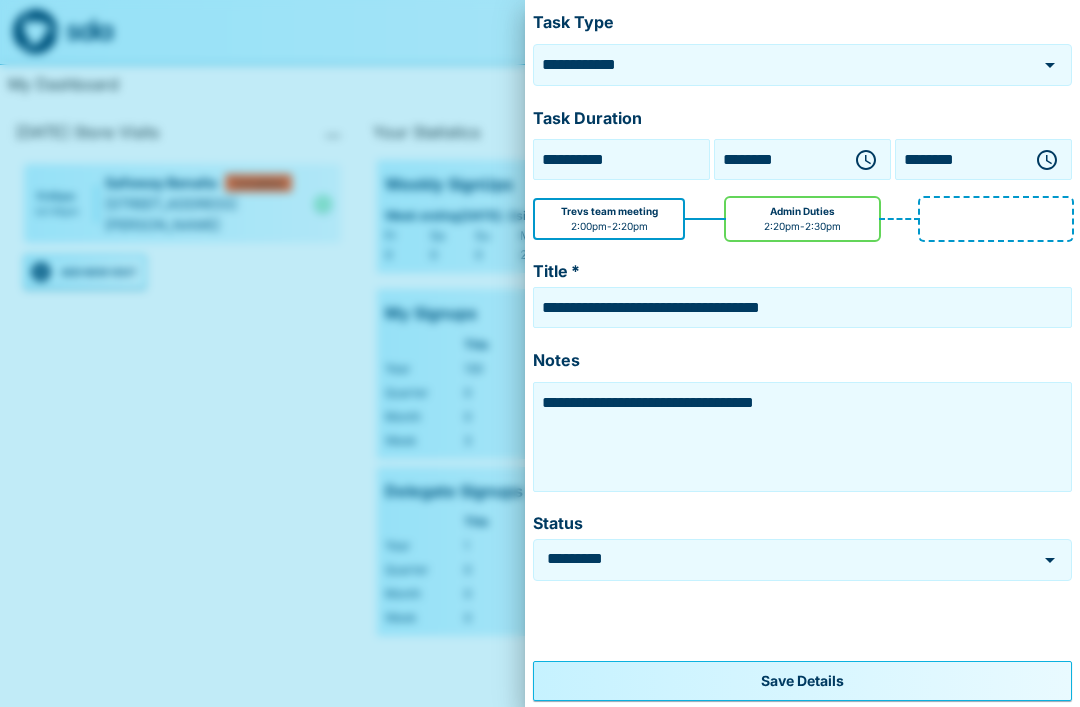 type on "**********" 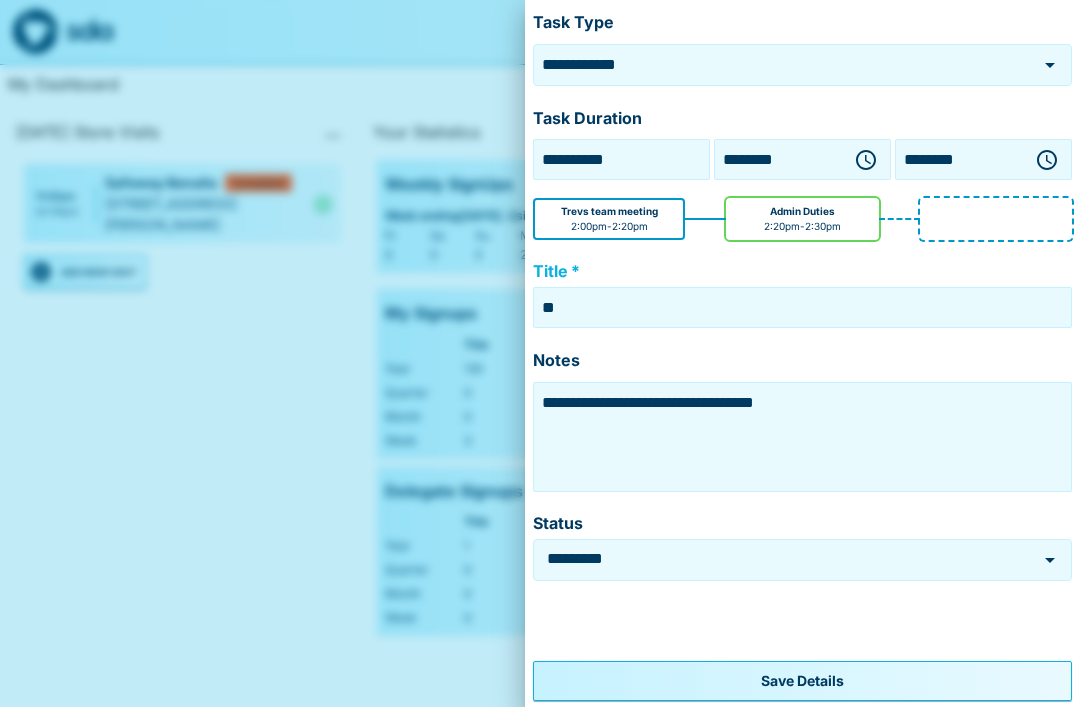 type on "*" 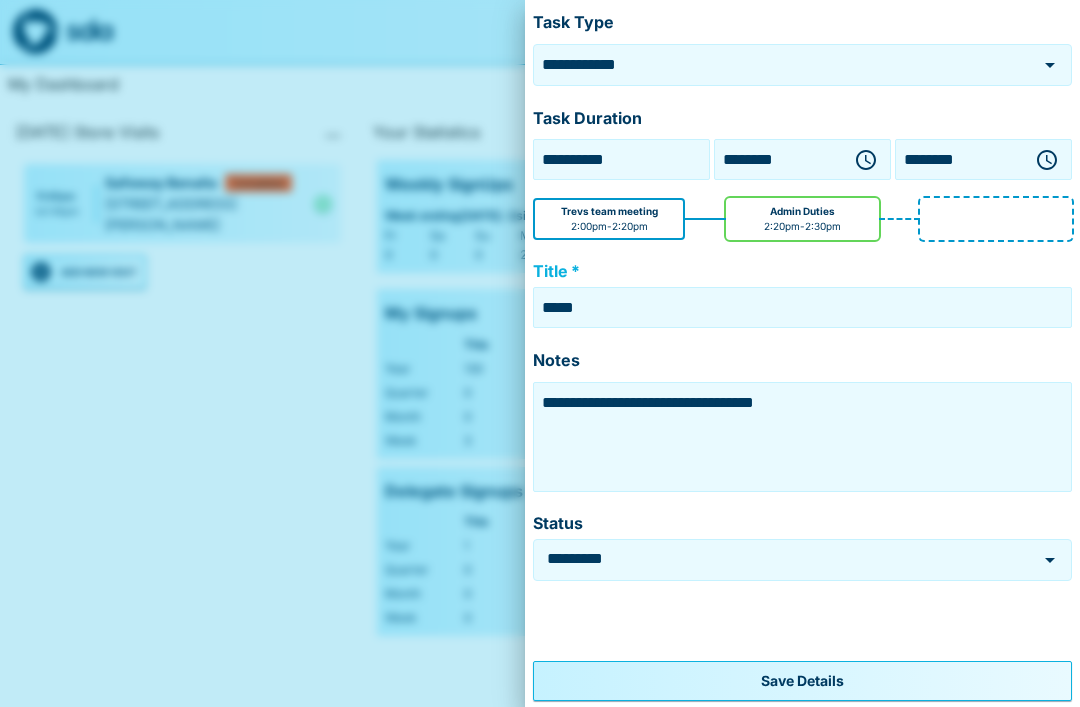 type on "*****" 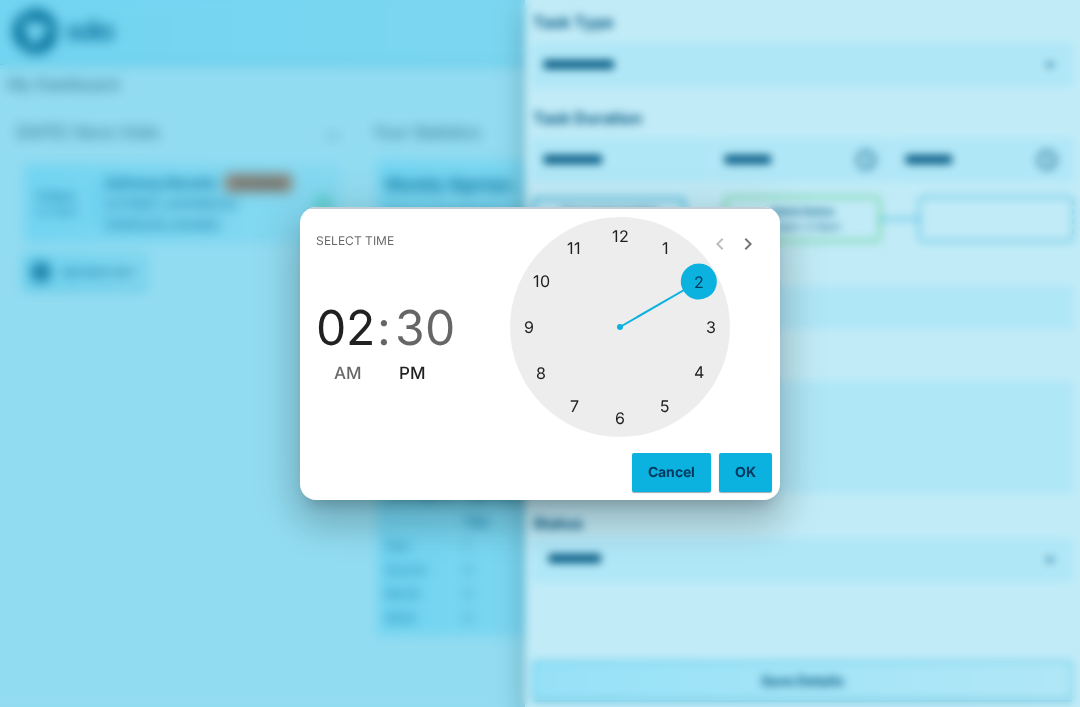 click at bounding box center [620, 327] 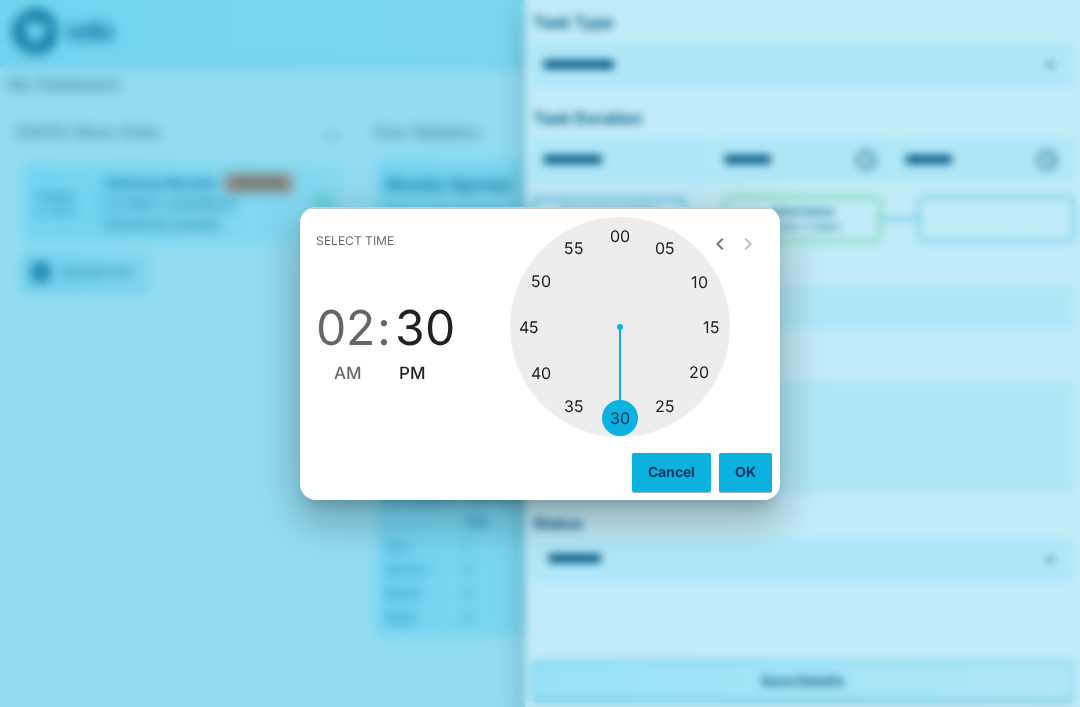 click at bounding box center (620, 327) 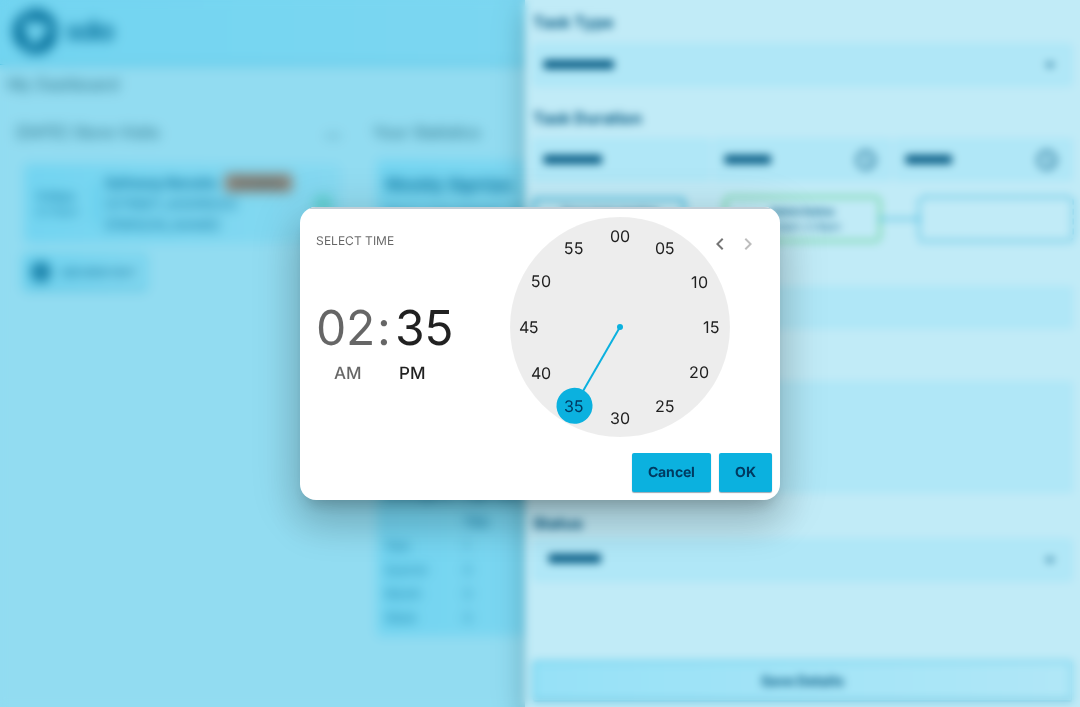 click on "OK" at bounding box center (745, 472) 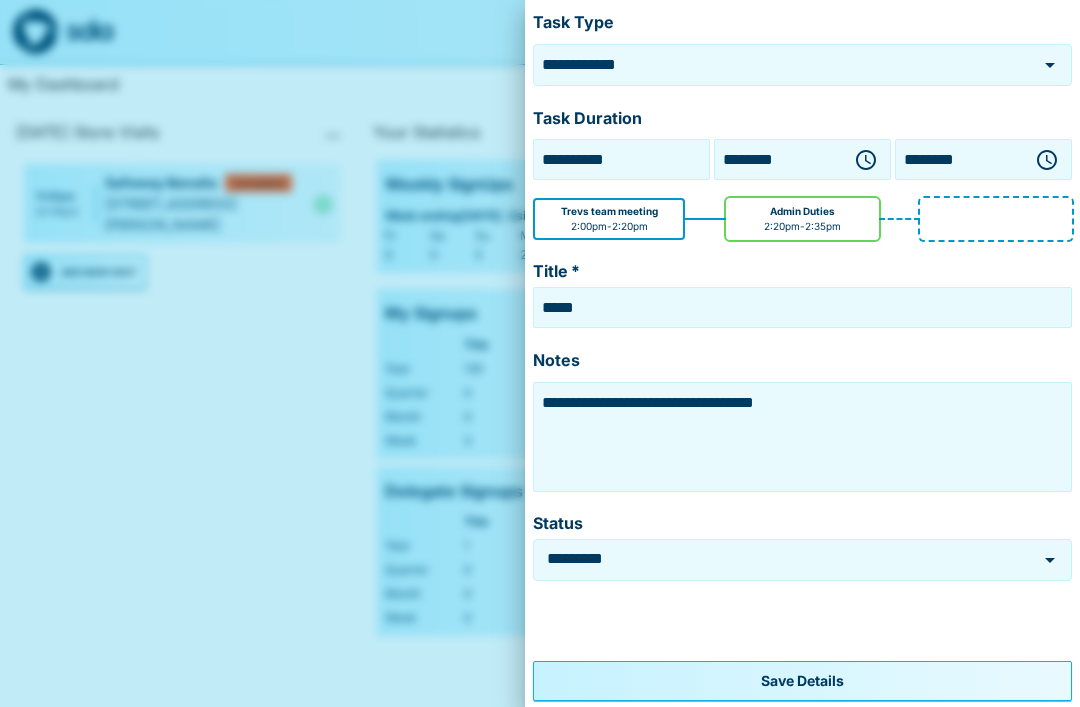 click on "Save Details" at bounding box center [802, 681] 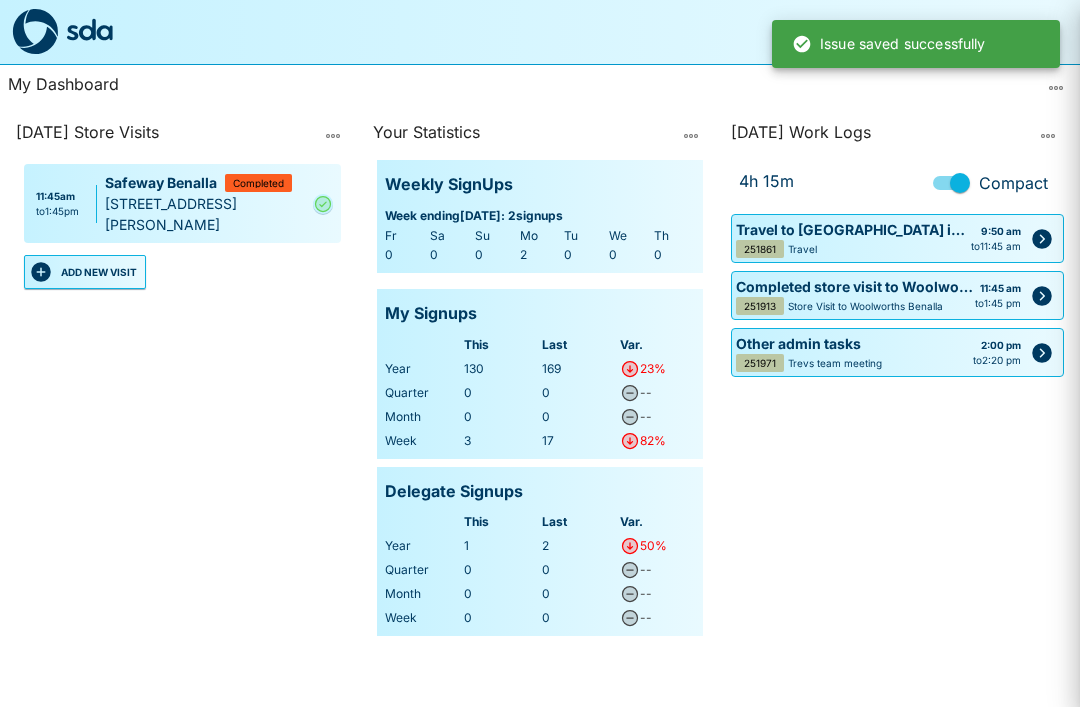 type on "**********" 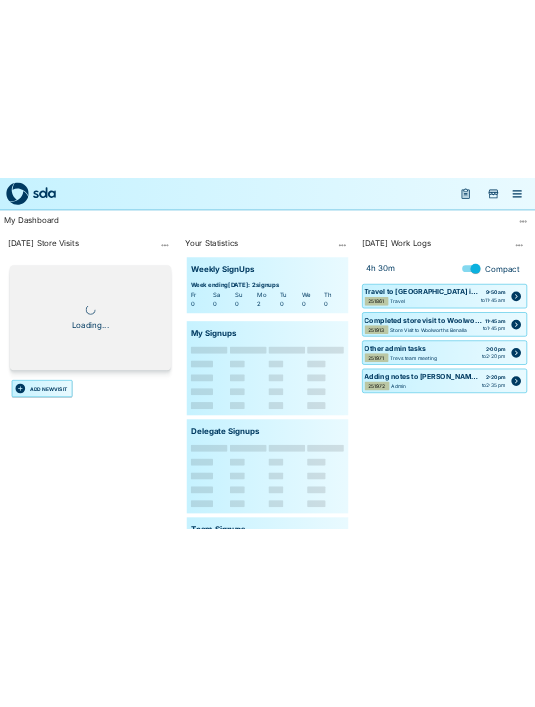 scroll, scrollTop: 0, scrollLeft: 0, axis: both 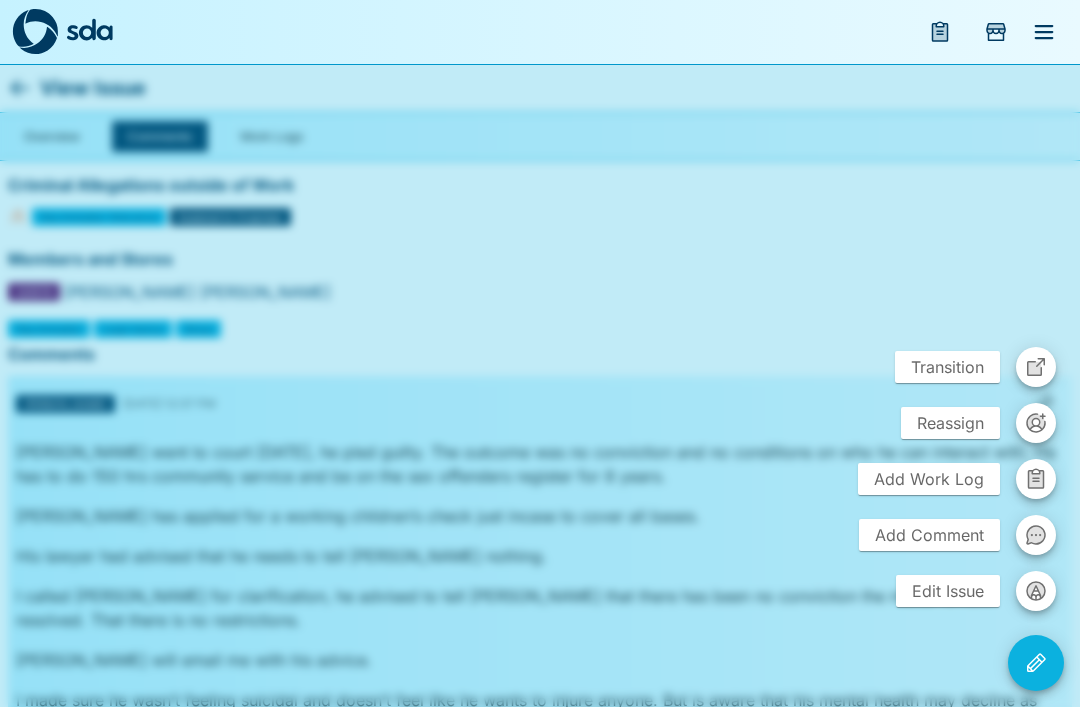 click at bounding box center [540, 353] 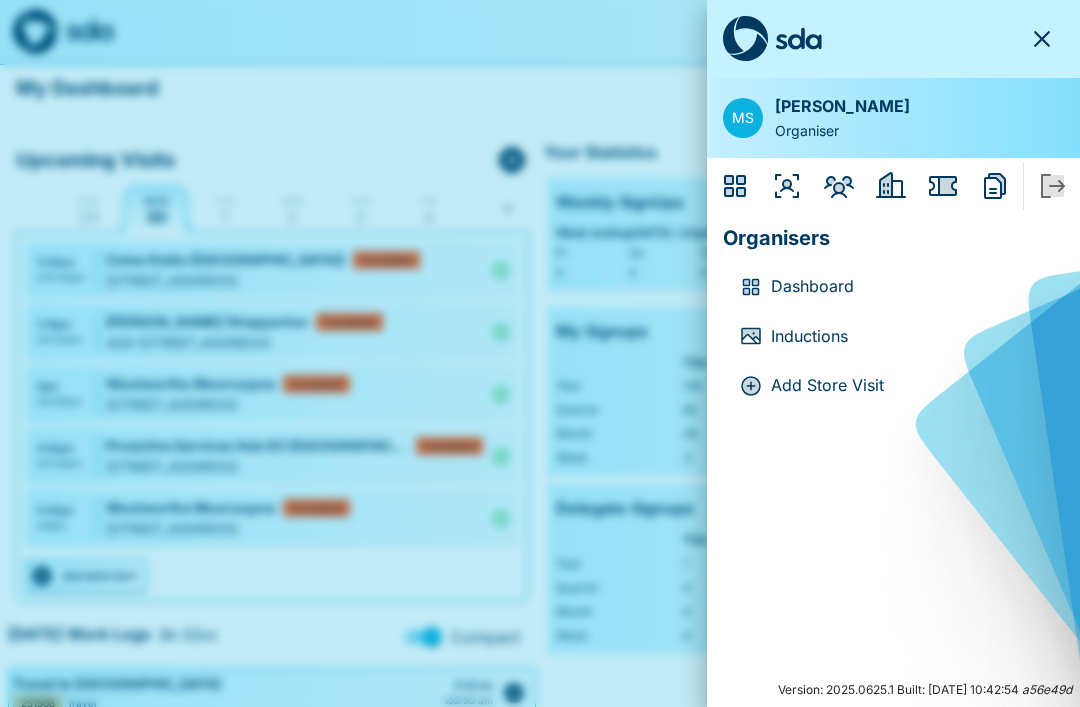 scroll, scrollTop: 0, scrollLeft: 0, axis: both 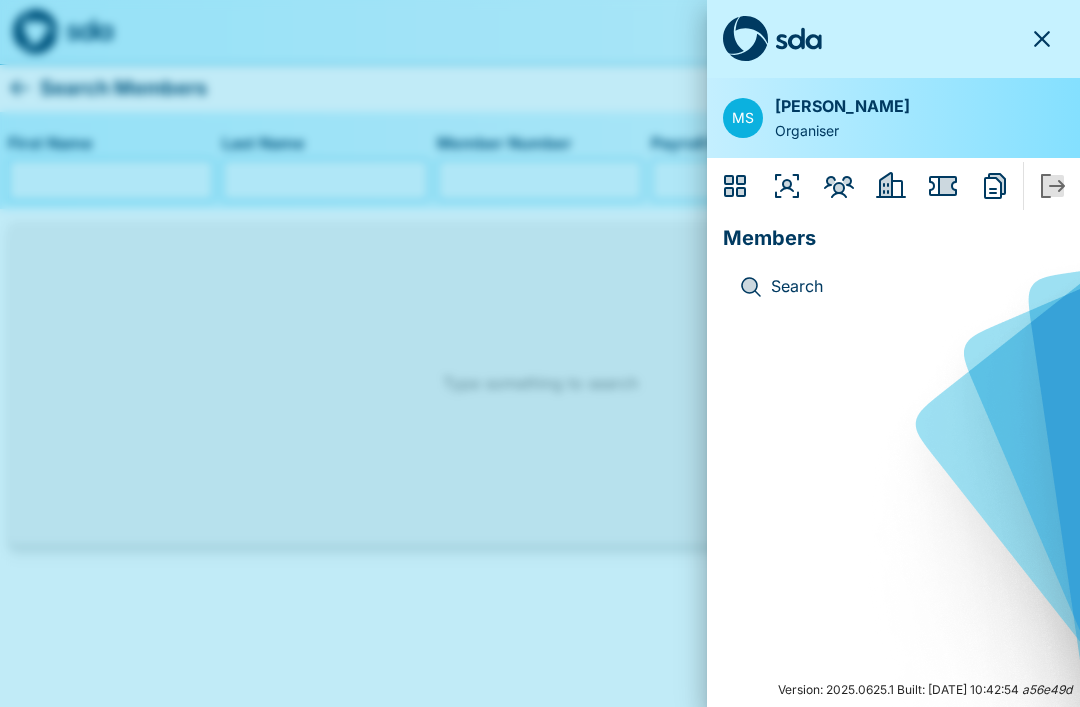 click on "Search" at bounding box center (909, 287) 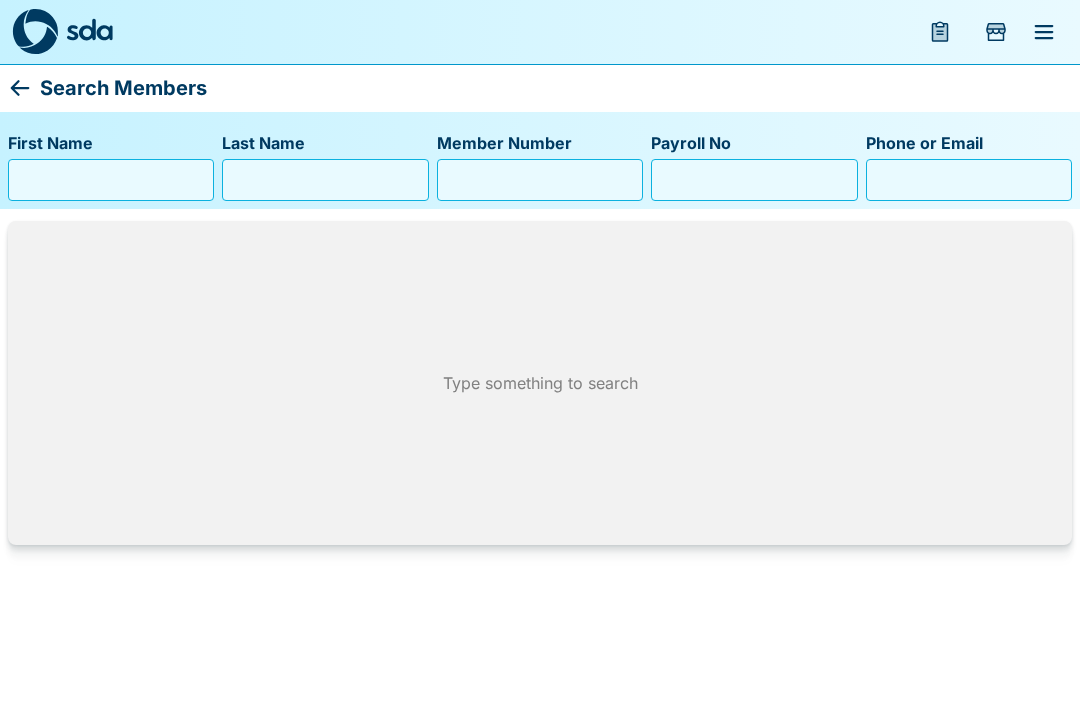 type 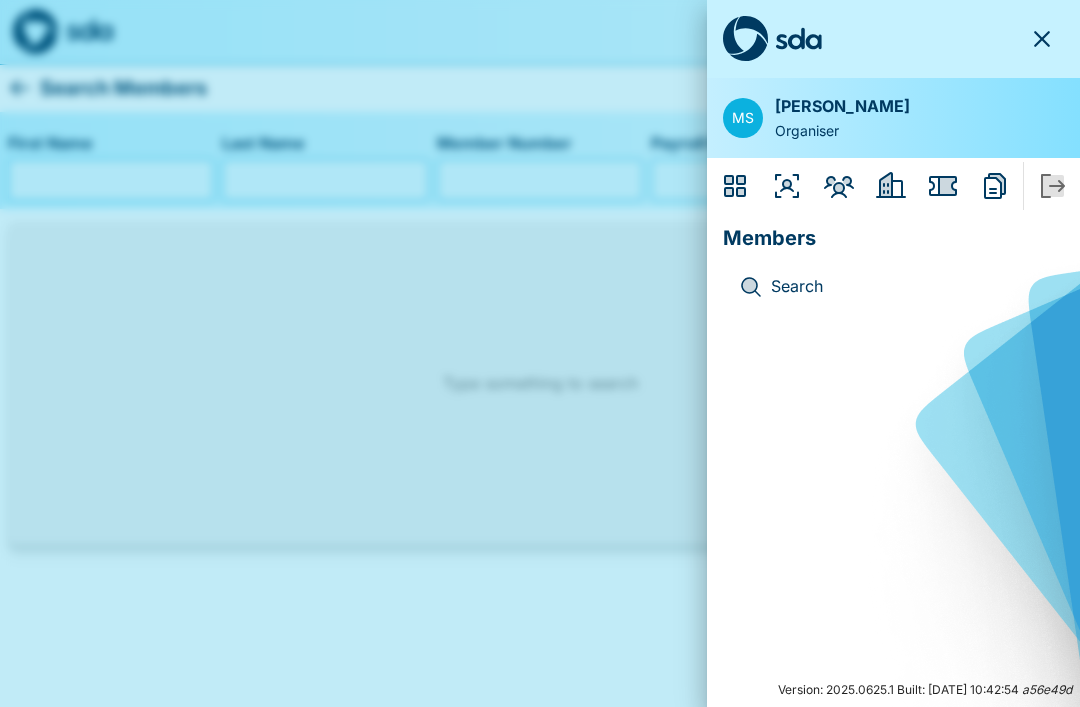 click at bounding box center (540, 353) 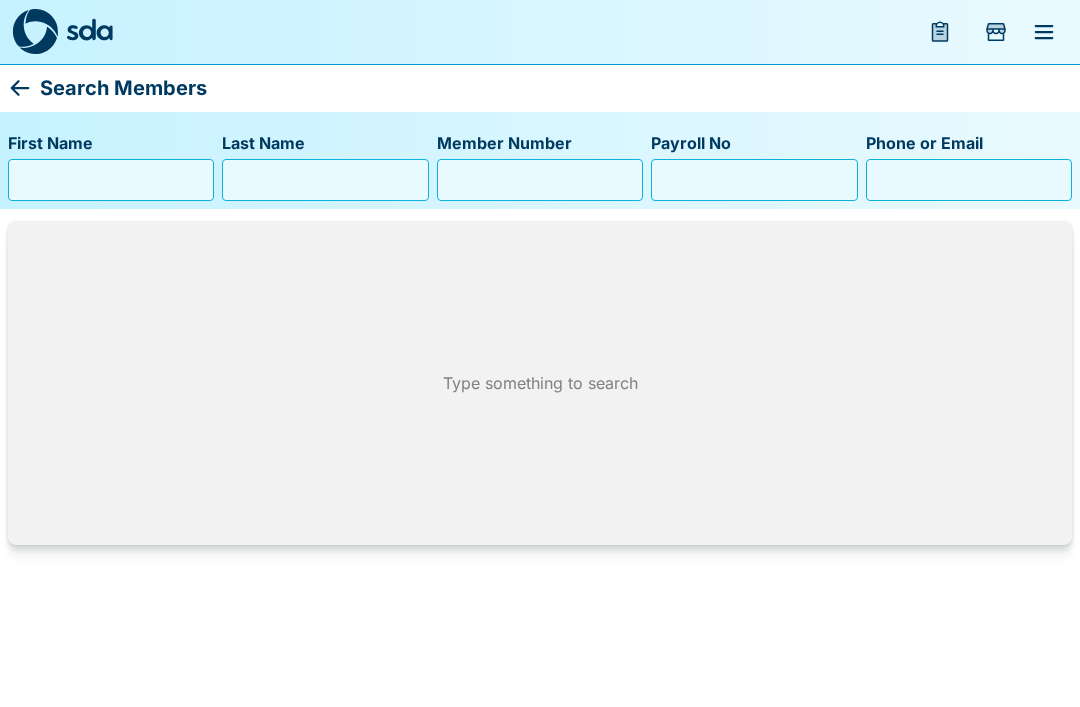 click on "First Name" at bounding box center [111, 180] 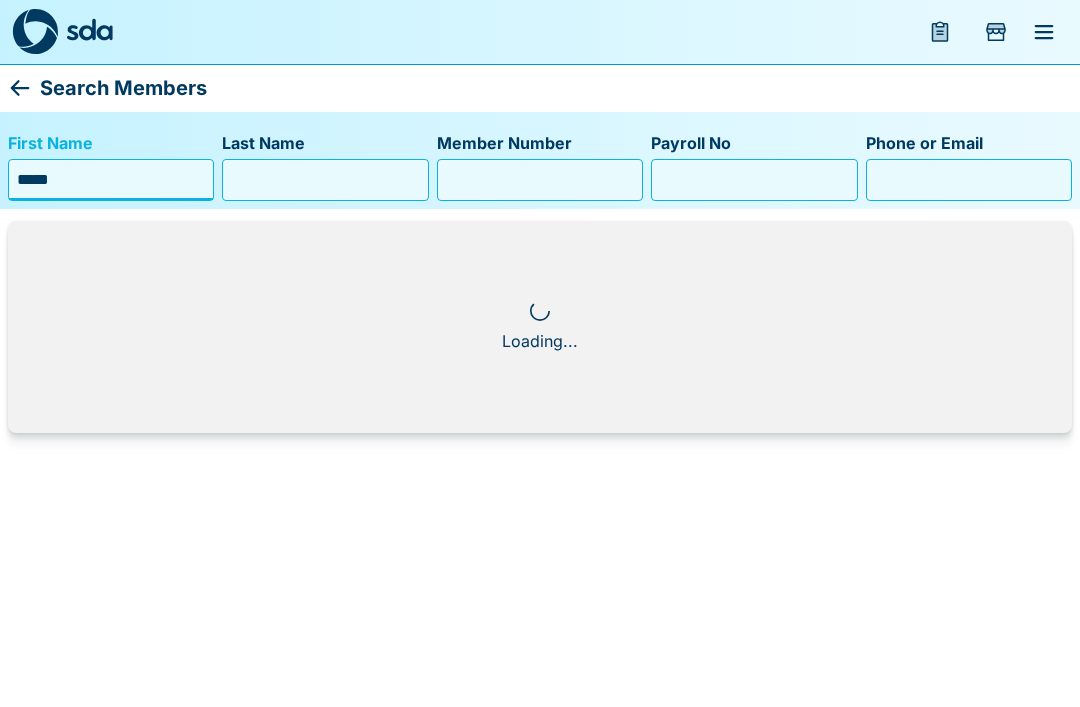 type on "*****" 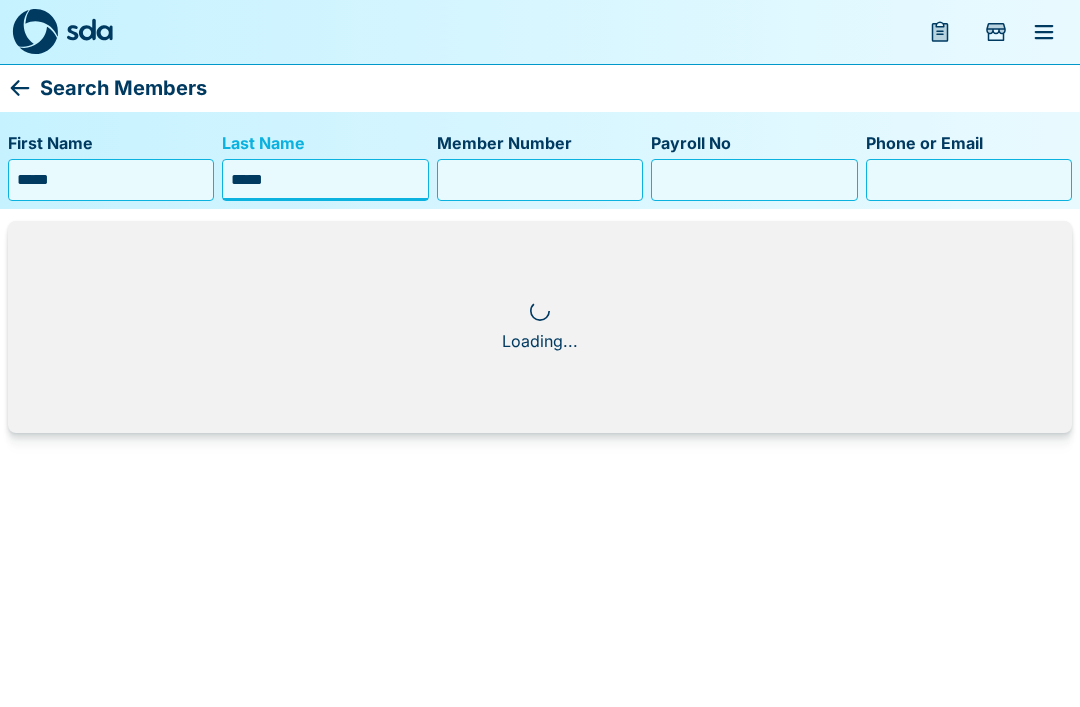type on "******" 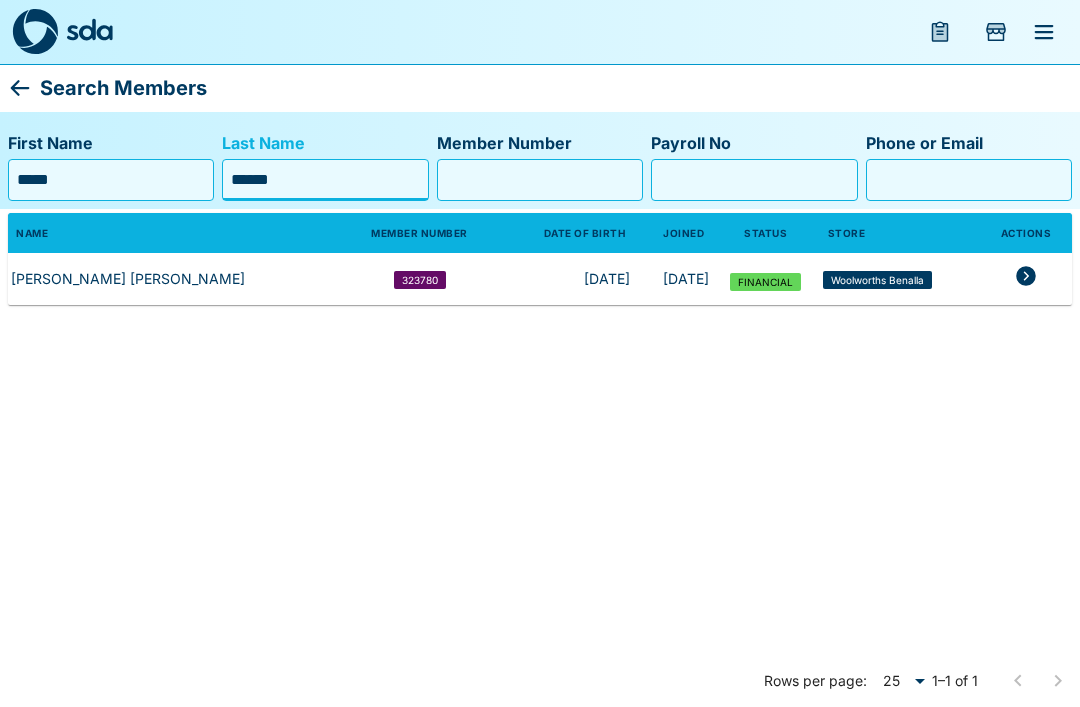 click 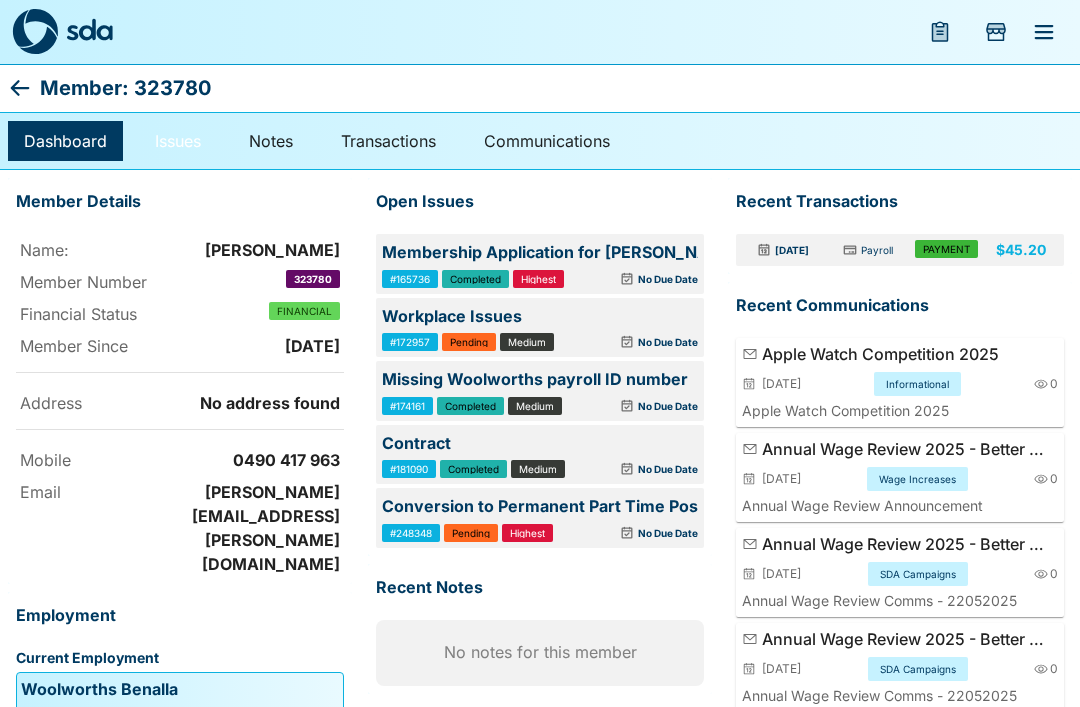 click on "Issues" at bounding box center [178, 141] 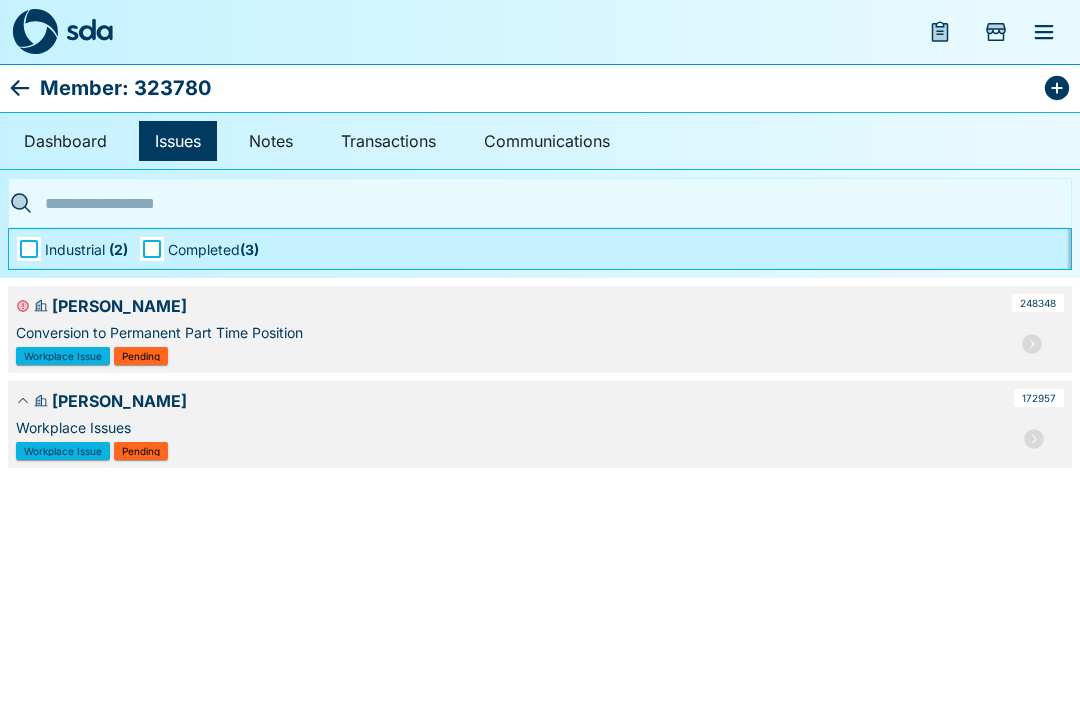 click at bounding box center (1032, 344) 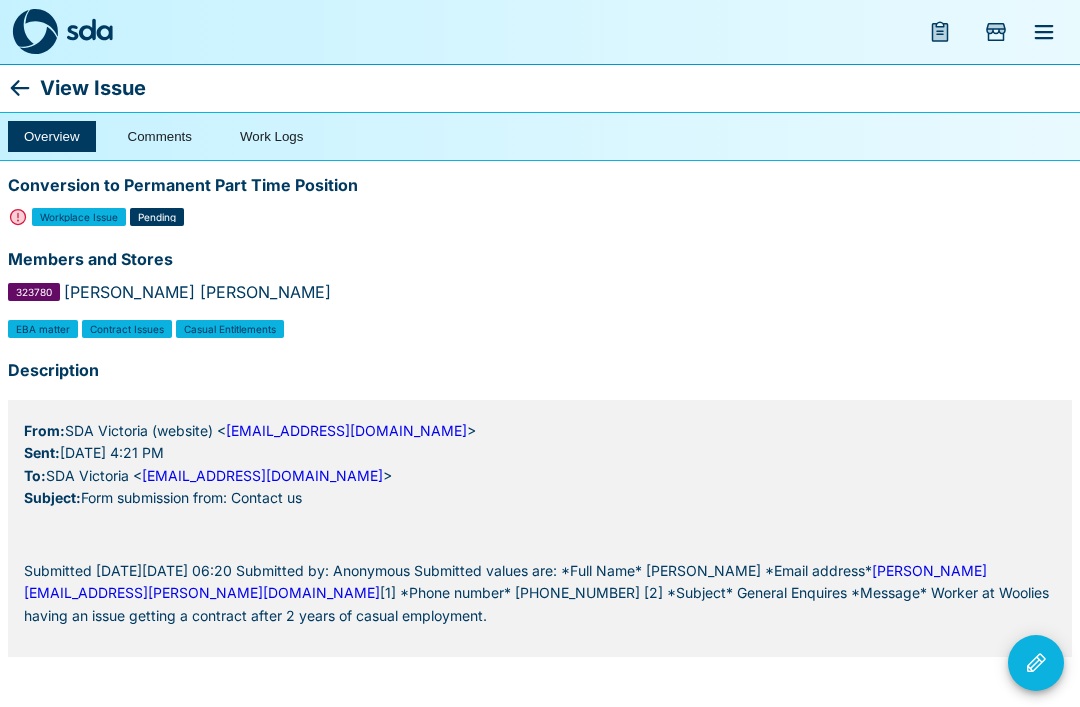 click on "Comments" at bounding box center (160, 136) 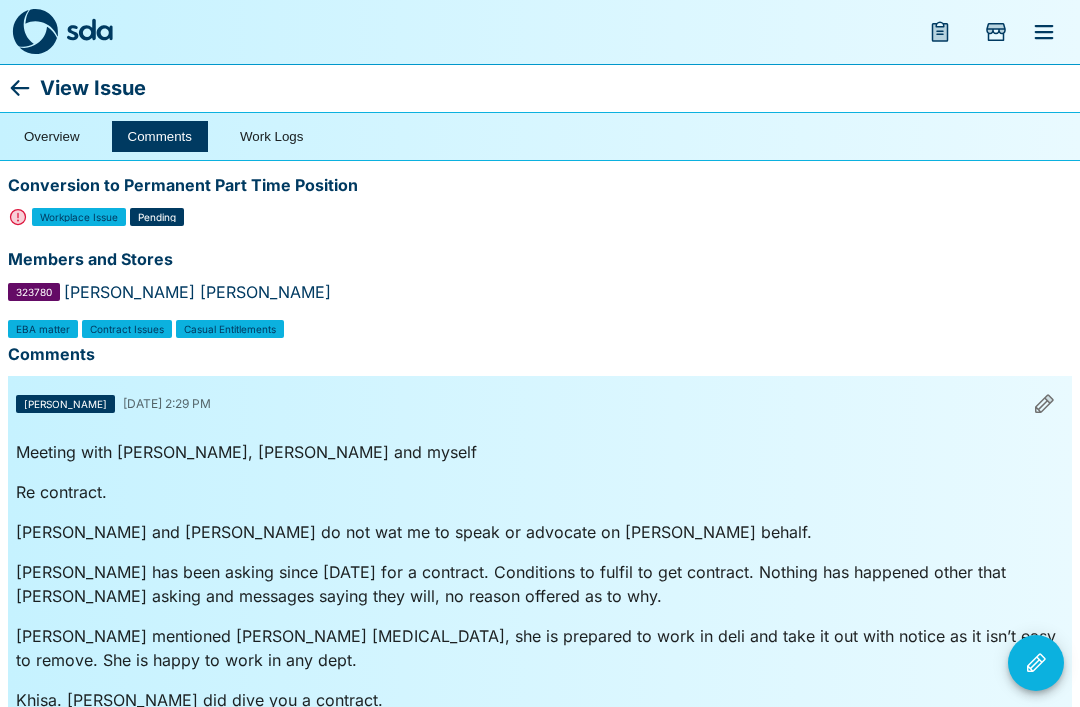 click 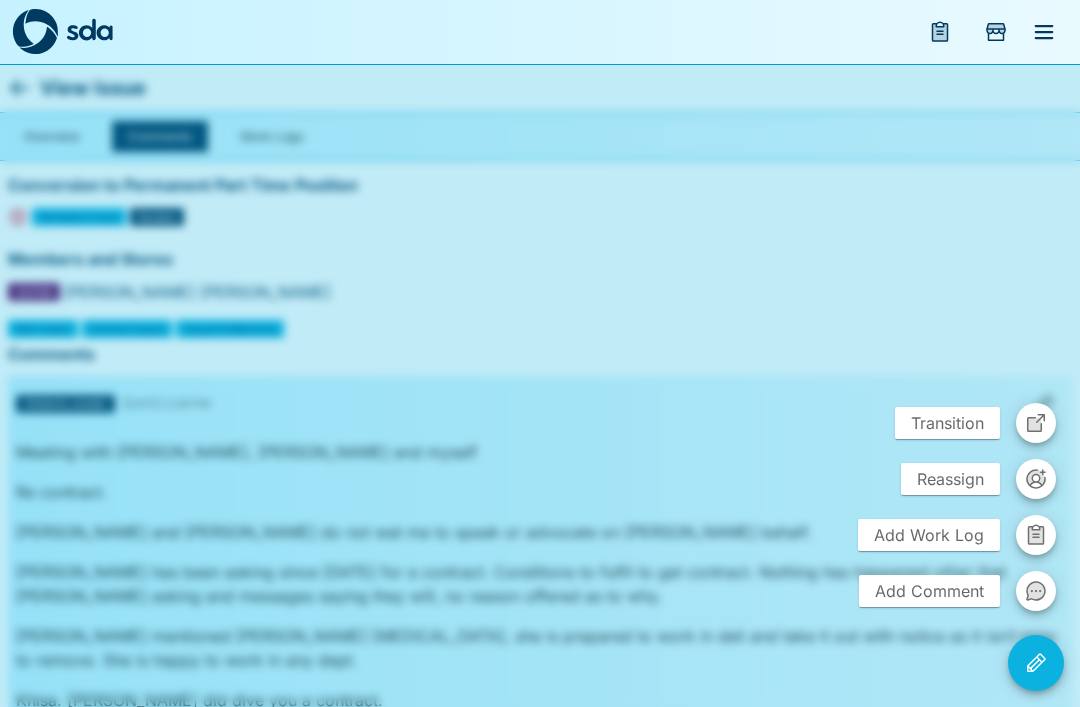click 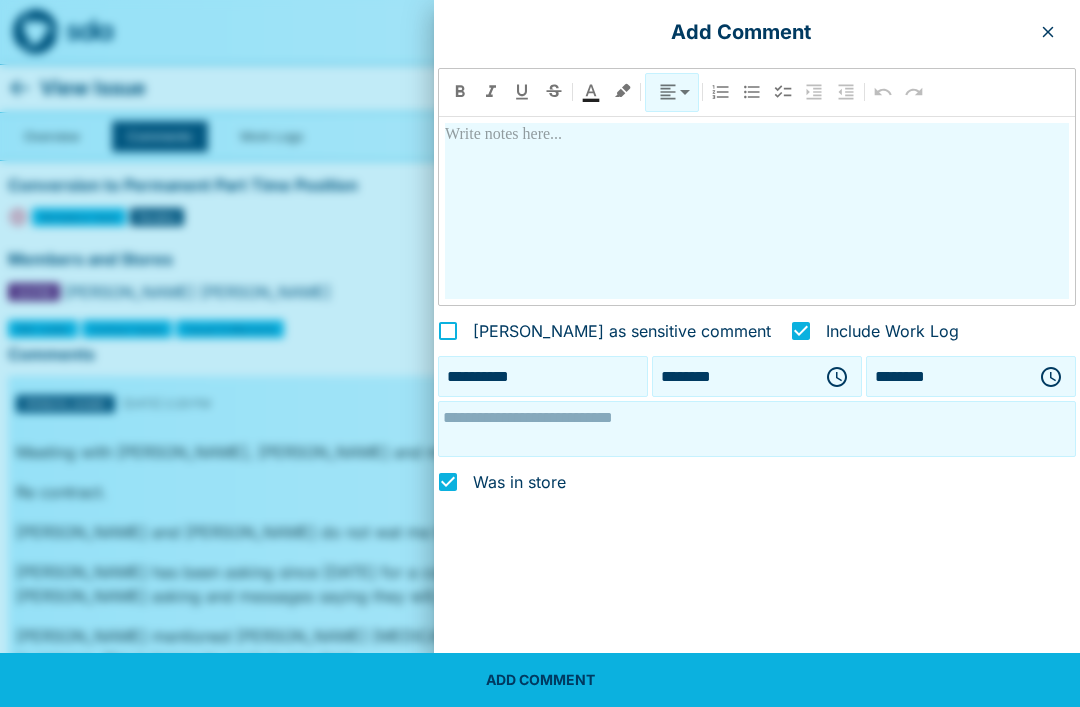 click at bounding box center (757, 429) 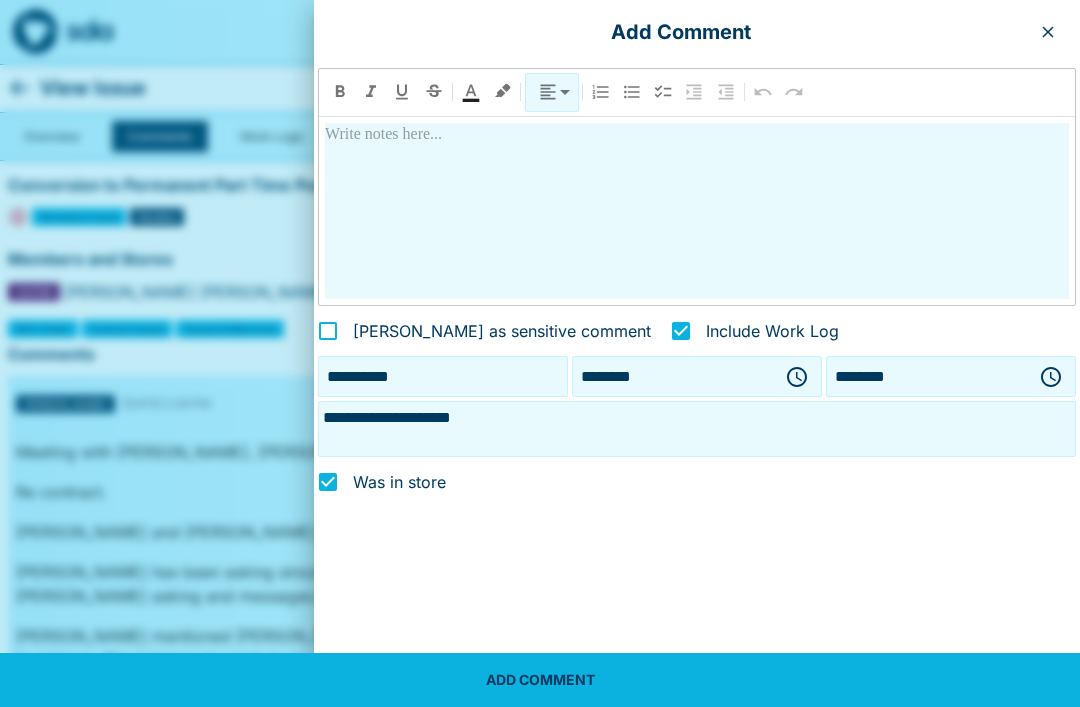 click on "**********" at bounding box center (697, 429) 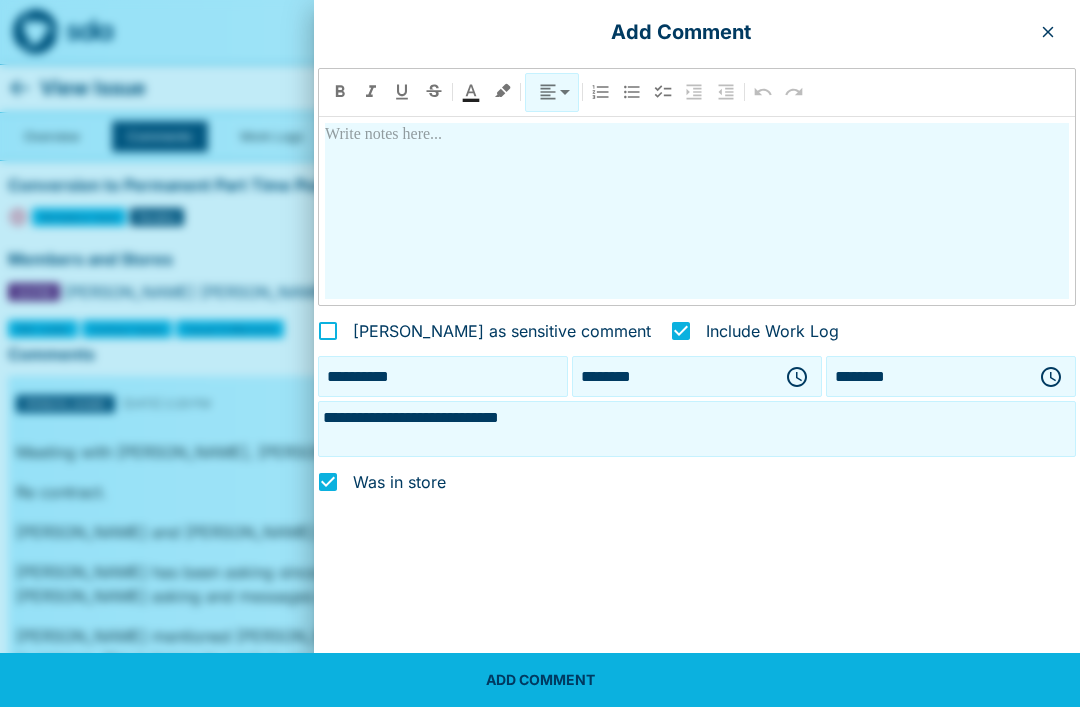 type on "**********" 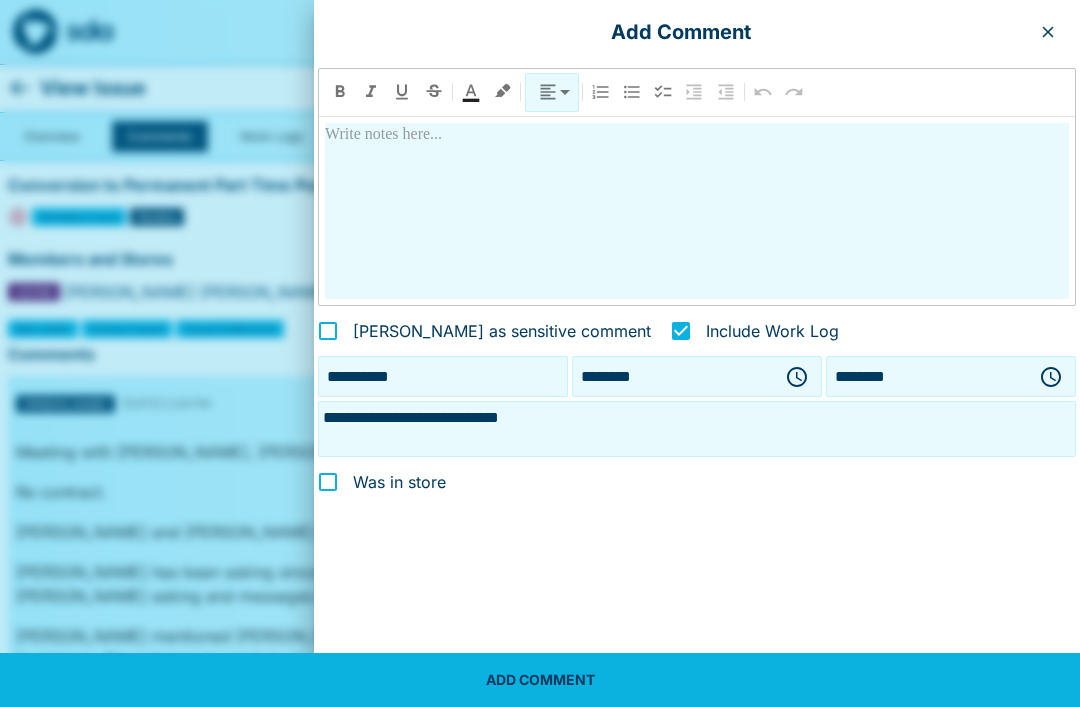 click at bounding box center [697, 211] 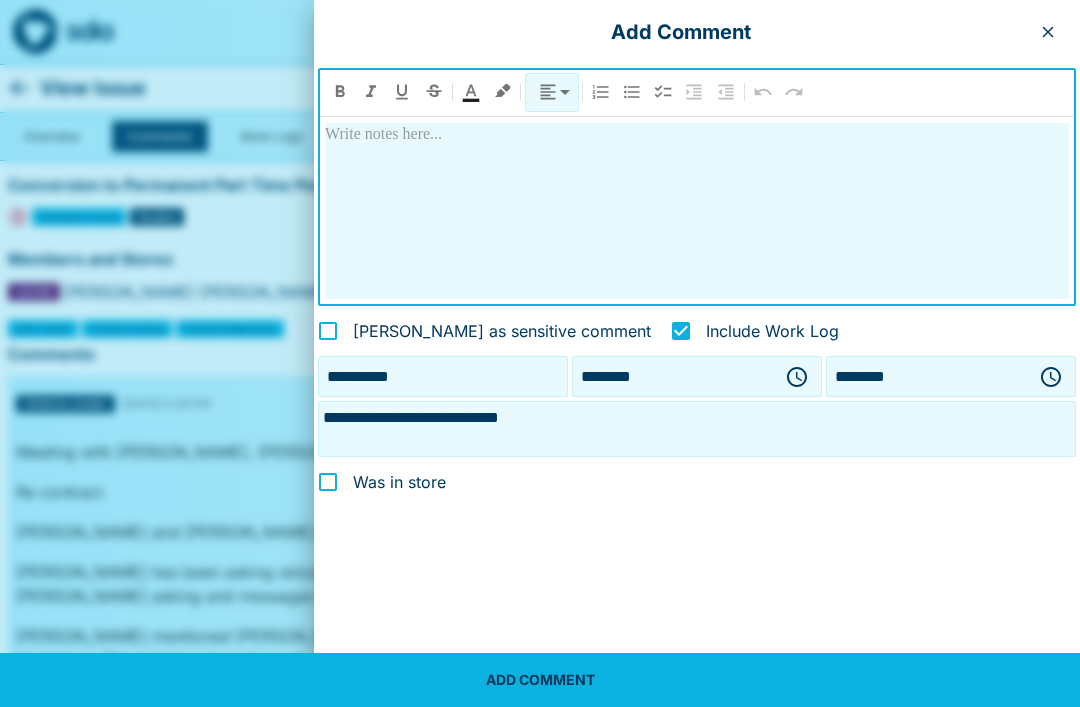 type 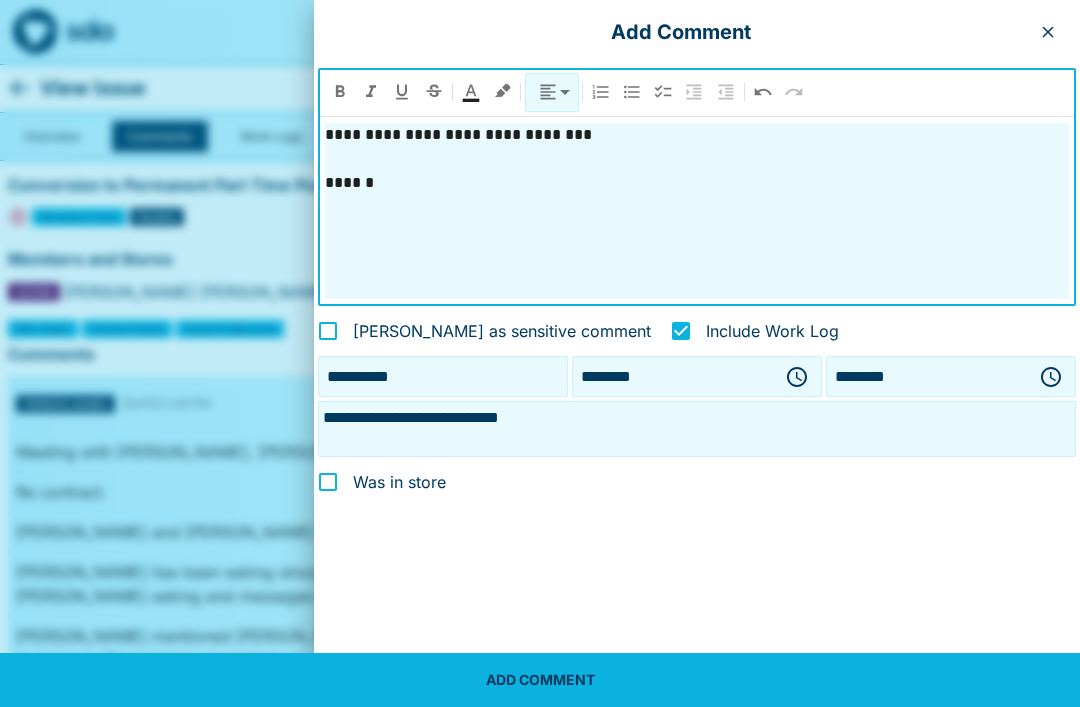 click at bounding box center [540, 353] 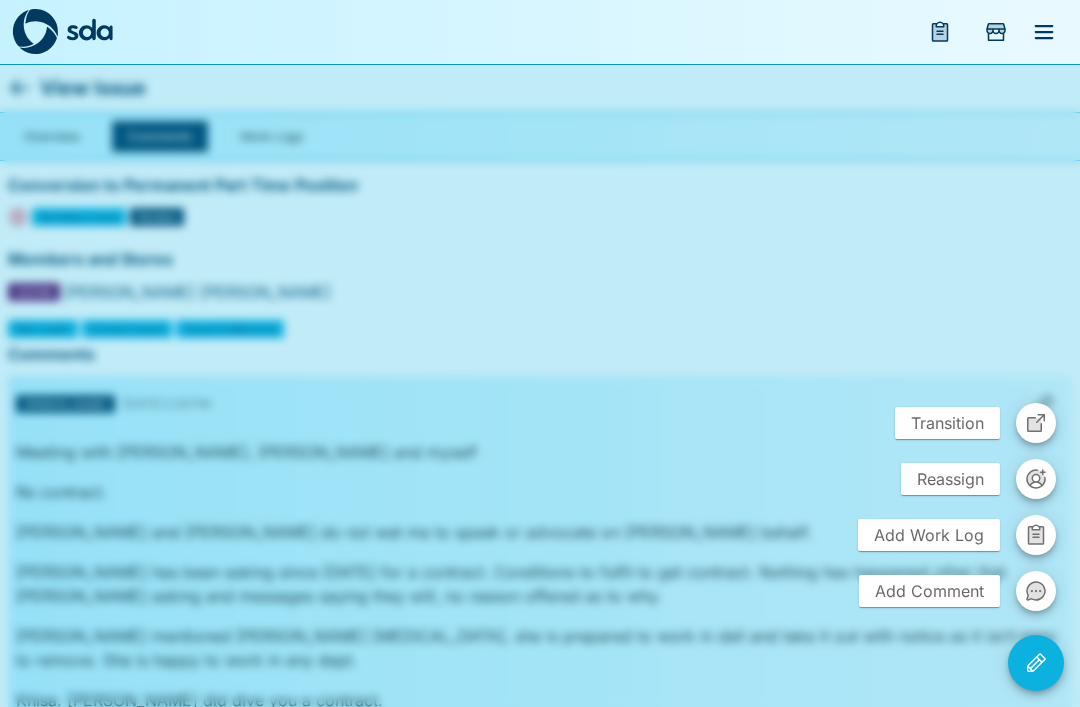 click at bounding box center (540, 353) 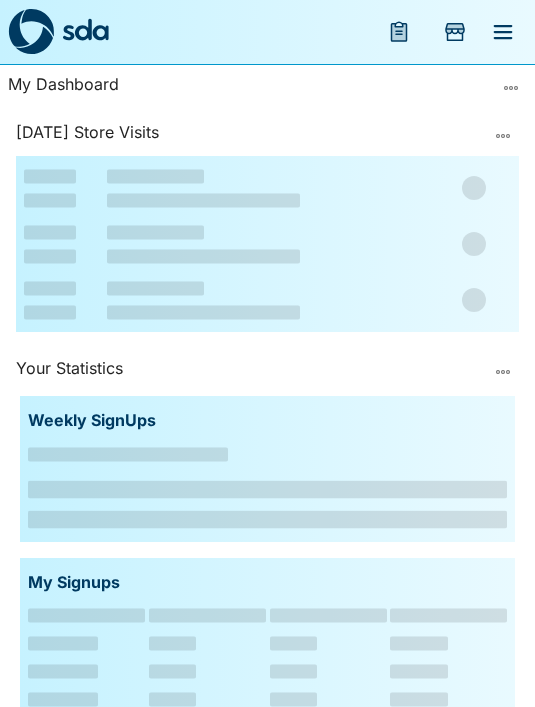 scroll, scrollTop: 0, scrollLeft: 0, axis: both 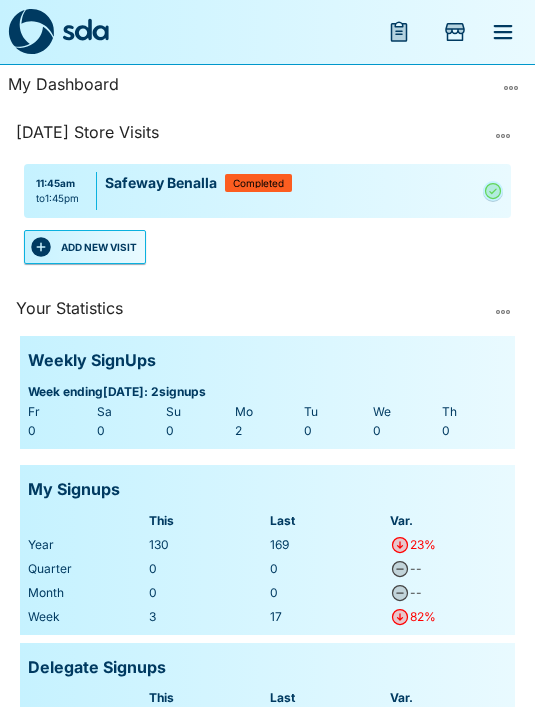 click 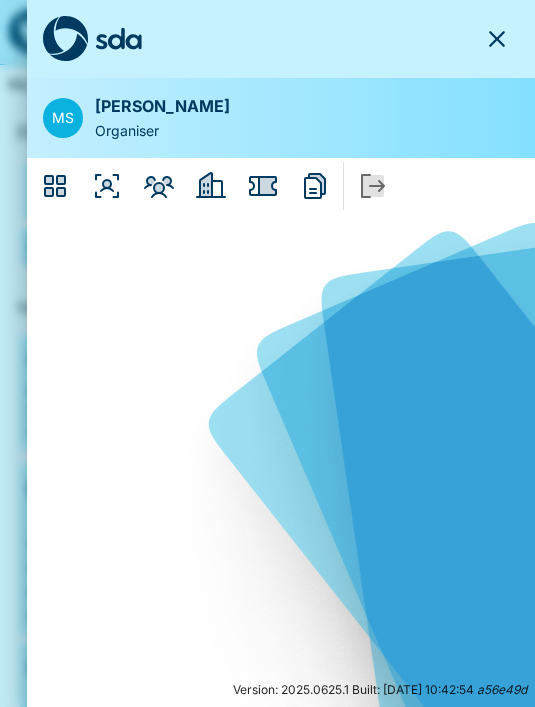 click 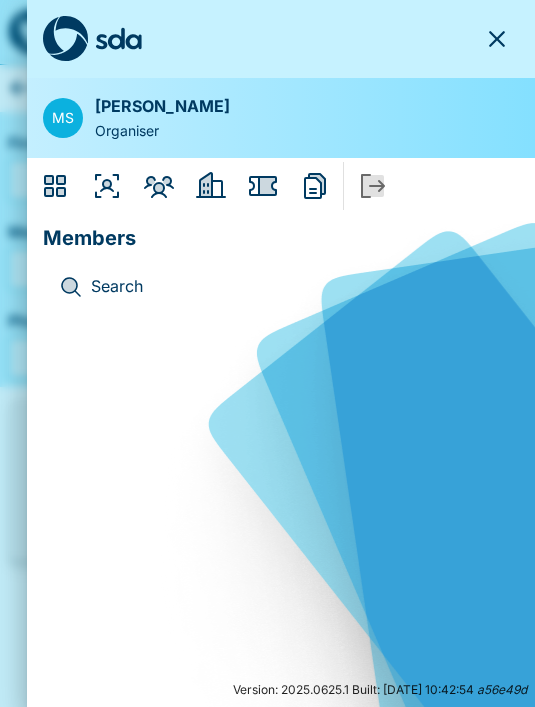 click on "Search" at bounding box center (297, 287) 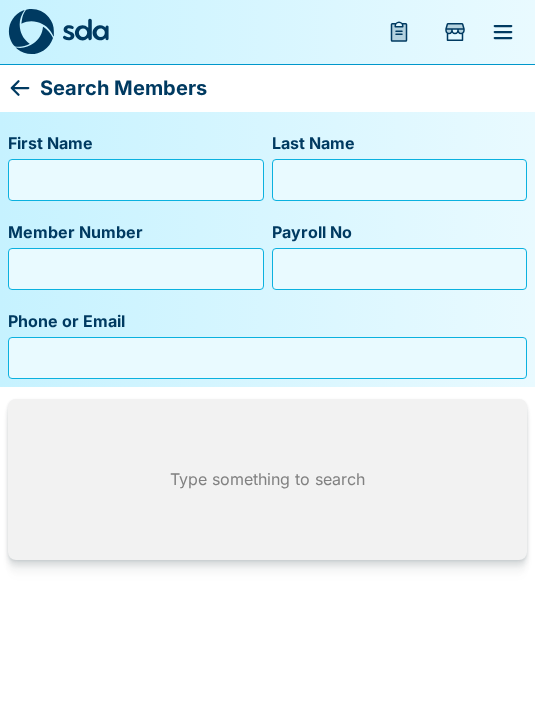 click on "First Name" at bounding box center (136, 180) 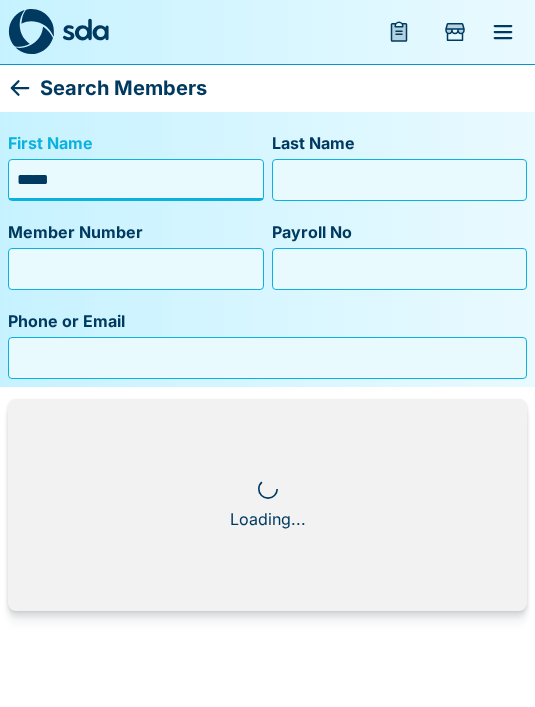 type on "*****" 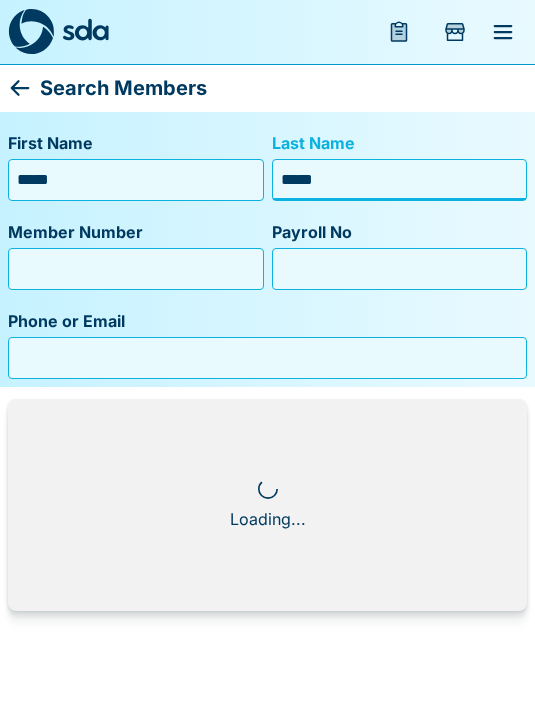 type on "******" 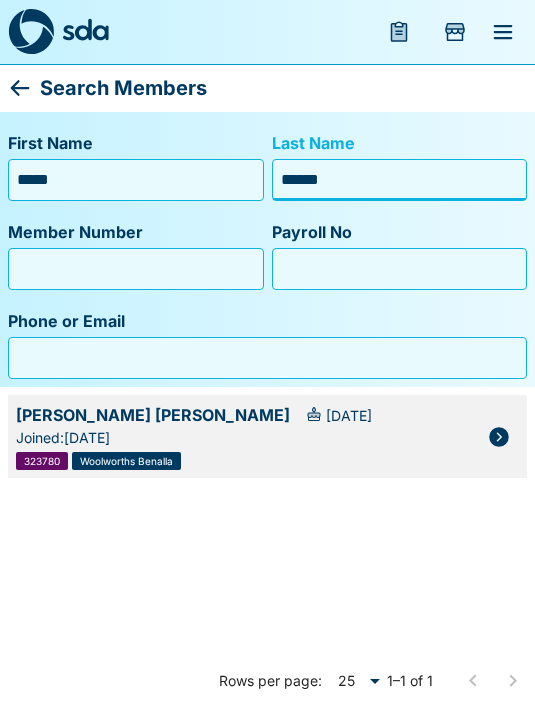 click 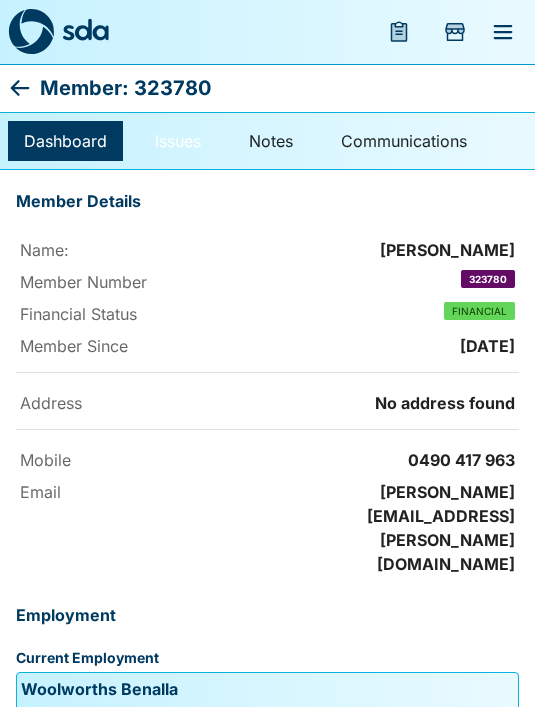 click on "Issues" at bounding box center (178, 141) 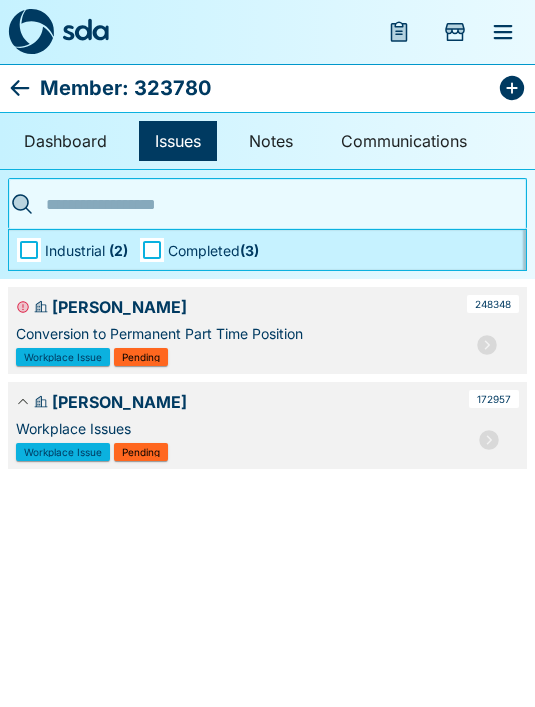 click on "Pending" at bounding box center (141, 357) 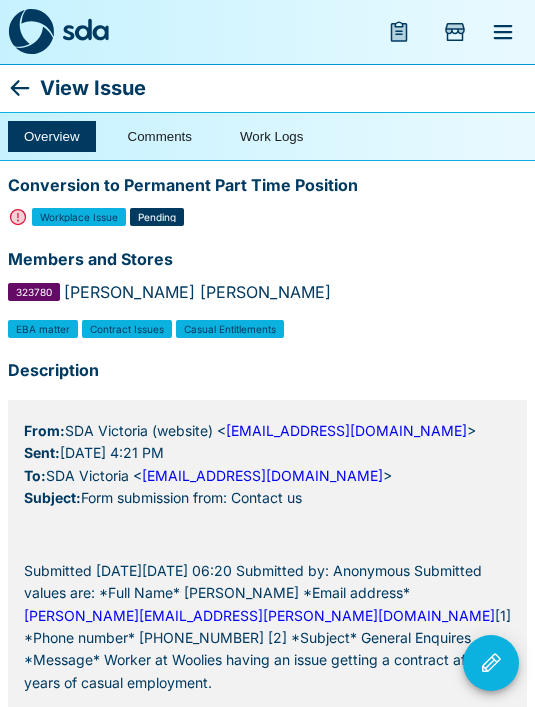 click on "Comments" at bounding box center [160, 136] 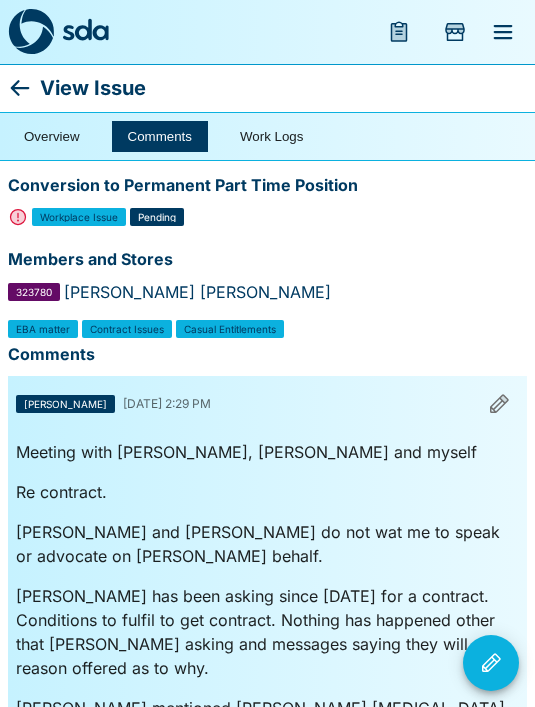 click 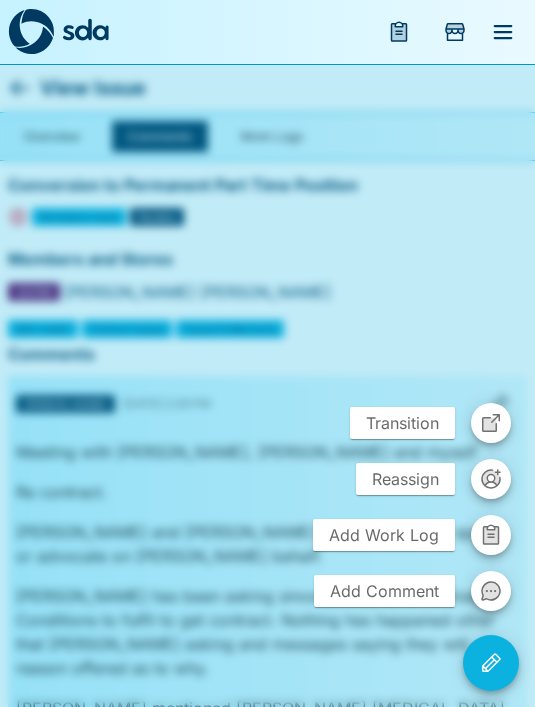 click on "Add Comment" at bounding box center [384, 591] 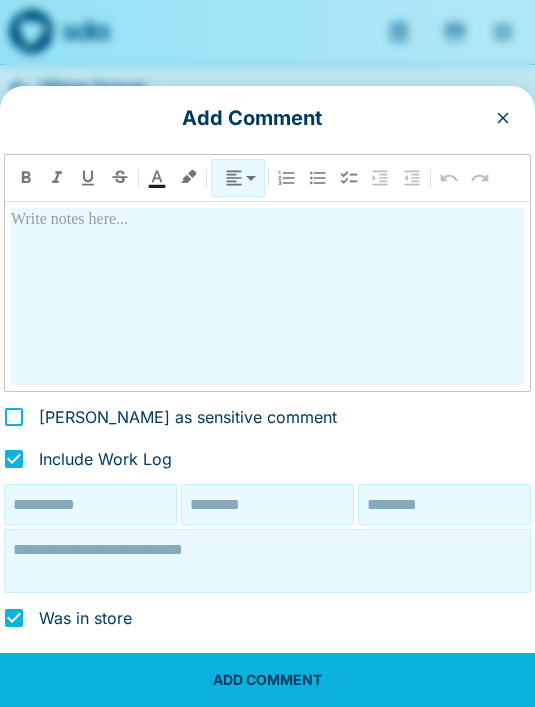 type on "**********" 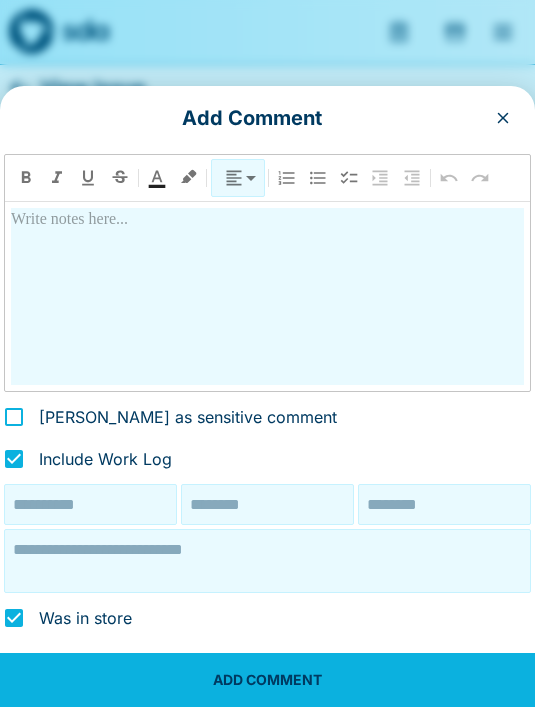 type on "********" 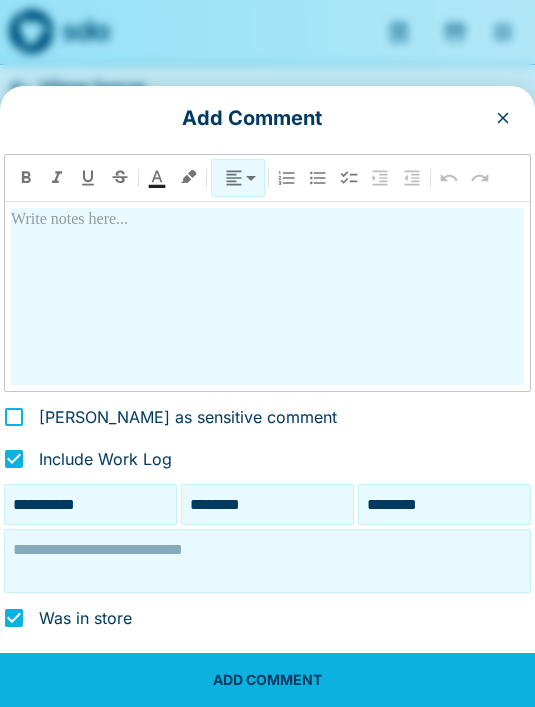 click on "********" at bounding box center (267, 504) 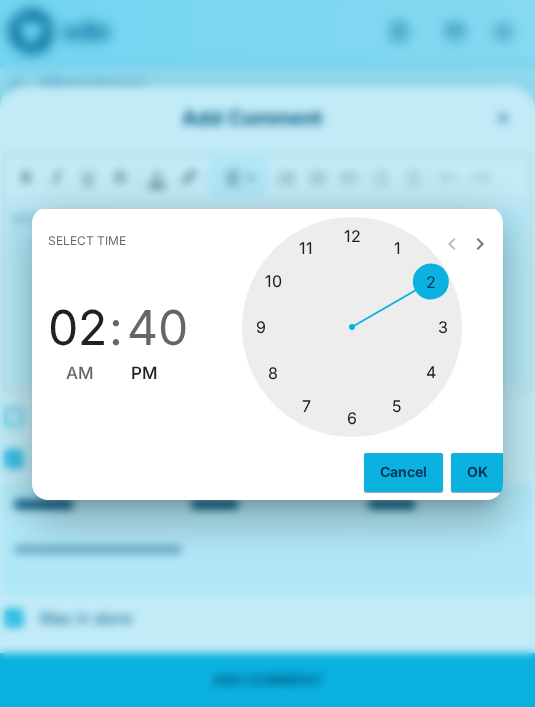click at bounding box center (352, 327) 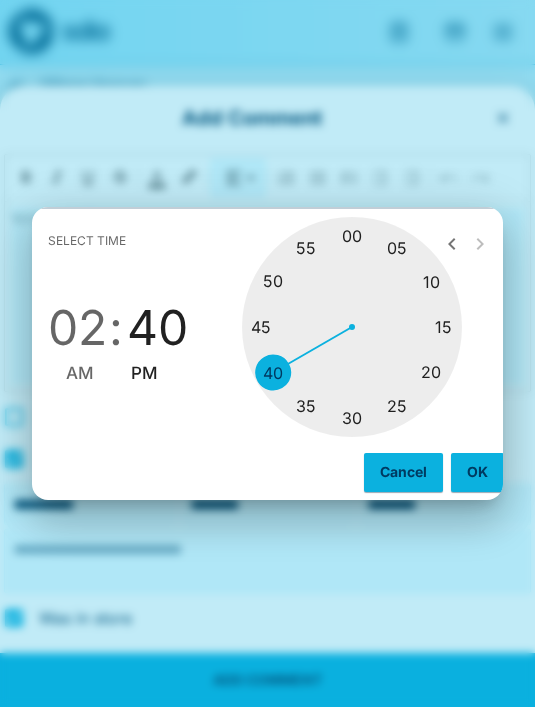 type on "********" 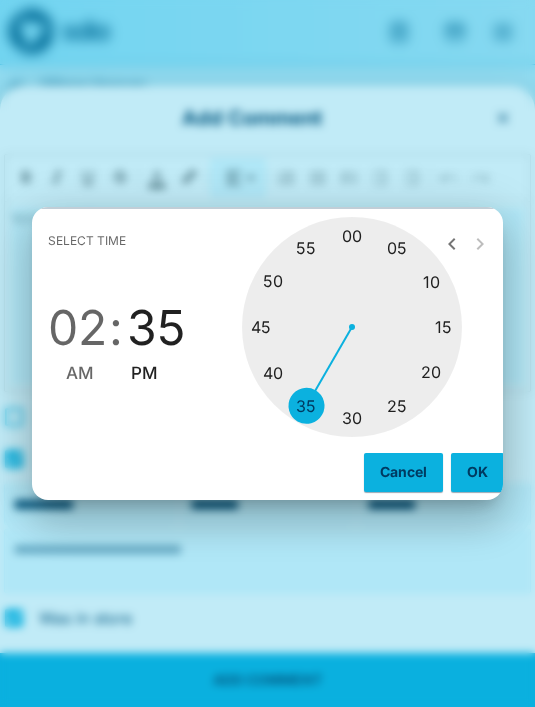 click at bounding box center (352, 327) 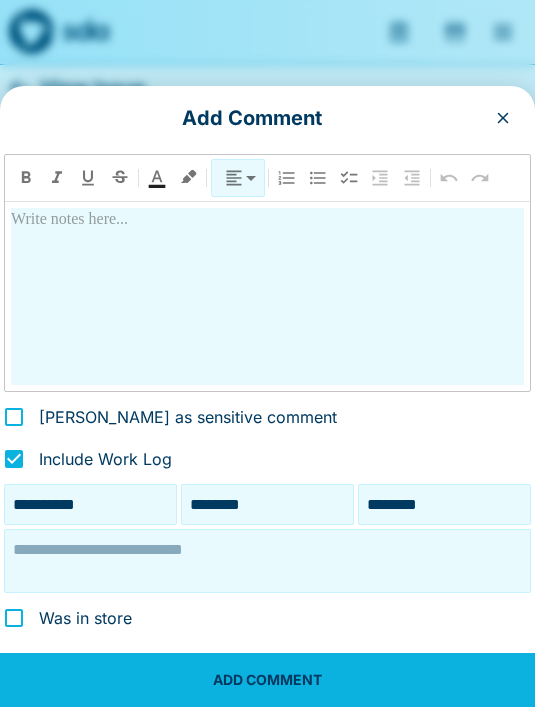 click at bounding box center [267, 561] 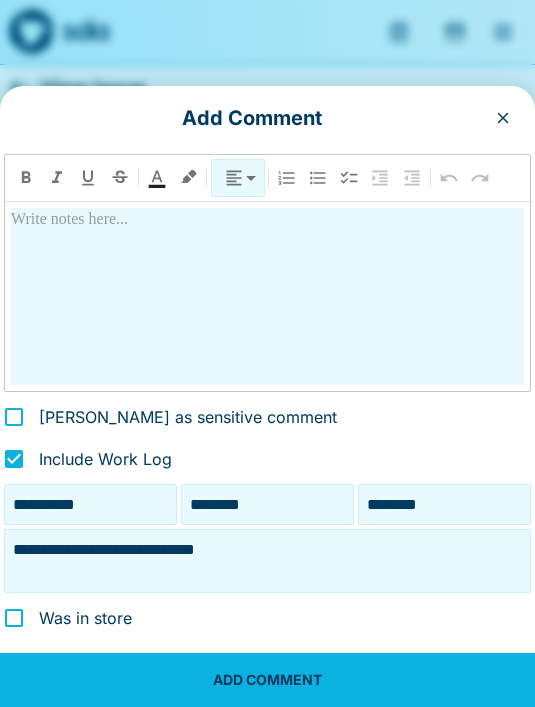 type on "**********" 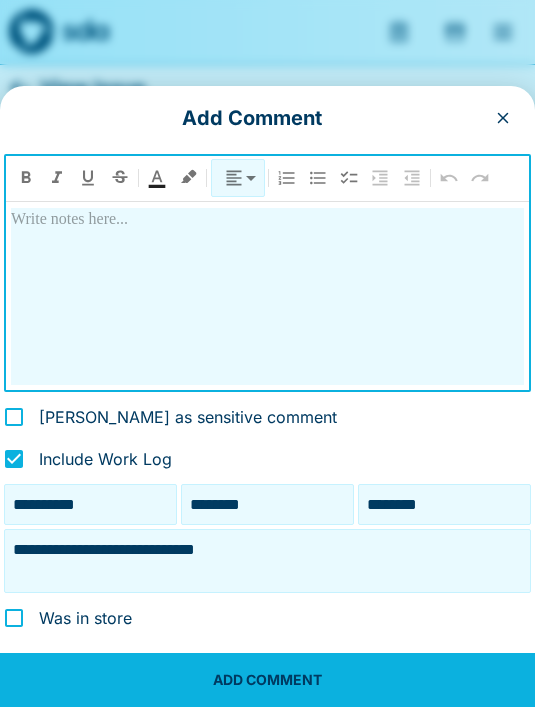 type 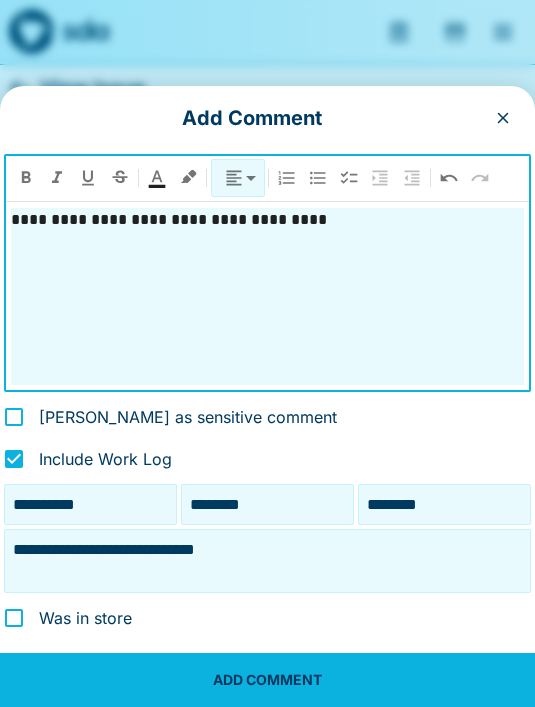 click on "**********" at bounding box center (267, 296) 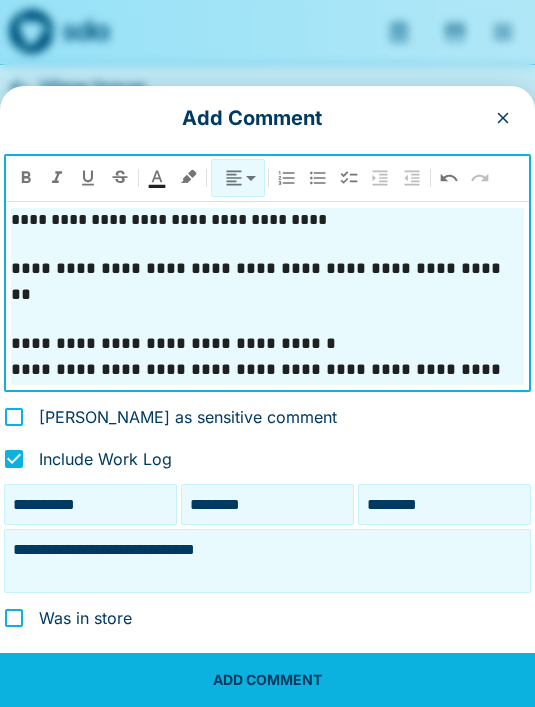 scroll, scrollTop: 4, scrollLeft: 0, axis: vertical 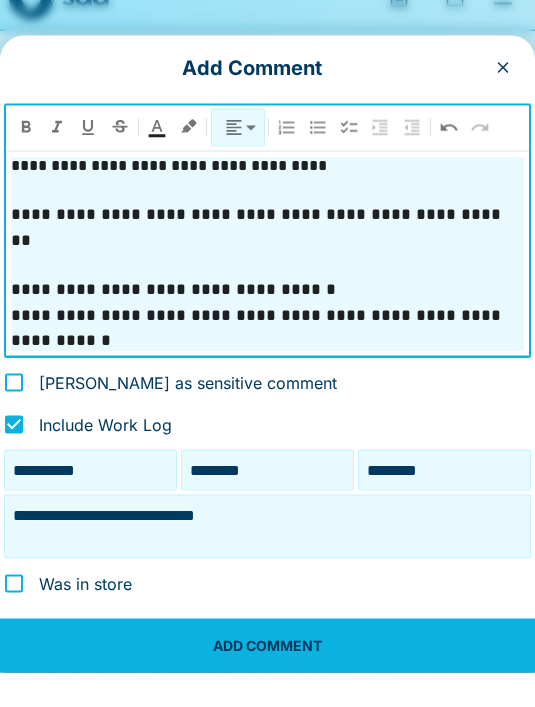 click on "**********" at bounding box center [267, 261] 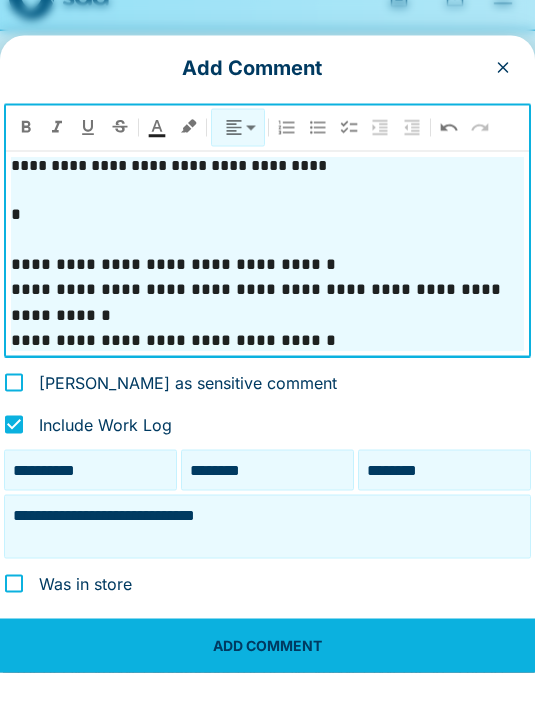 scroll, scrollTop: 0, scrollLeft: 0, axis: both 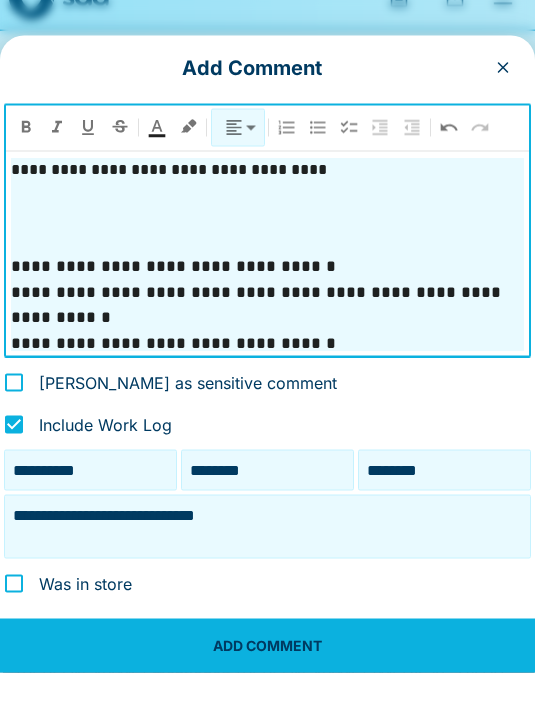 click on "**********" at bounding box center [267, 301] 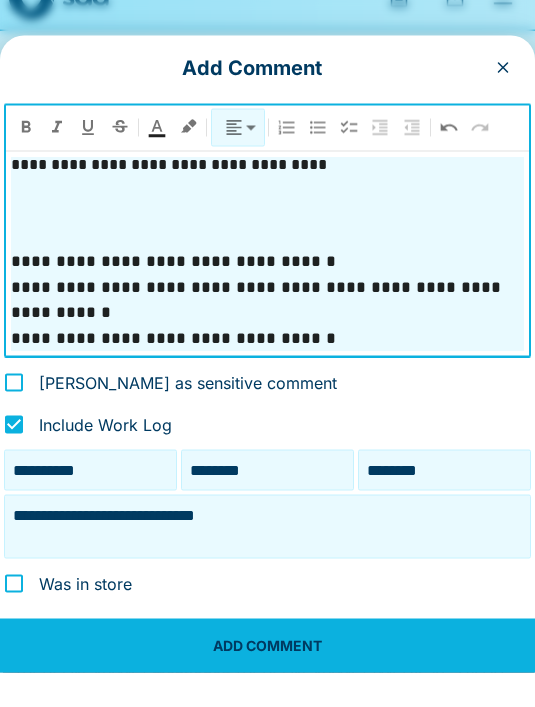 scroll, scrollTop: 27, scrollLeft: 0, axis: vertical 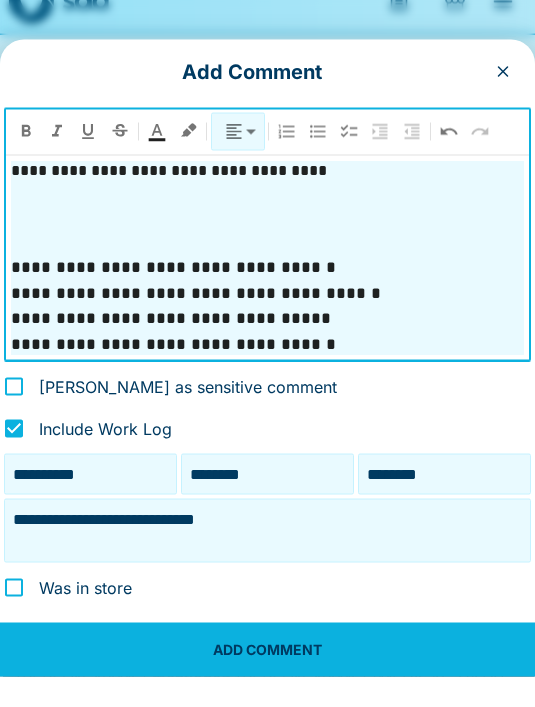 click on "**********" at bounding box center (267, 375) 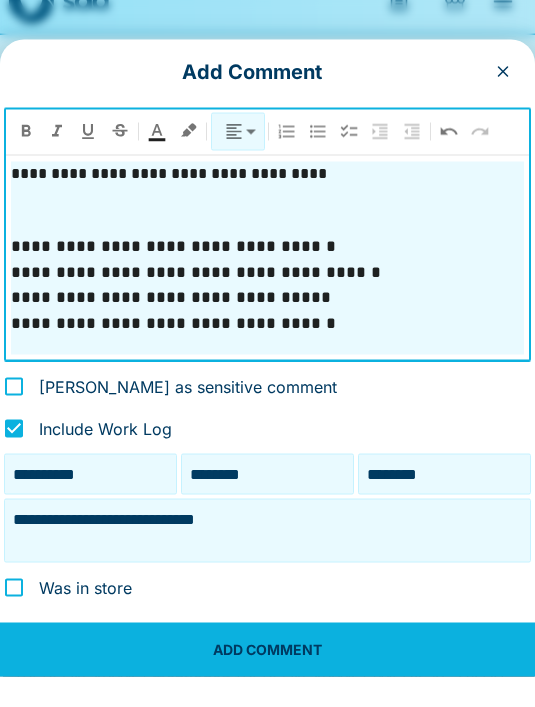 scroll, scrollTop: 0, scrollLeft: 0, axis: both 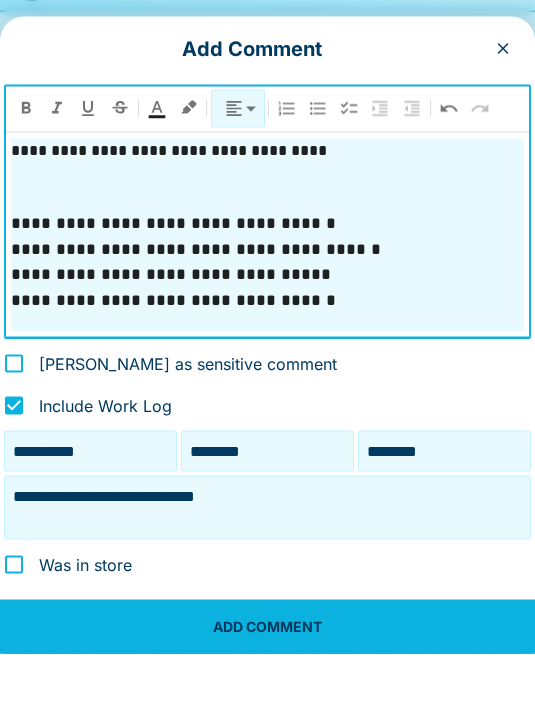 click on "**********" at bounding box center (267, 354) 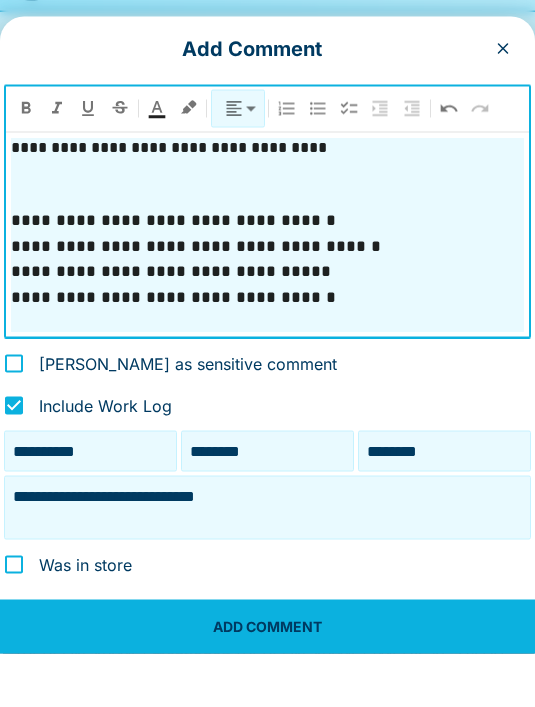 scroll, scrollTop: 27, scrollLeft: 0, axis: vertical 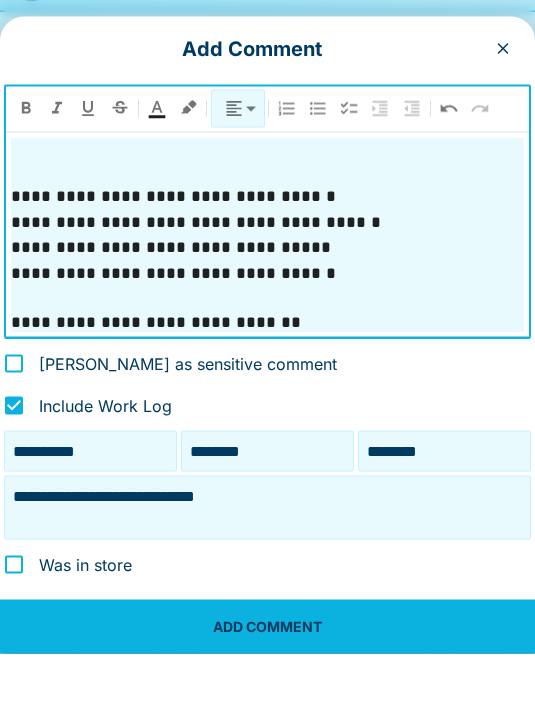 click on "**********" at bounding box center (156, 375) 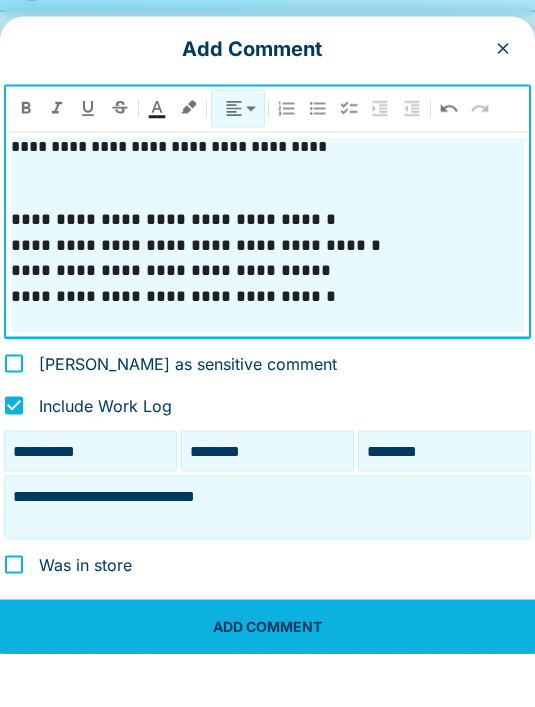 scroll, scrollTop: 52, scrollLeft: 0, axis: vertical 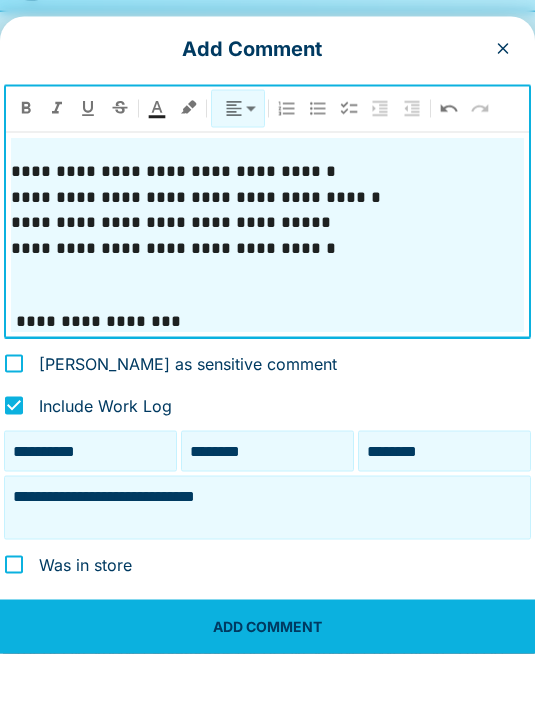 click on "**********" at bounding box center [96, 374] 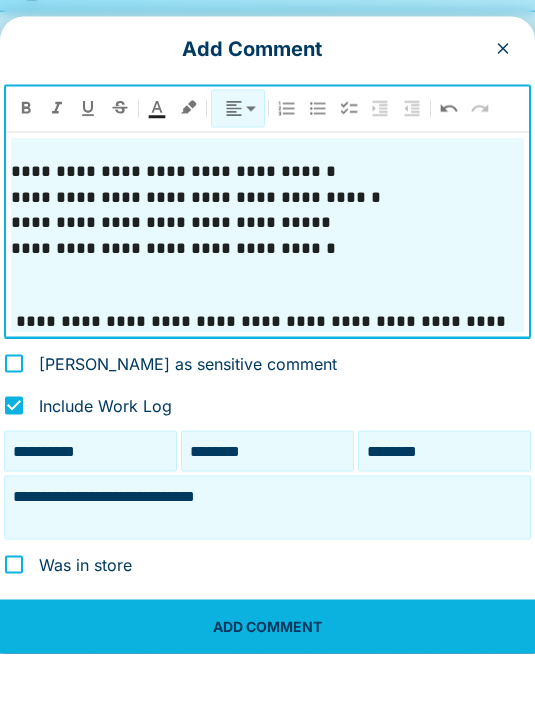 click on "**********" at bounding box center (267, 387) 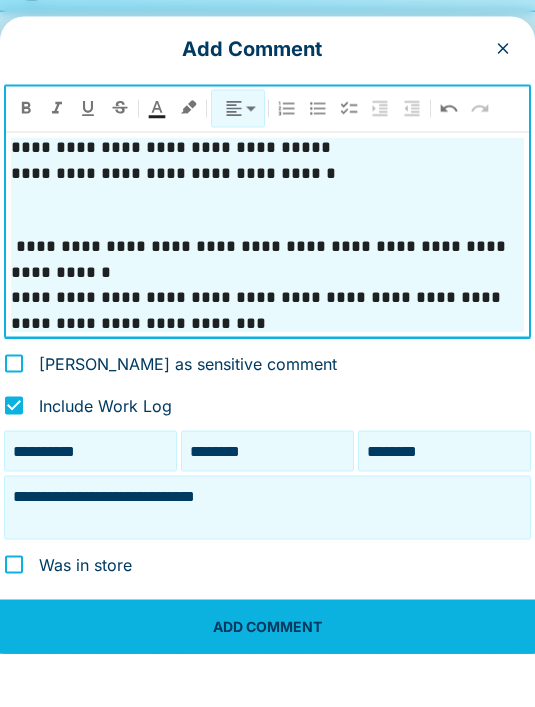 scroll, scrollTop: 151, scrollLeft: 0, axis: vertical 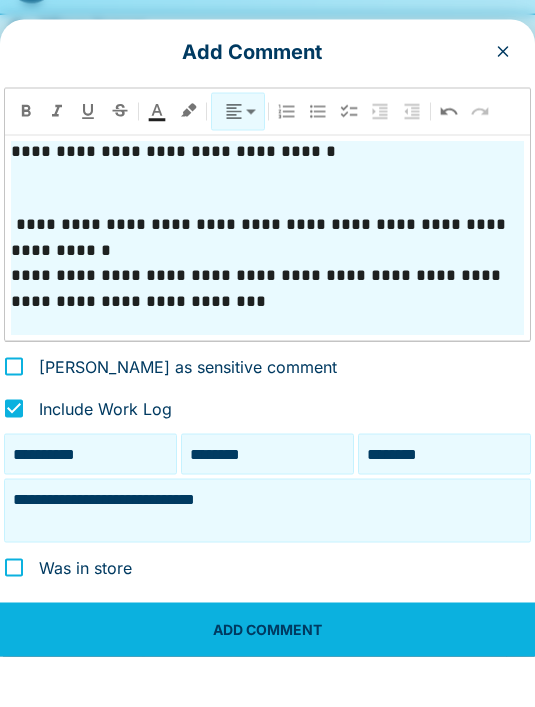 click at bounding box center [267, 377] 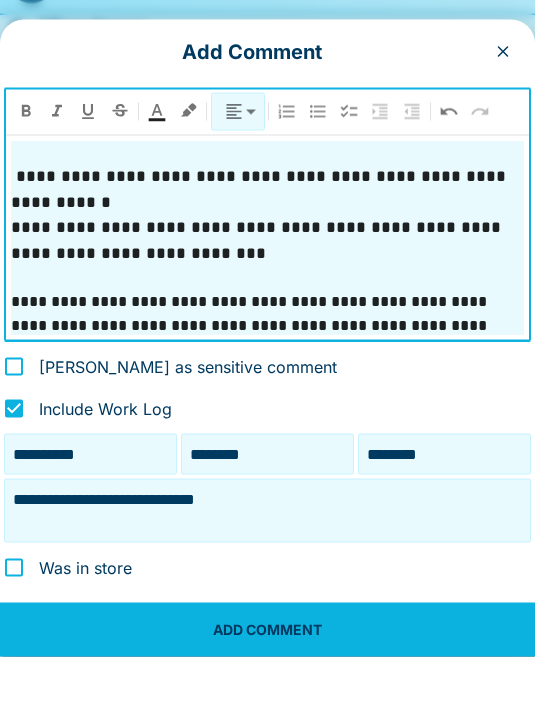 scroll, scrollTop: 223, scrollLeft: 0, axis: vertical 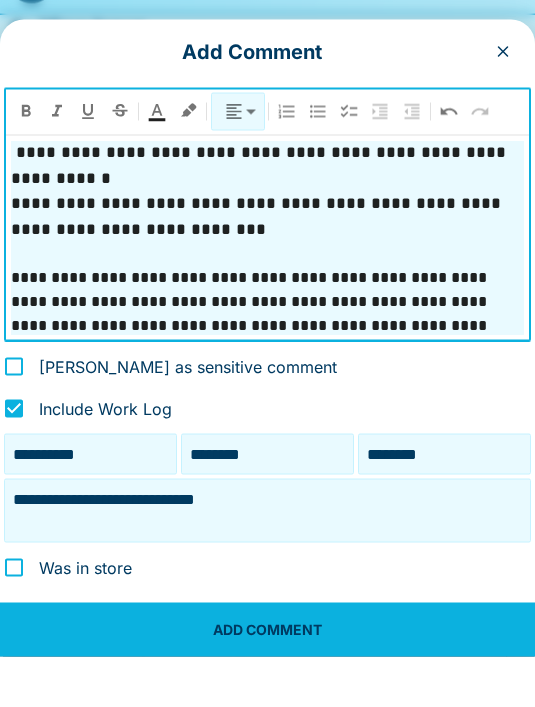 click on "**********" at bounding box center (267, 353) 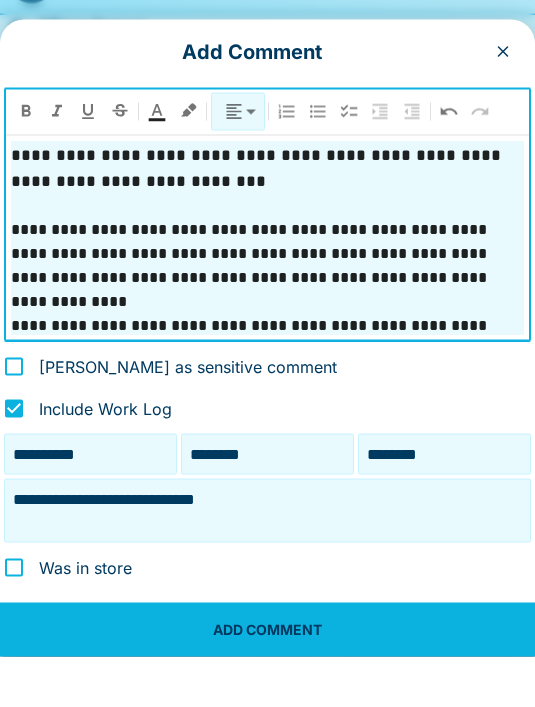 scroll, scrollTop: 295, scrollLeft: 0, axis: vertical 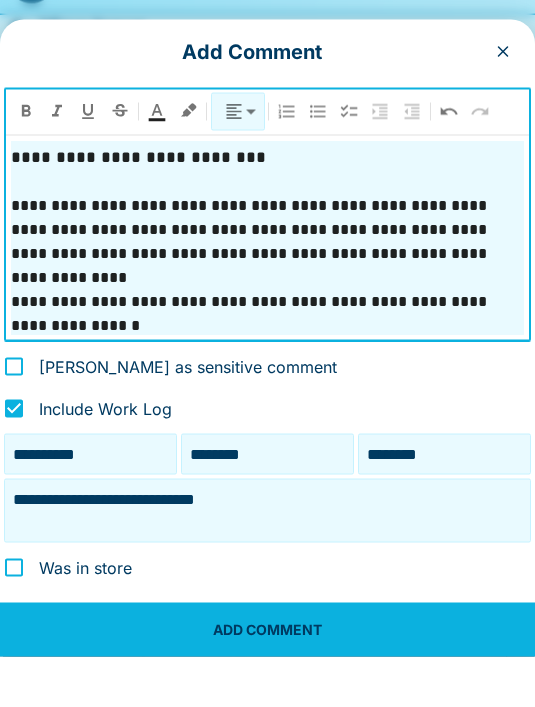 click on "**********" at bounding box center [267, 561] 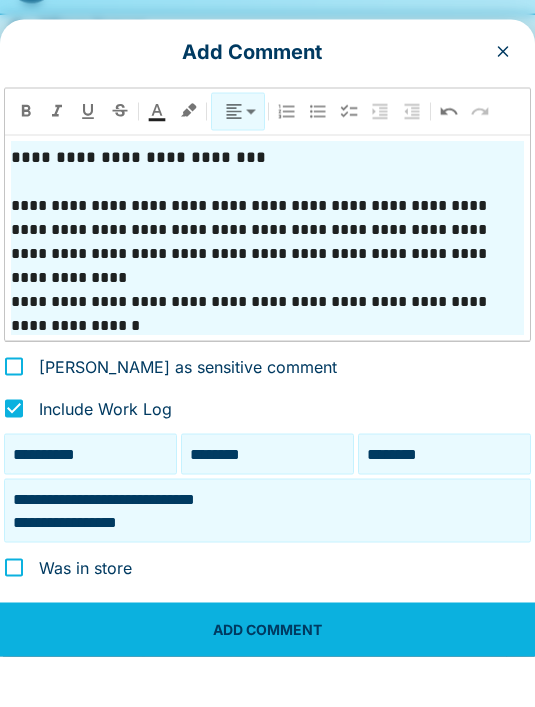 scroll, scrollTop: 61, scrollLeft: 0, axis: vertical 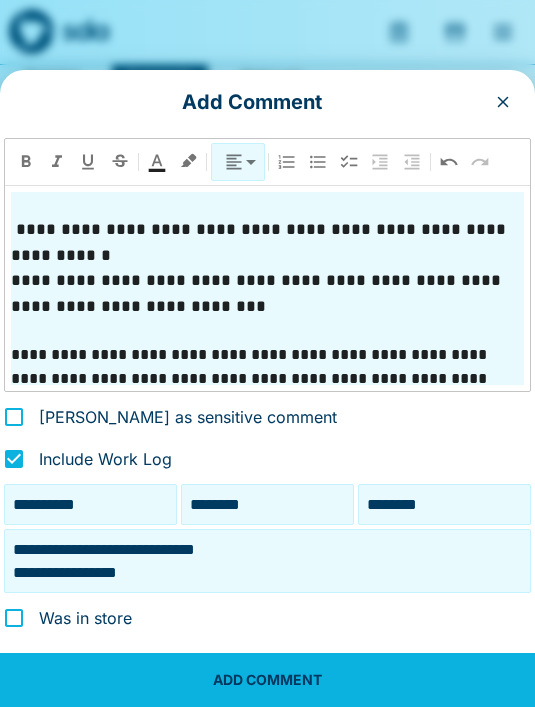 type on "**********" 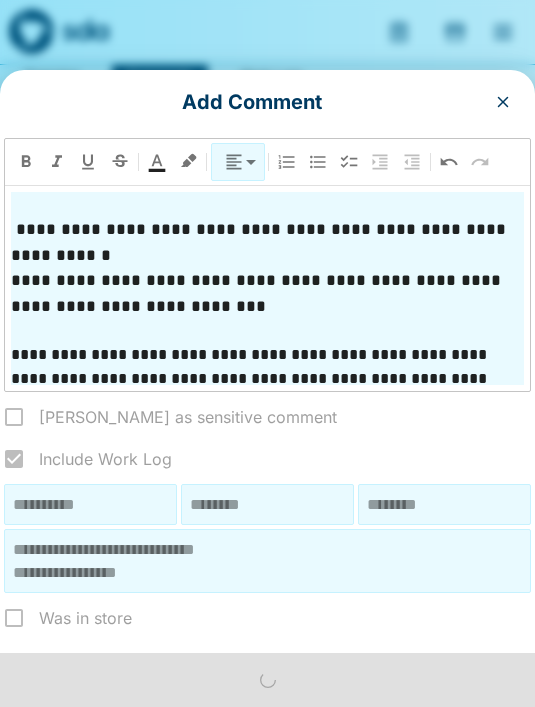 click on "**********" at bounding box center [267, 420] 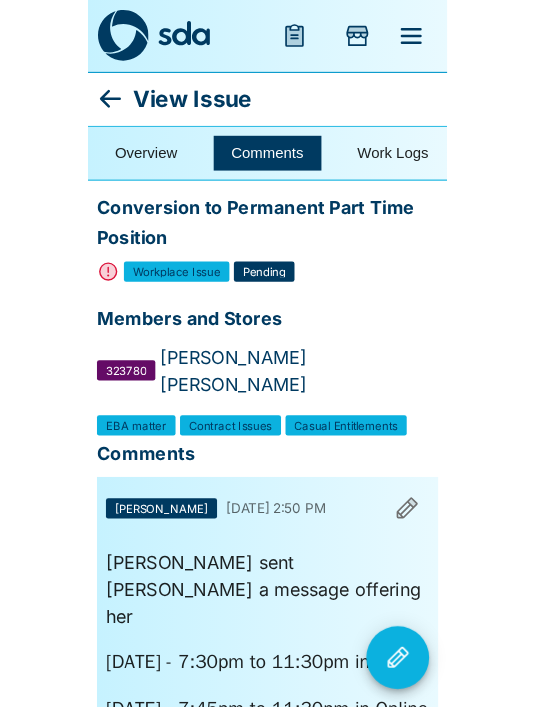 scroll, scrollTop: 61, scrollLeft: 0, axis: vertical 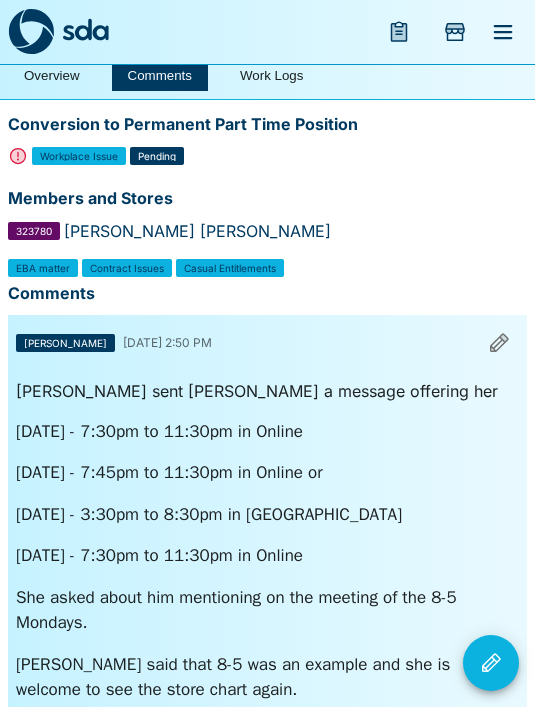 click on "She asked about him mentioning on the meeting of the  8-5 Mondays." at bounding box center [267, 610] 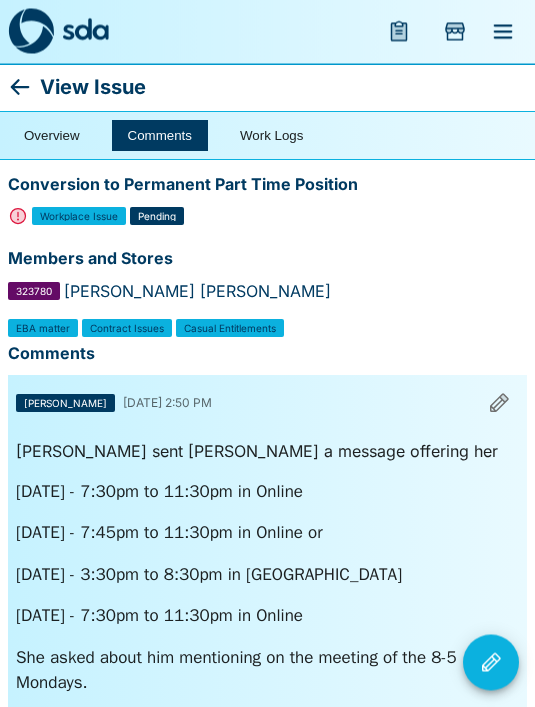 scroll, scrollTop: 0, scrollLeft: 0, axis: both 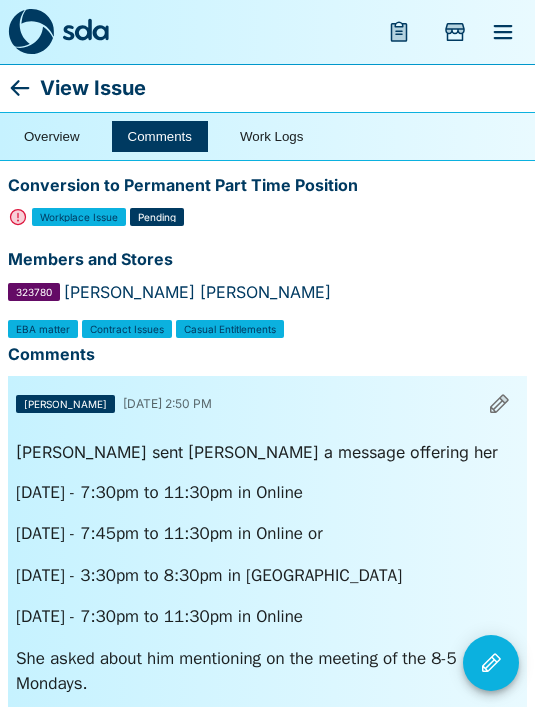 click 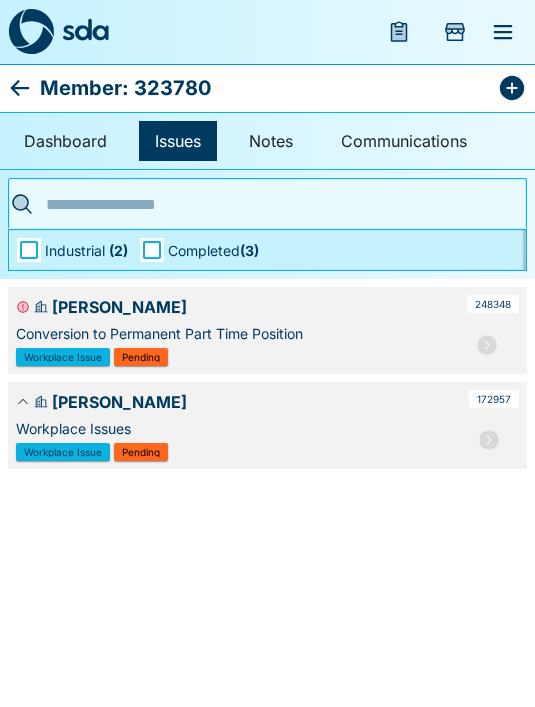 click 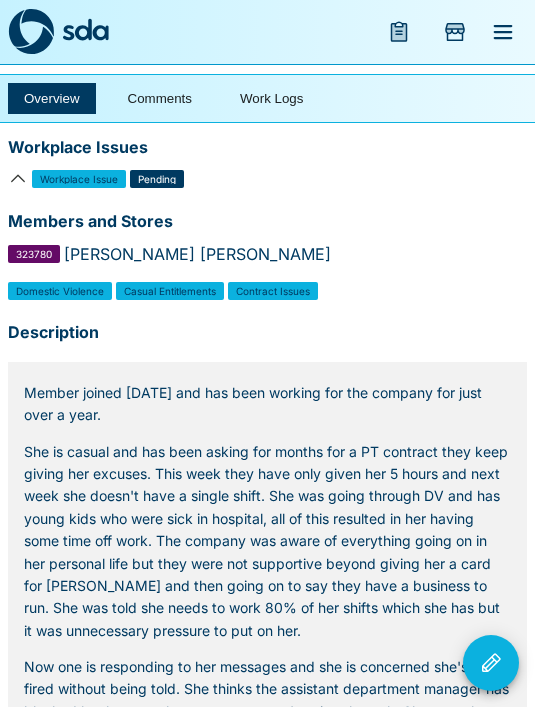 scroll, scrollTop: 0, scrollLeft: 0, axis: both 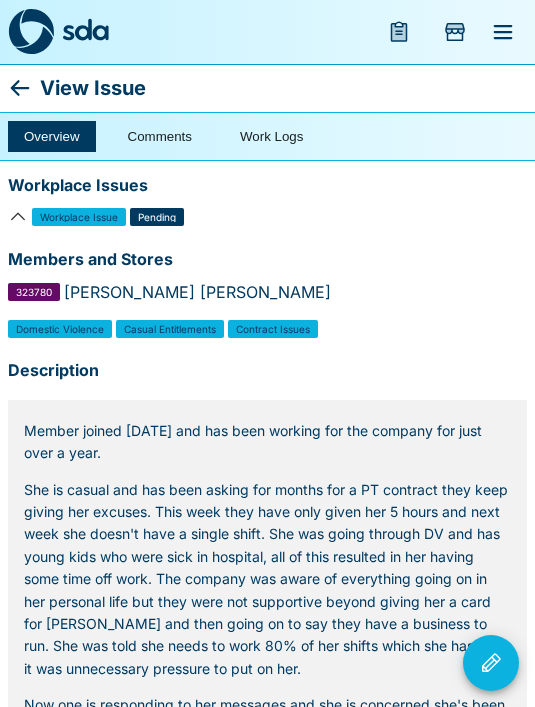 click 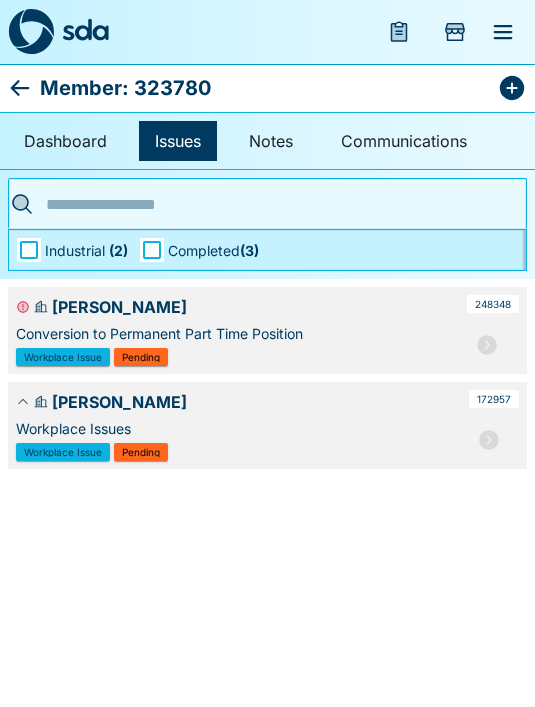 click on "Member: 323780 Dashboard Issues Notes Communications ​ ​ Industrial   ( 2 ) Completed  ( 3 ) [PERSON_NAME] Conversion to Permanent Part Time Position Workplace Issue Pending 248348 [PERSON_NAME] Workplace Issues  Workplace Issue Pending 172957" at bounding box center [267, 242] 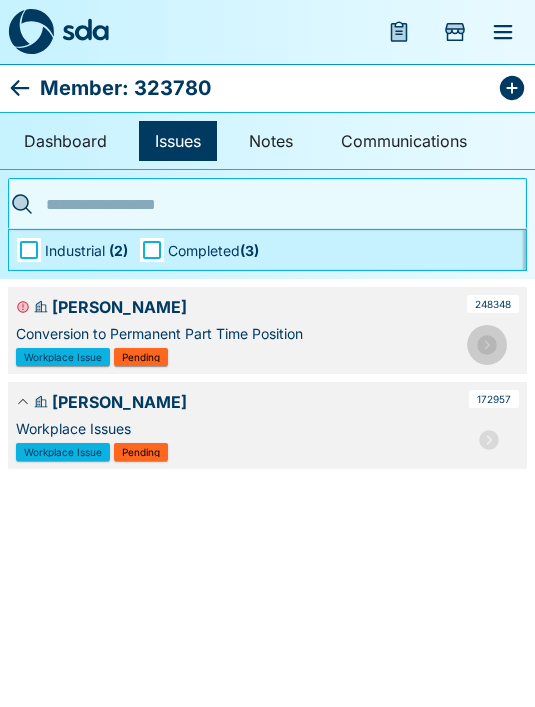 click 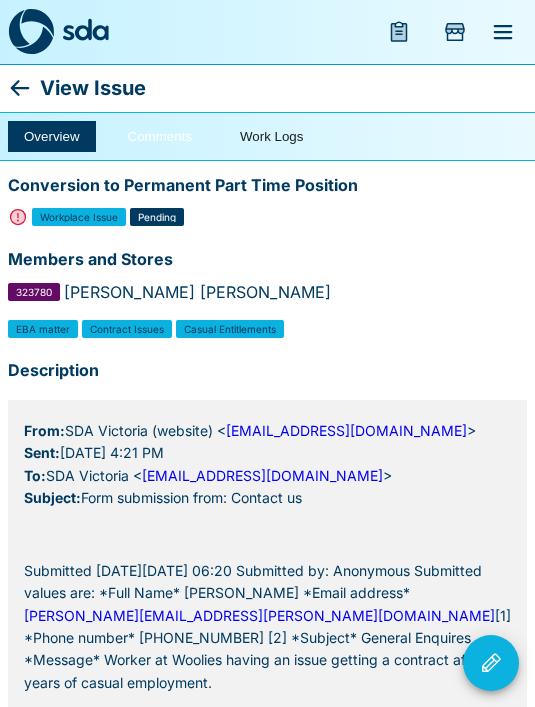 click on "Comments" at bounding box center (160, 136) 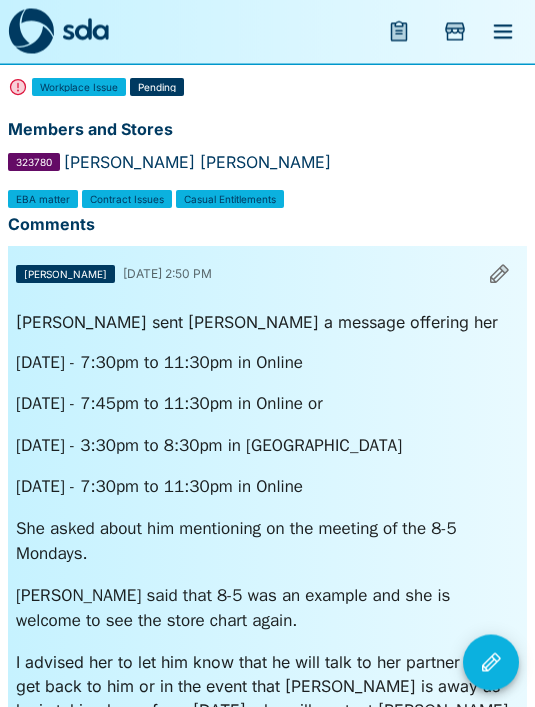 scroll, scrollTop: 144, scrollLeft: 0, axis: vertical 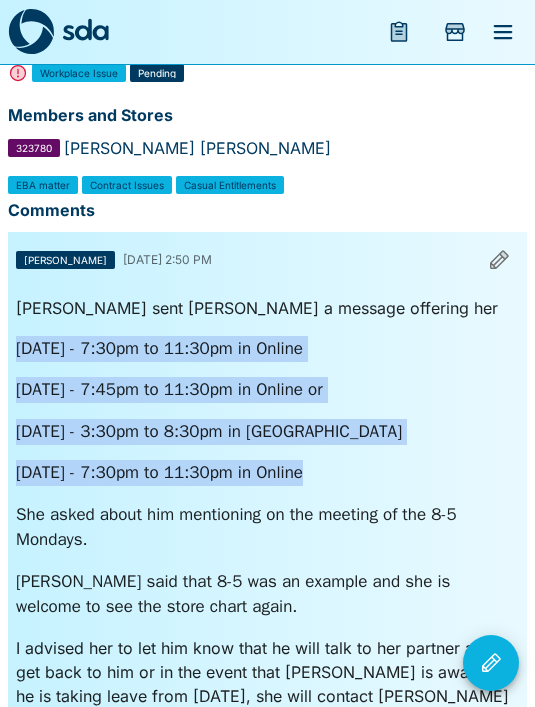 click on "[DATE] - 7:30pm to 11:30pm in Online" at bounding box center (267, 473) 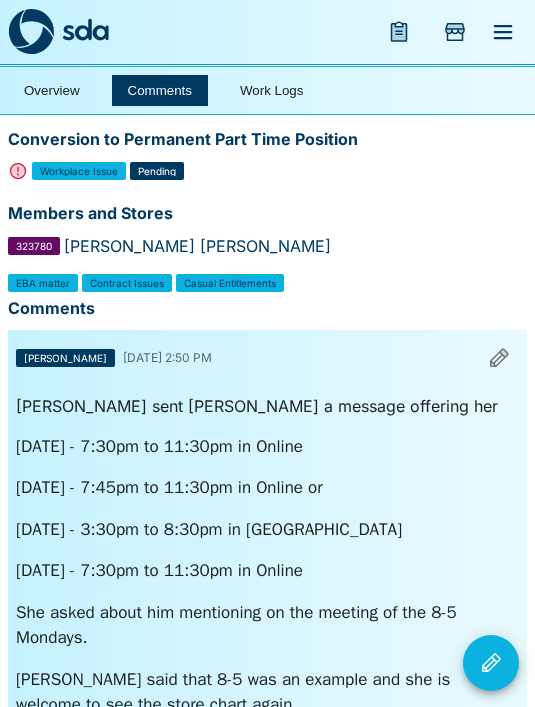 scroll, scrollTop: 0, scrollLeft: 0, axis: both 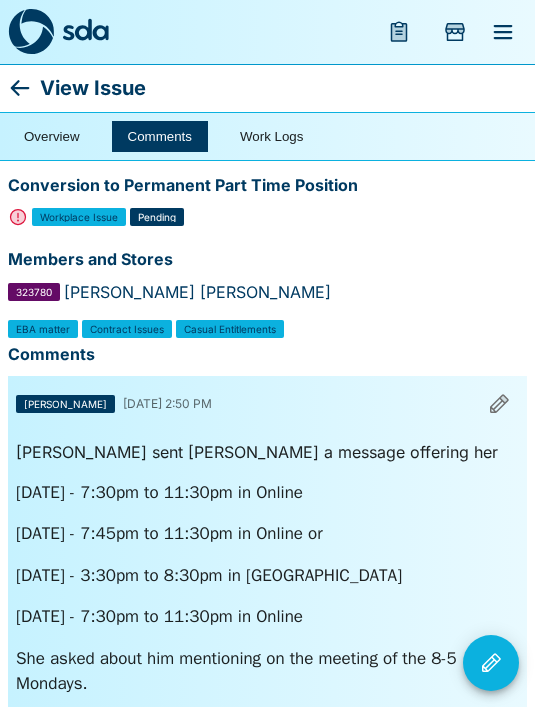 click 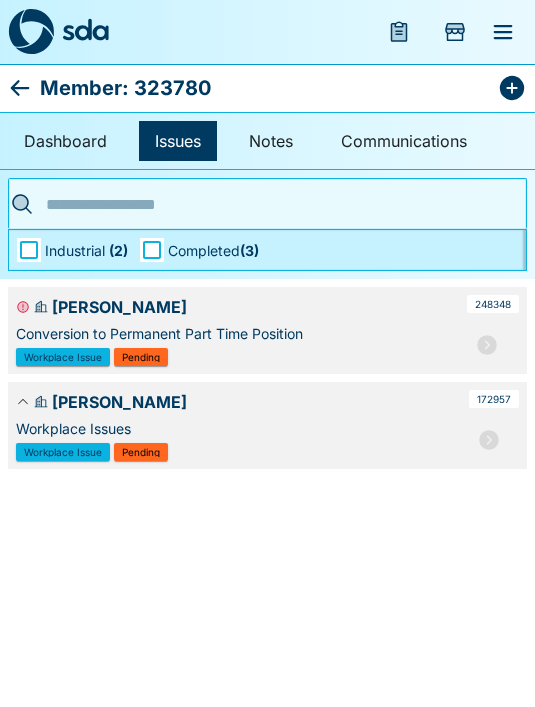 click 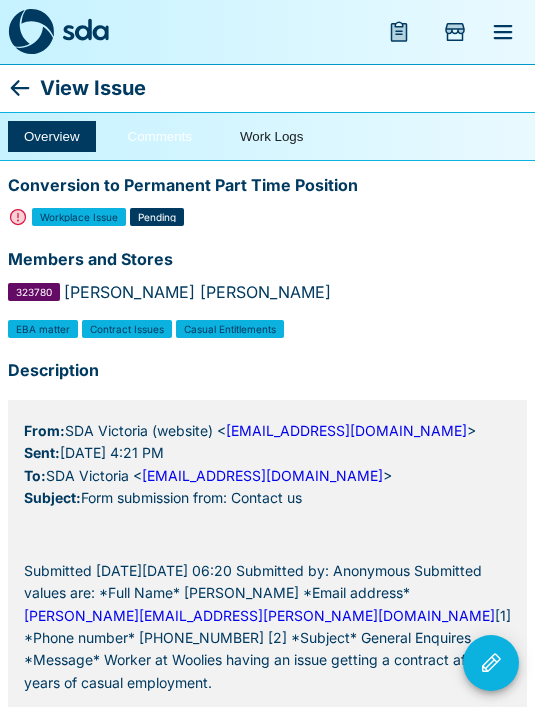 click on "Comments" at bounding box center (160, 136) 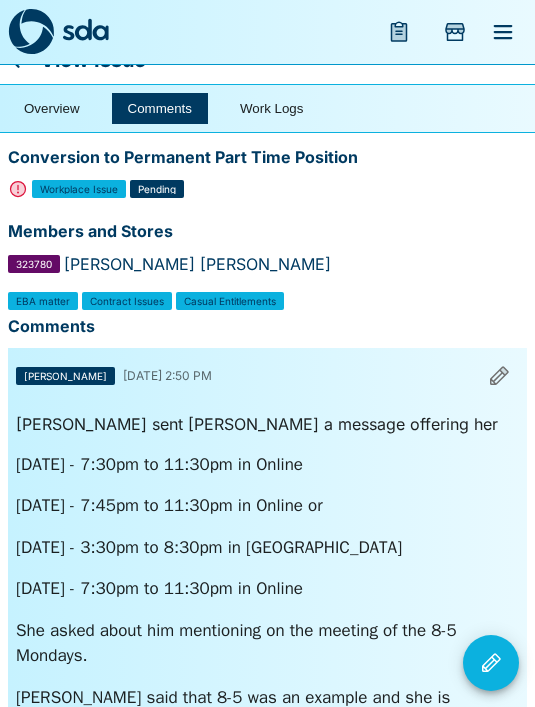scroll, scrollTop: 0, scrollLeft: 0, axis: both 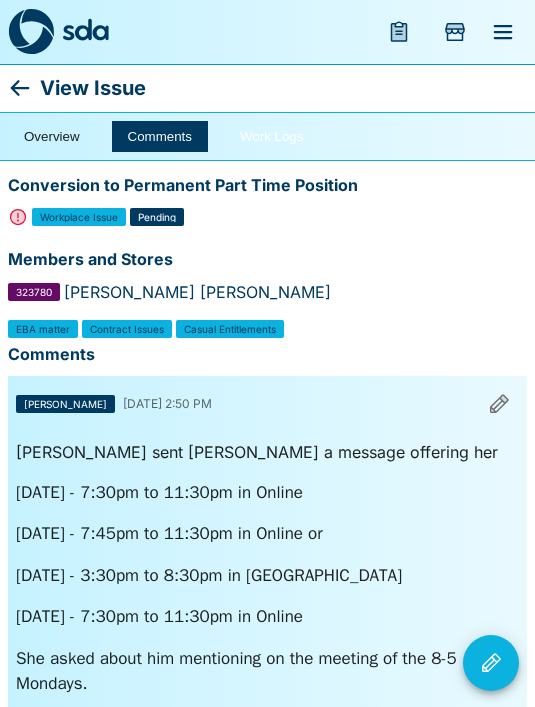 click on "Work Logs" at bounding box center [271, 136] 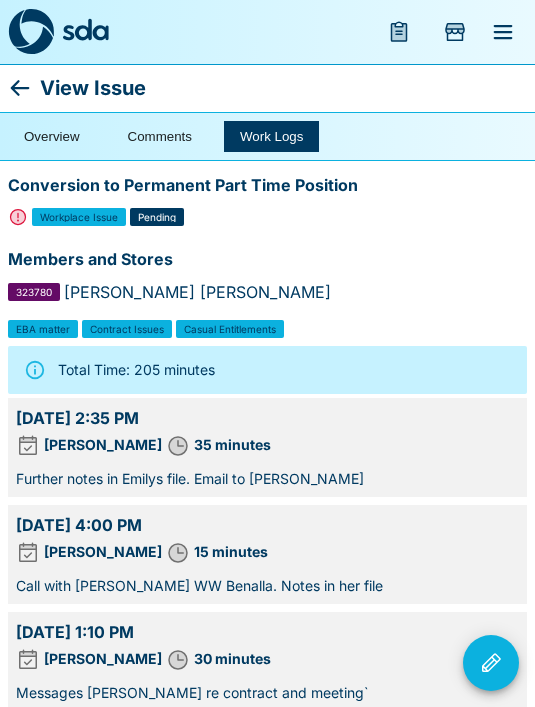 click on "[DATE] 2:35 PM" at bounding box center (267, 418) 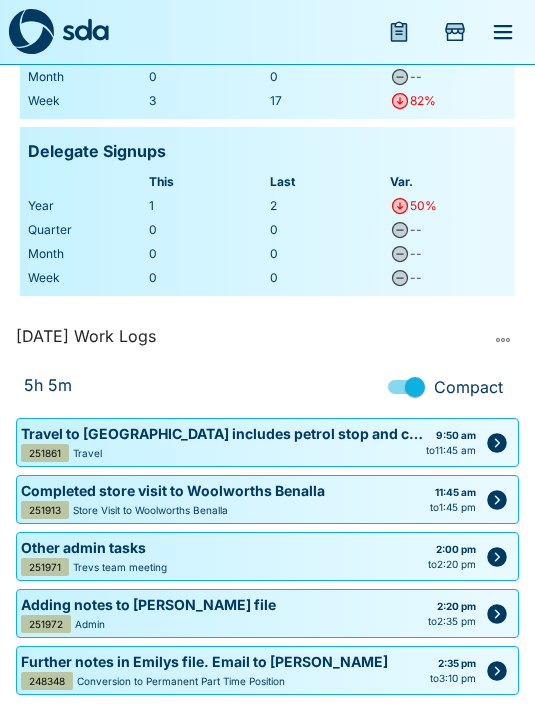 scroll, scrollTop: 446, scrollLeft: 0, axis: vertical 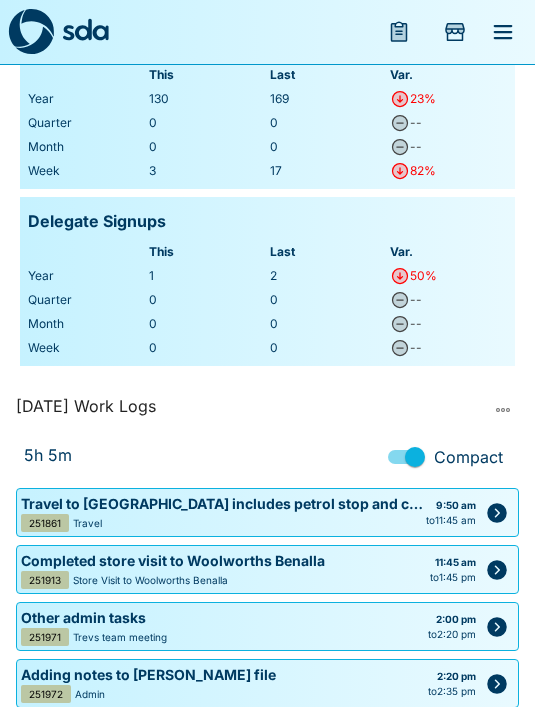click 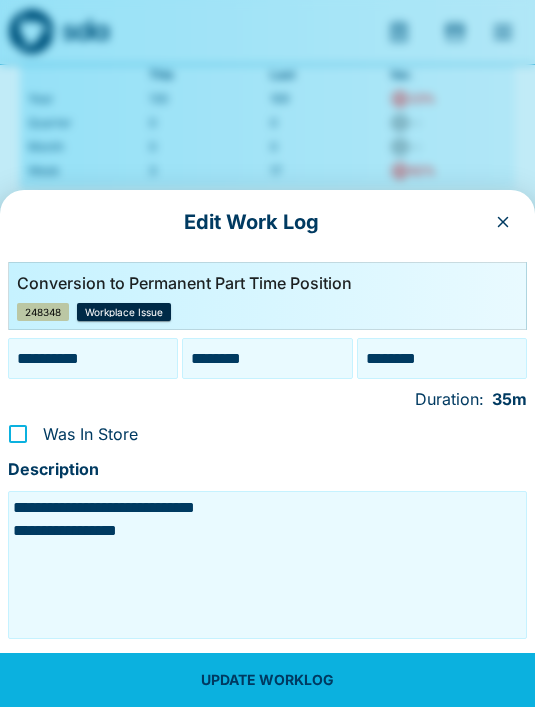 click on "********" at bounding box center (442, 358) 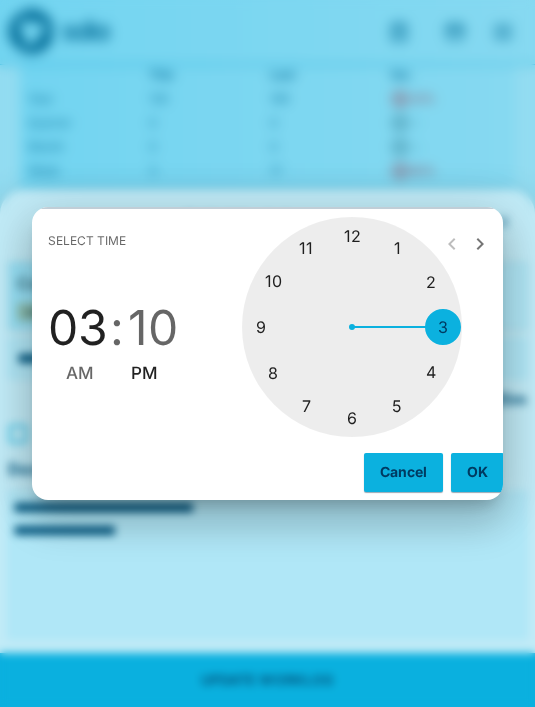 click at bounding box center (352, 327) 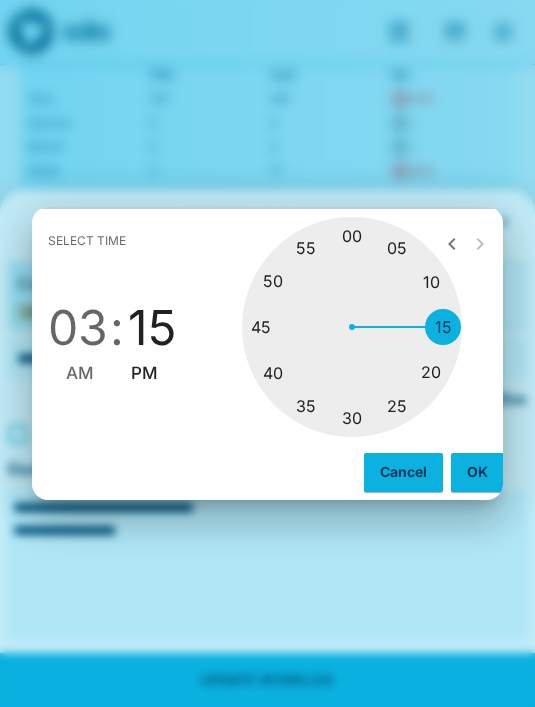 click at bounding box center [352, 327] 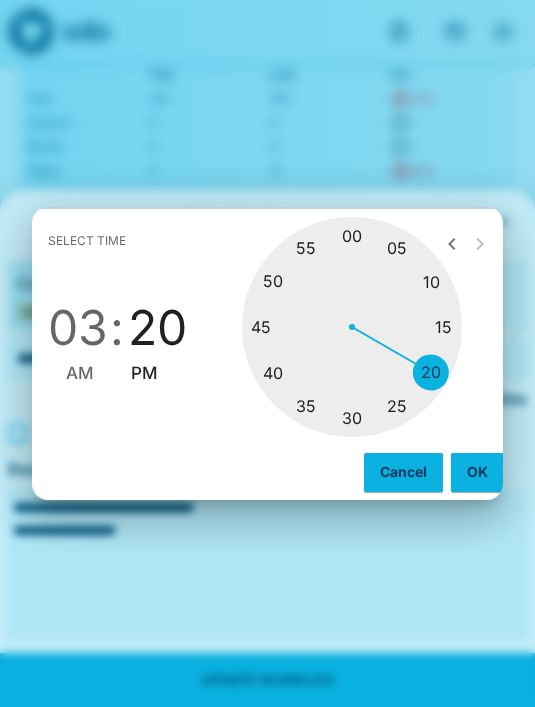 click on "OK" at bounding box center [477, 472] 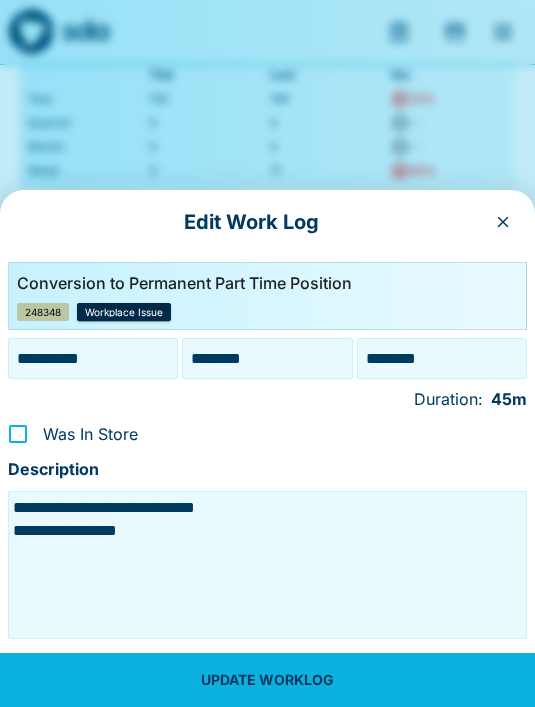click on "UPDATE WORKLOG" at bounding box center [267, 680] 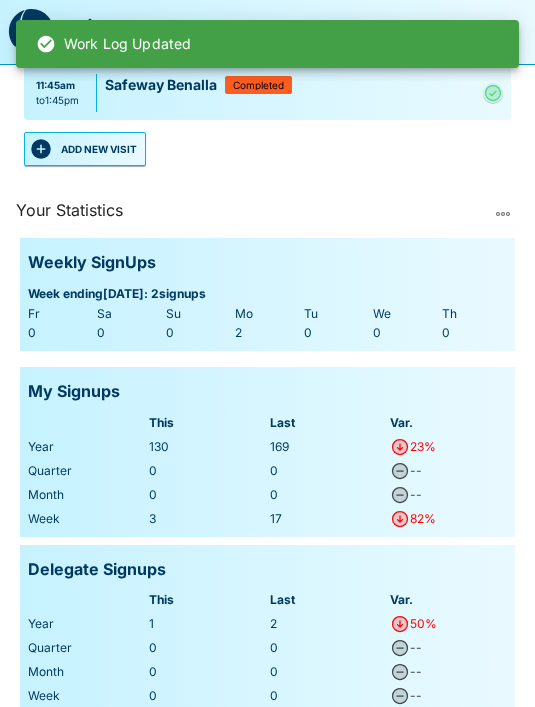 scroll, scrollTop: 0, scrollLeft: 0, axis: both 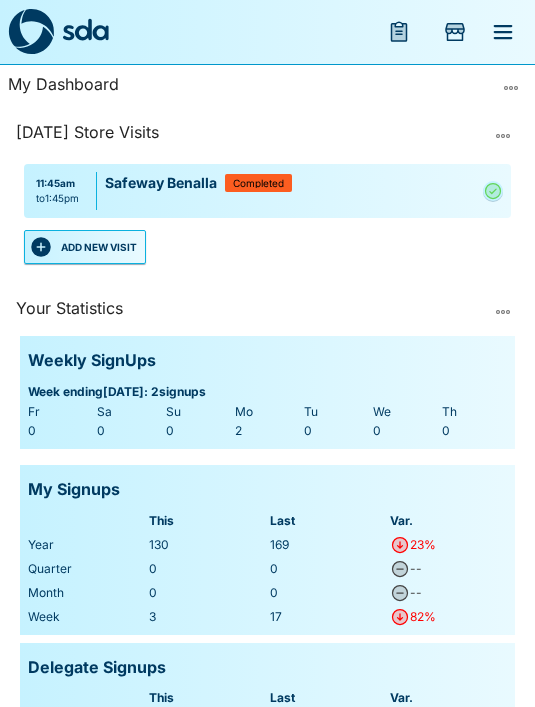 click 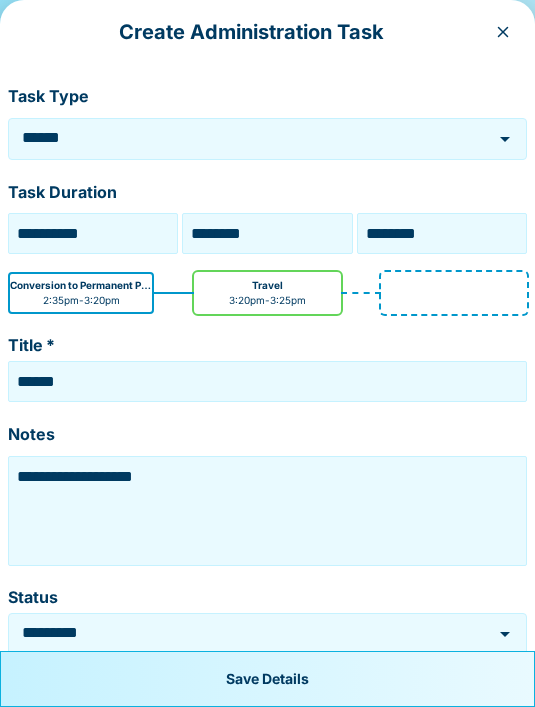 click on "**********" at bounding box center [267, 511] 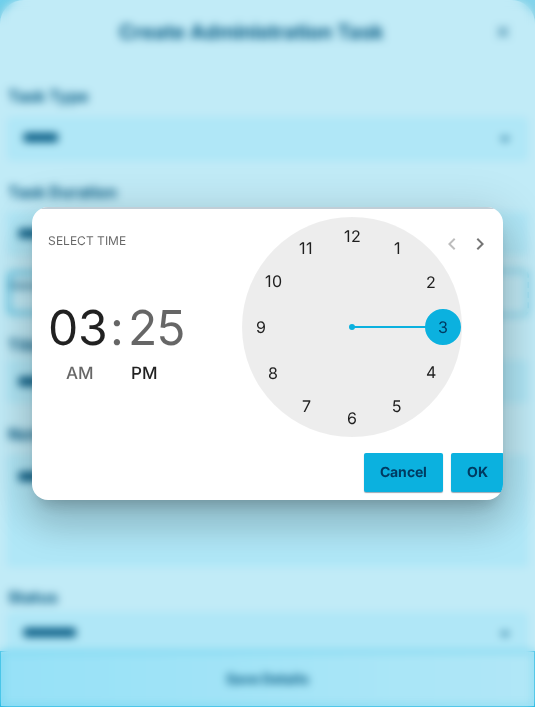 click on "OK" at bounding box center [477, 472] 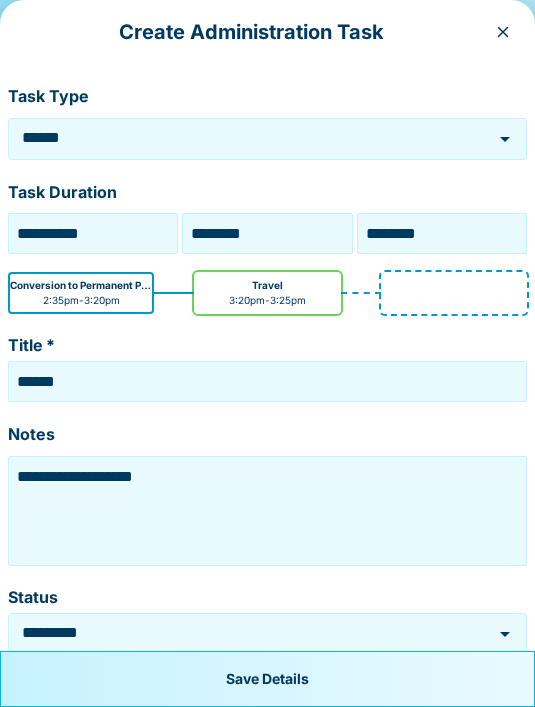 click on "********" at bounding box center (267, 233) 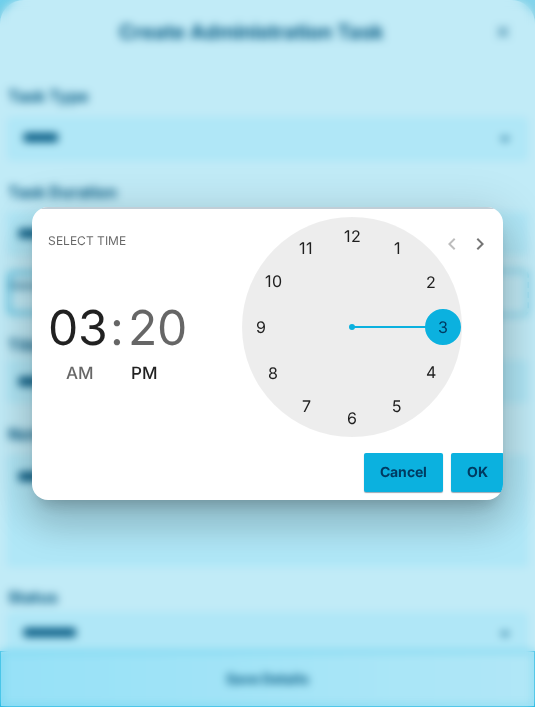 click at bounding box center [352, 327] 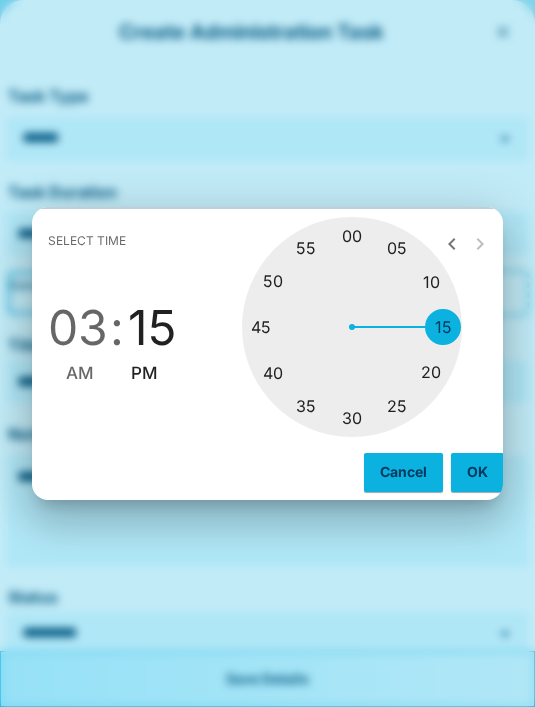 click at bounding box center (352, 327) 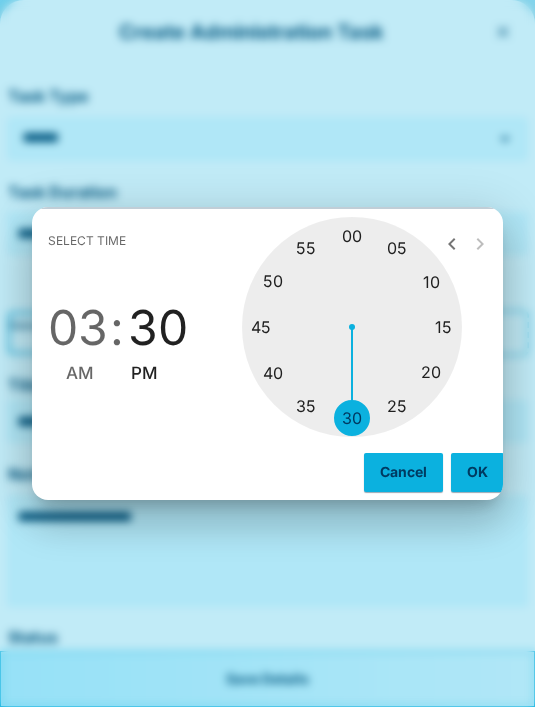 click on "OK" at bounding box center [477, 472] 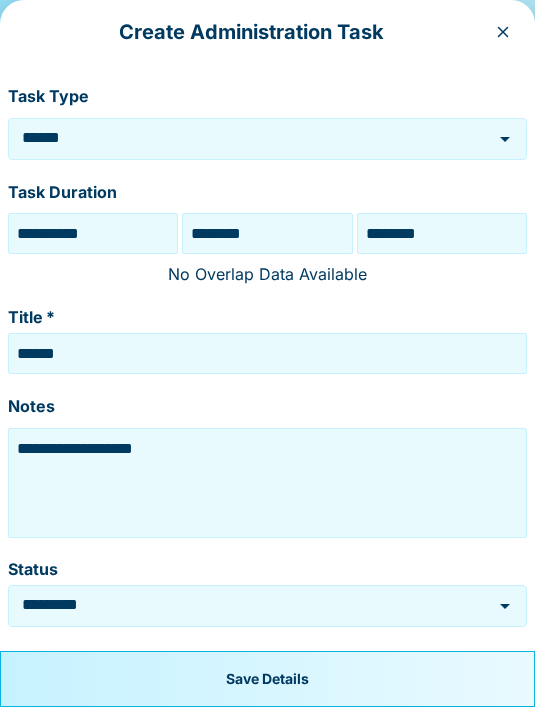 click on "********" at bounding box center (442, 233) 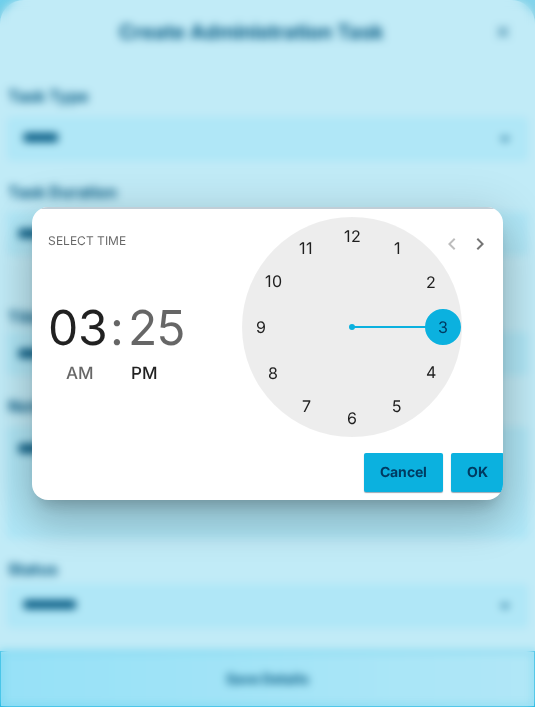 click at bounding box center (352, 327) 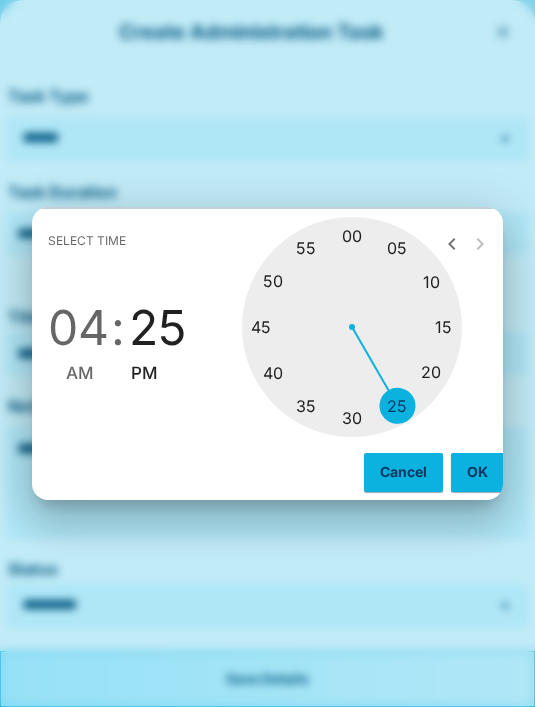 click at bounding box center (352, 327) 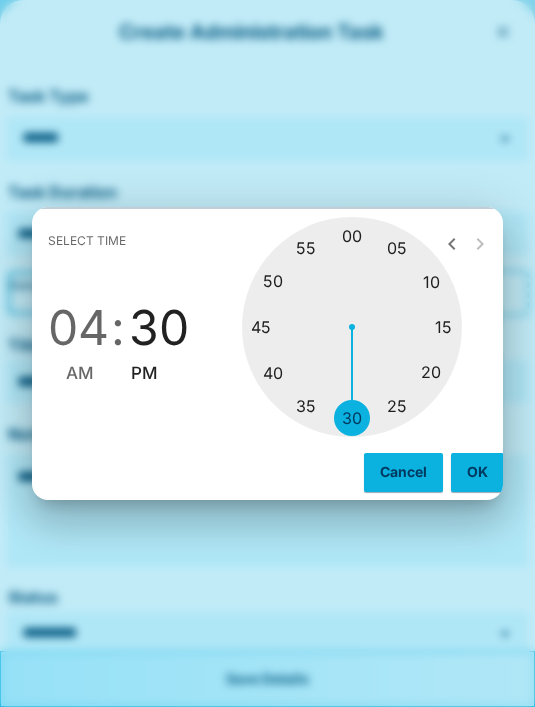 click on "OK" at bounding box center [477, 472] 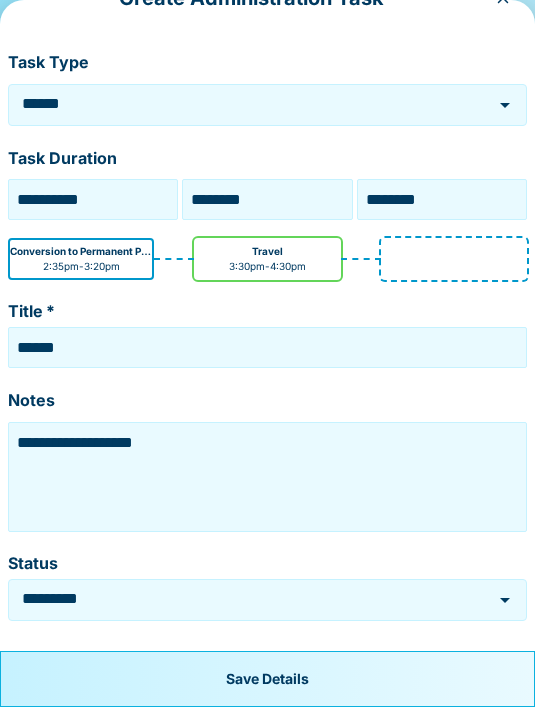 scroll, scrollTop: 34, scrollLeft: 0, axis: vertical 